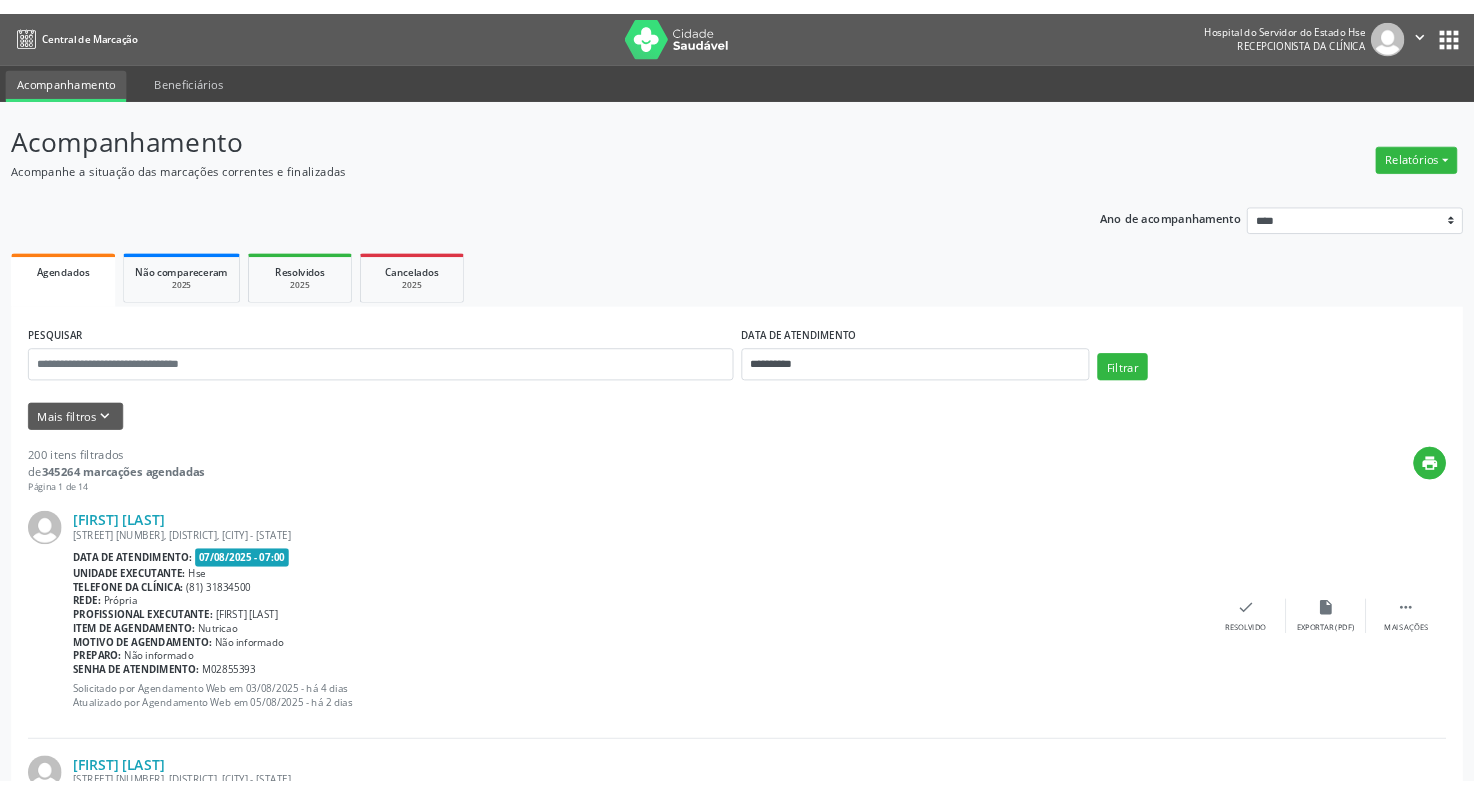 scroll, scrollTop: 0, scrollLeft: 0, axis: both 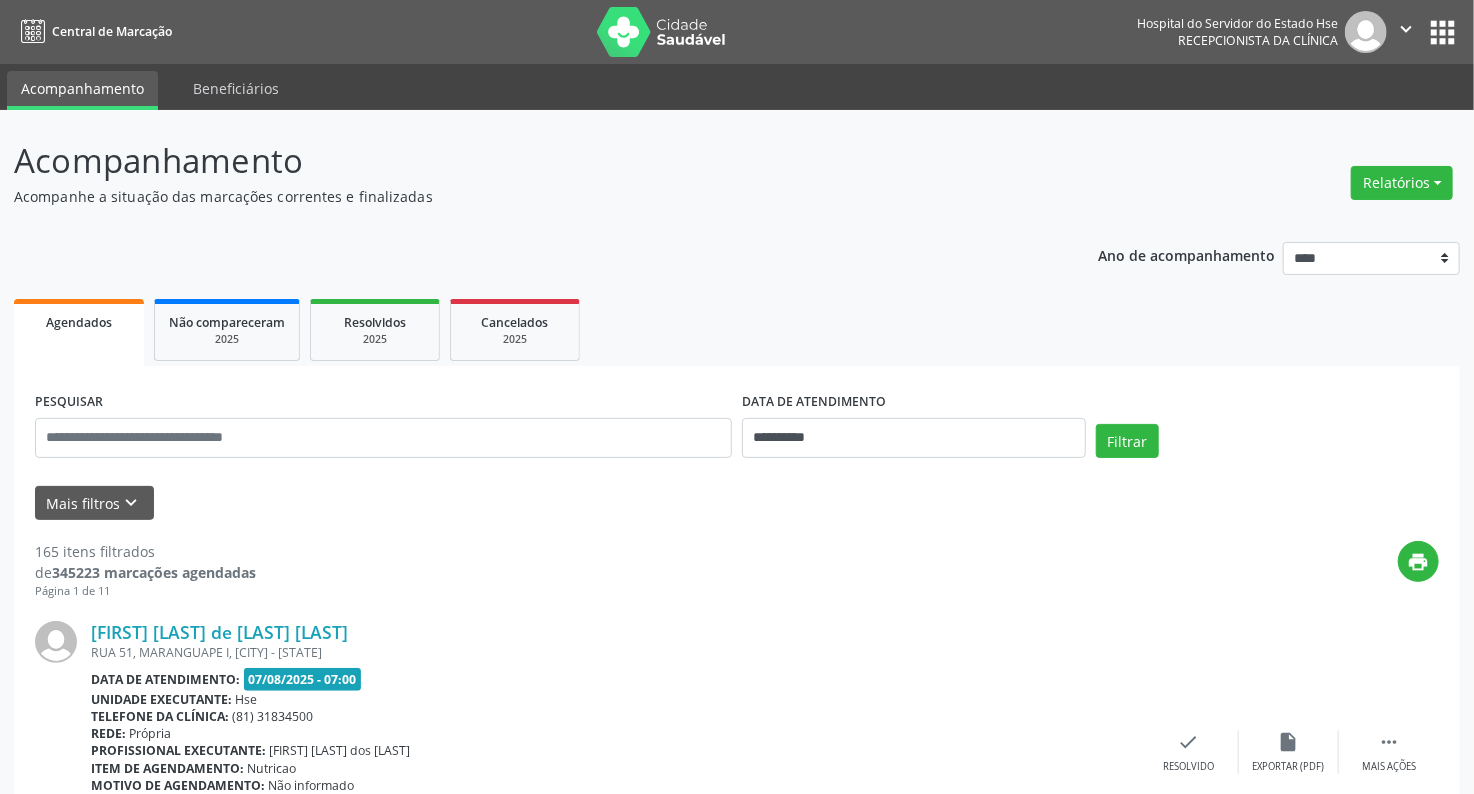 click on "**********" at bounding box center [737, 453] 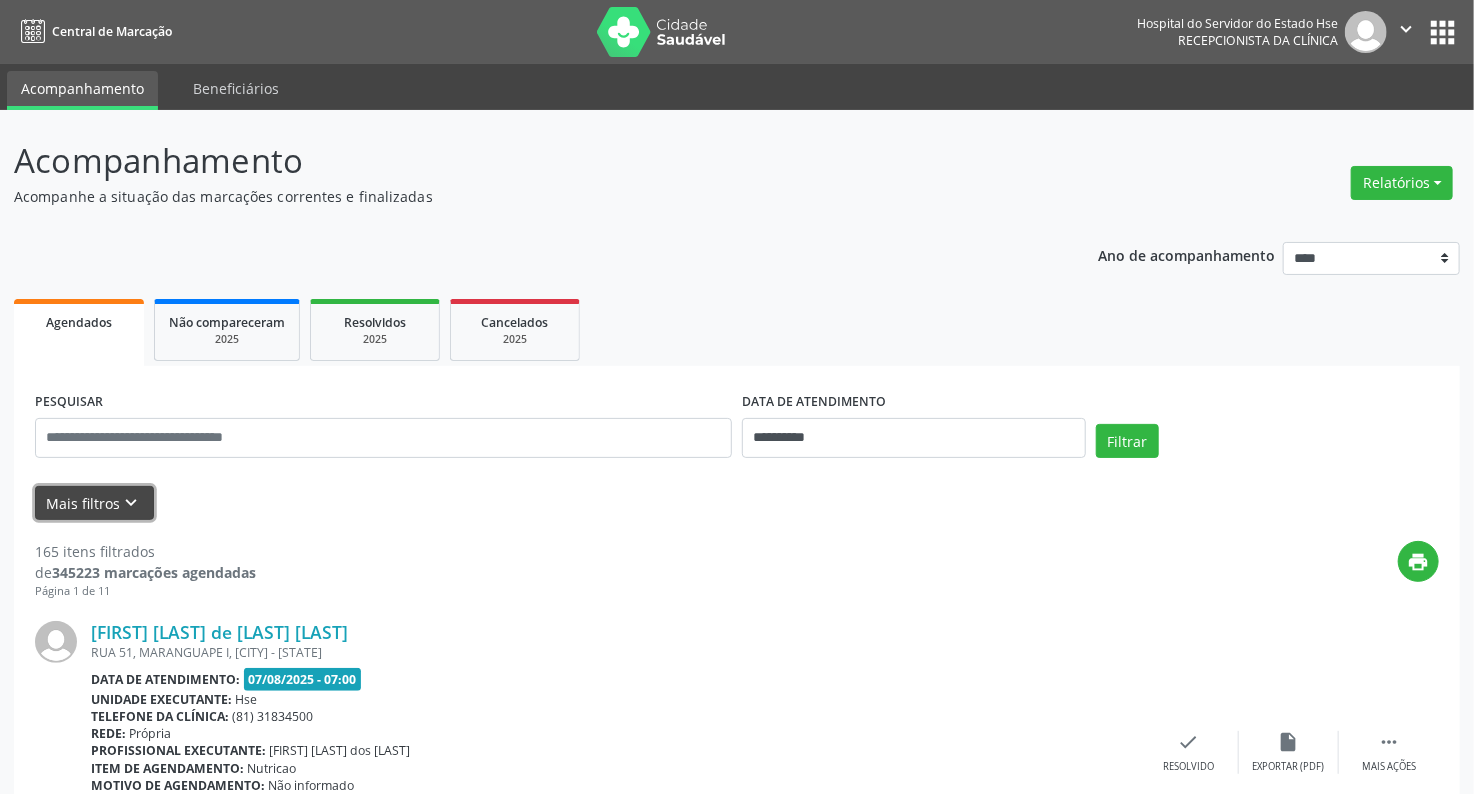click on "keyboard_arrow_down" at bounding box center (132, 503) 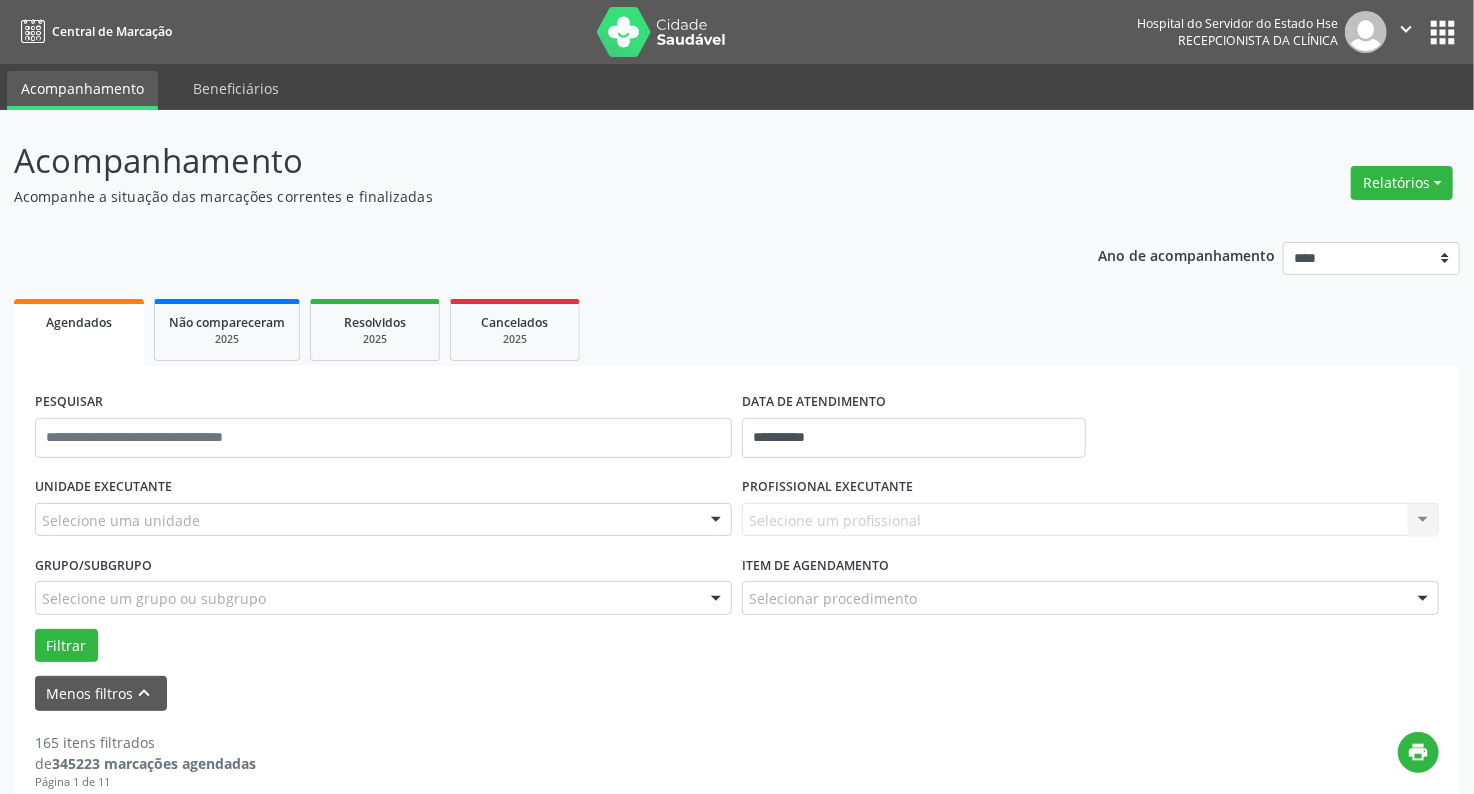 click on "UNIDADE EXECUTANTE
Selecione uma unidade
Todos as unidades   Hse
Nenhum resultado encontrado para: "   "
Não há nenhuma opção para ser exibida." at bounding box center [383, 511] 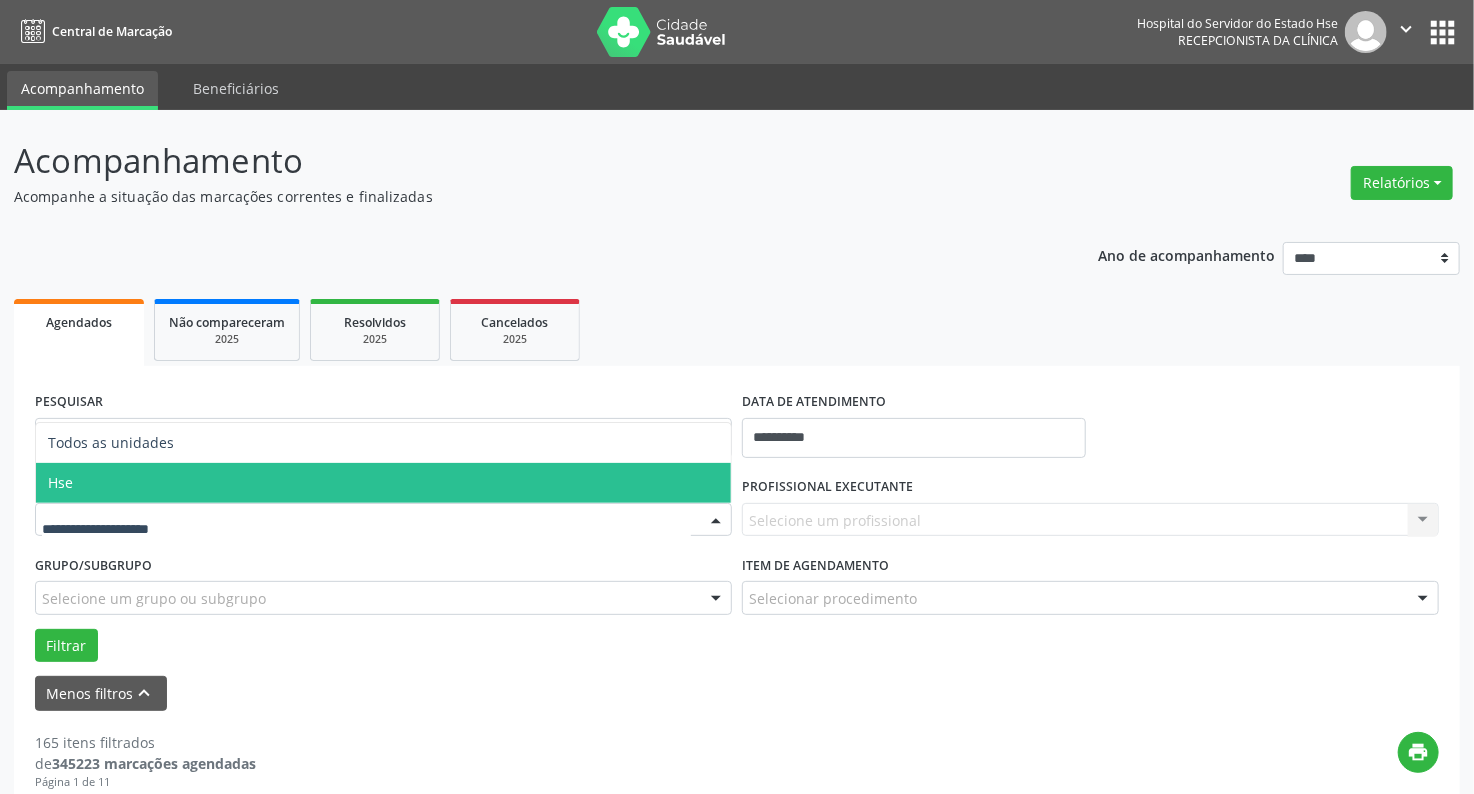 click on "Hse" at bounding box center [383, 483] 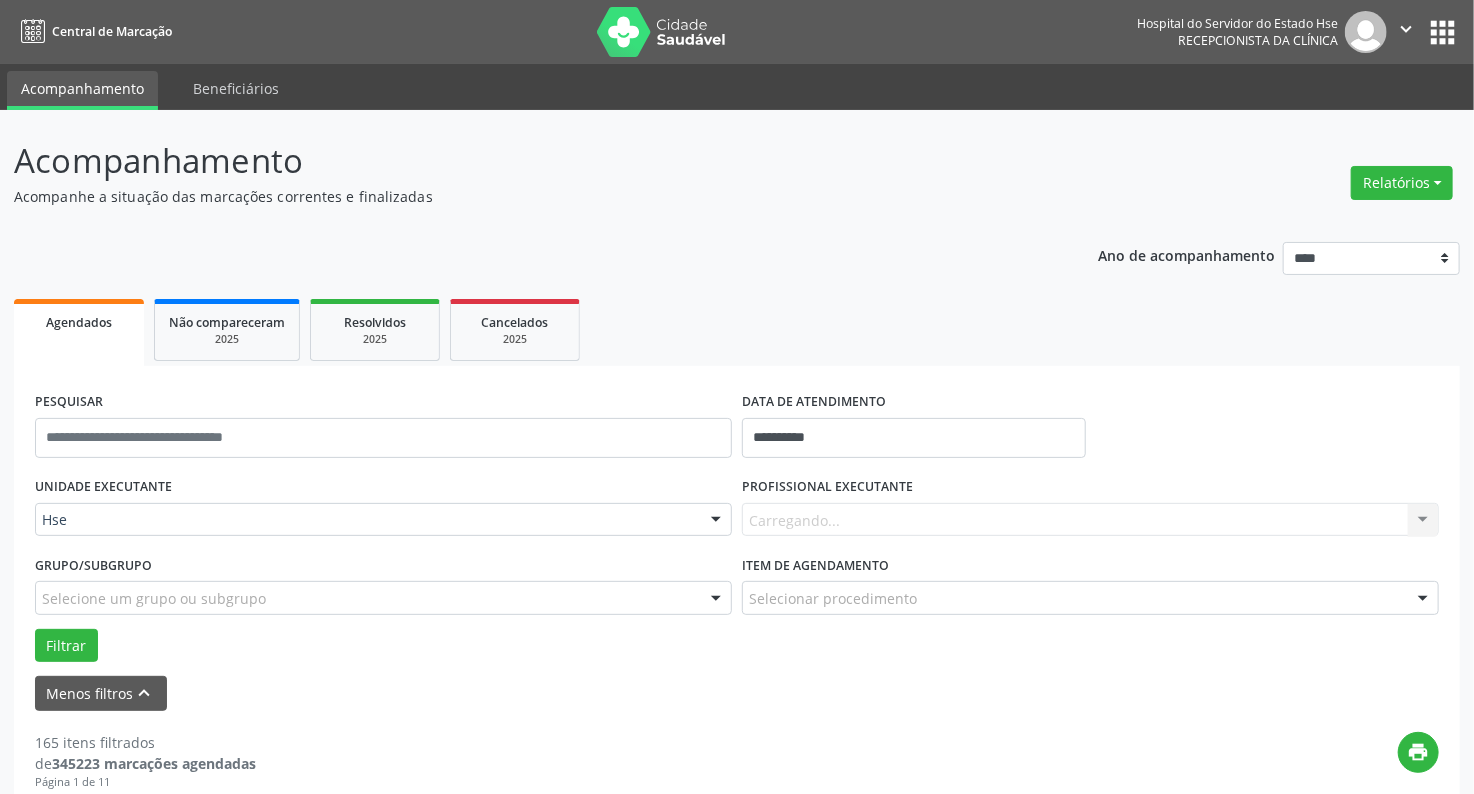 click on "Carregando...
Nenhum resultado encontrado para: "   "
Não há nenhuma opção para ser exibida." at bounding box center (1090, 520) 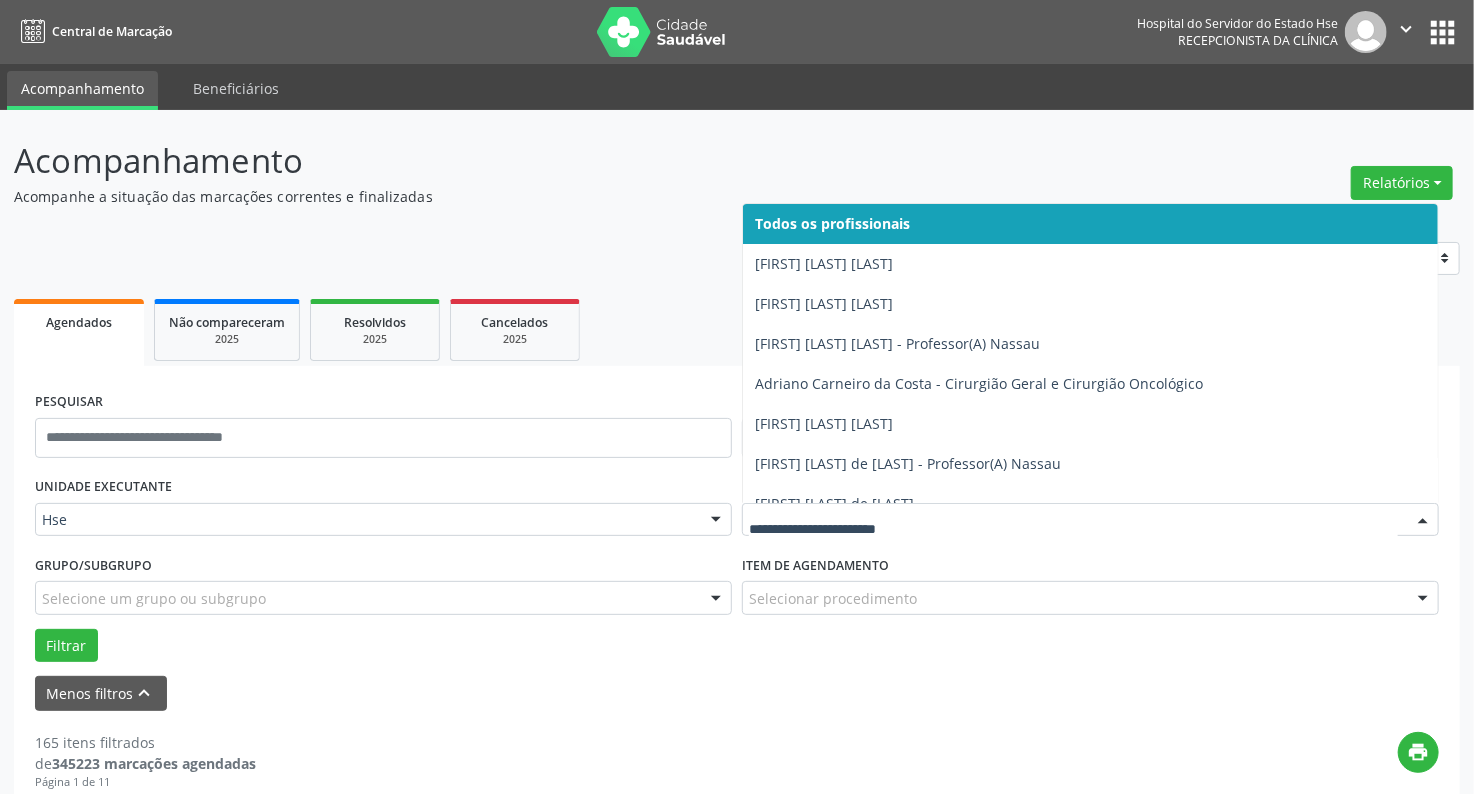 drag, startPoint x: 1083, startPoint y: 524, endPoint x: 1080, endPoint y: 514, distance: 10.440307 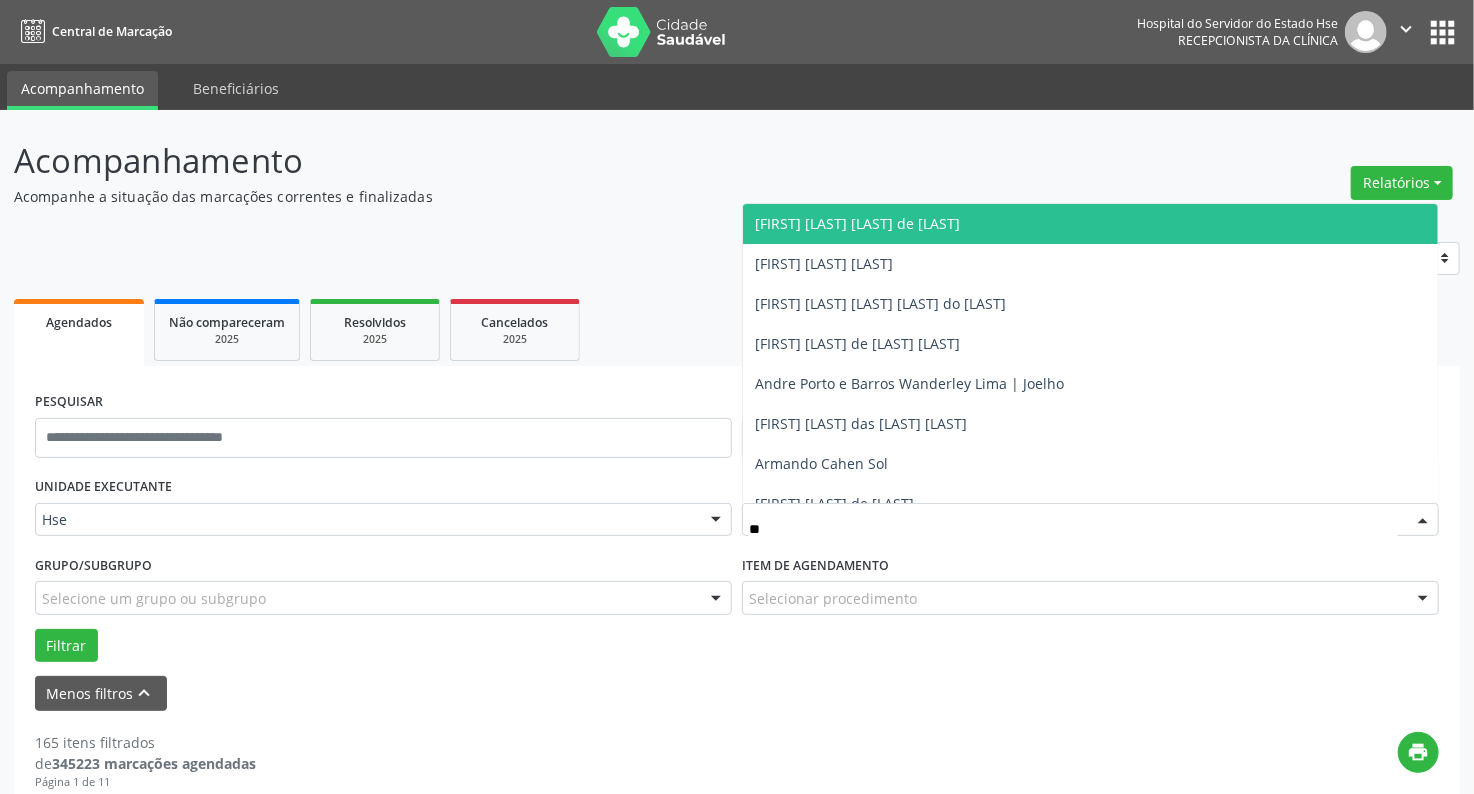 type on "*" 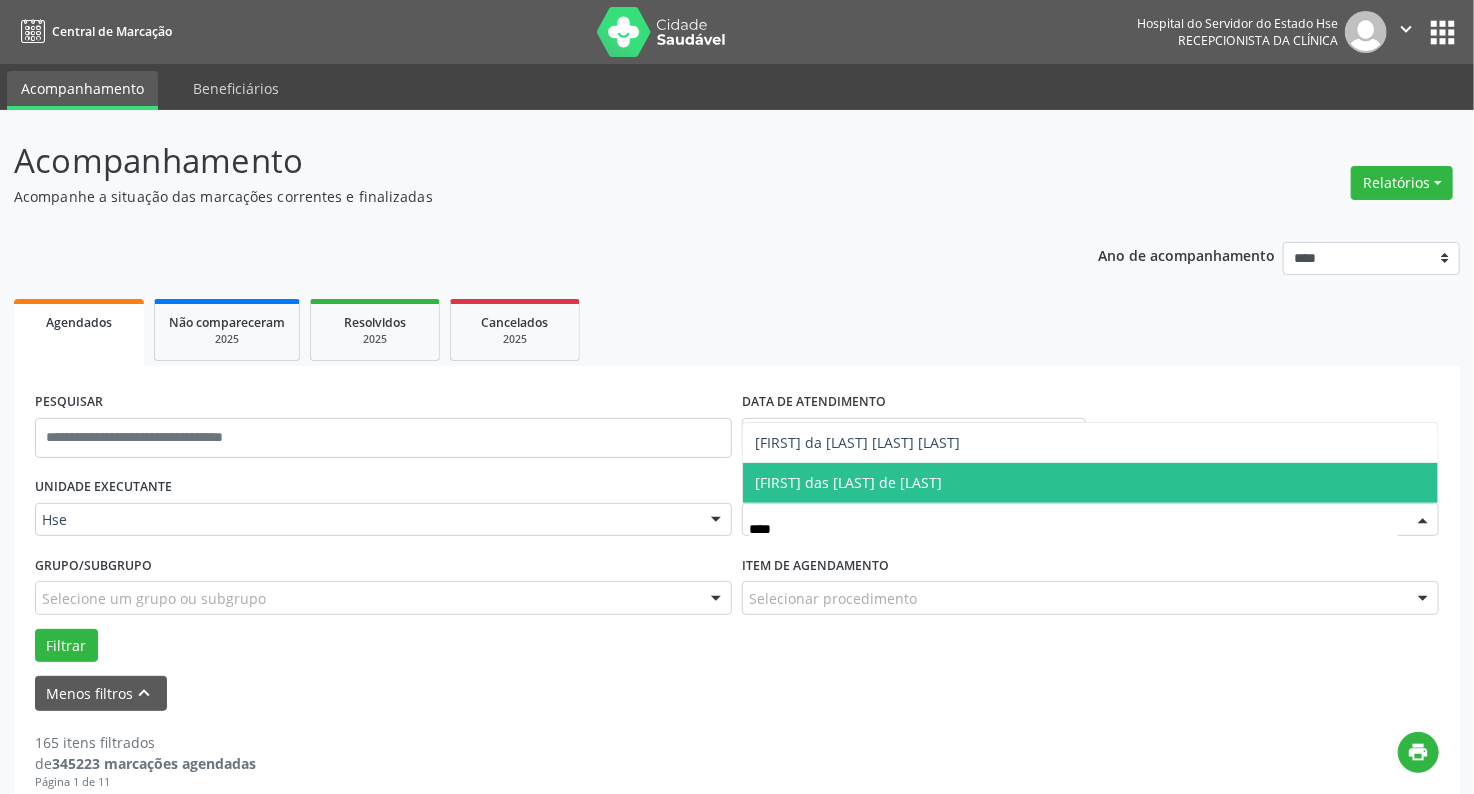 type on "*****" 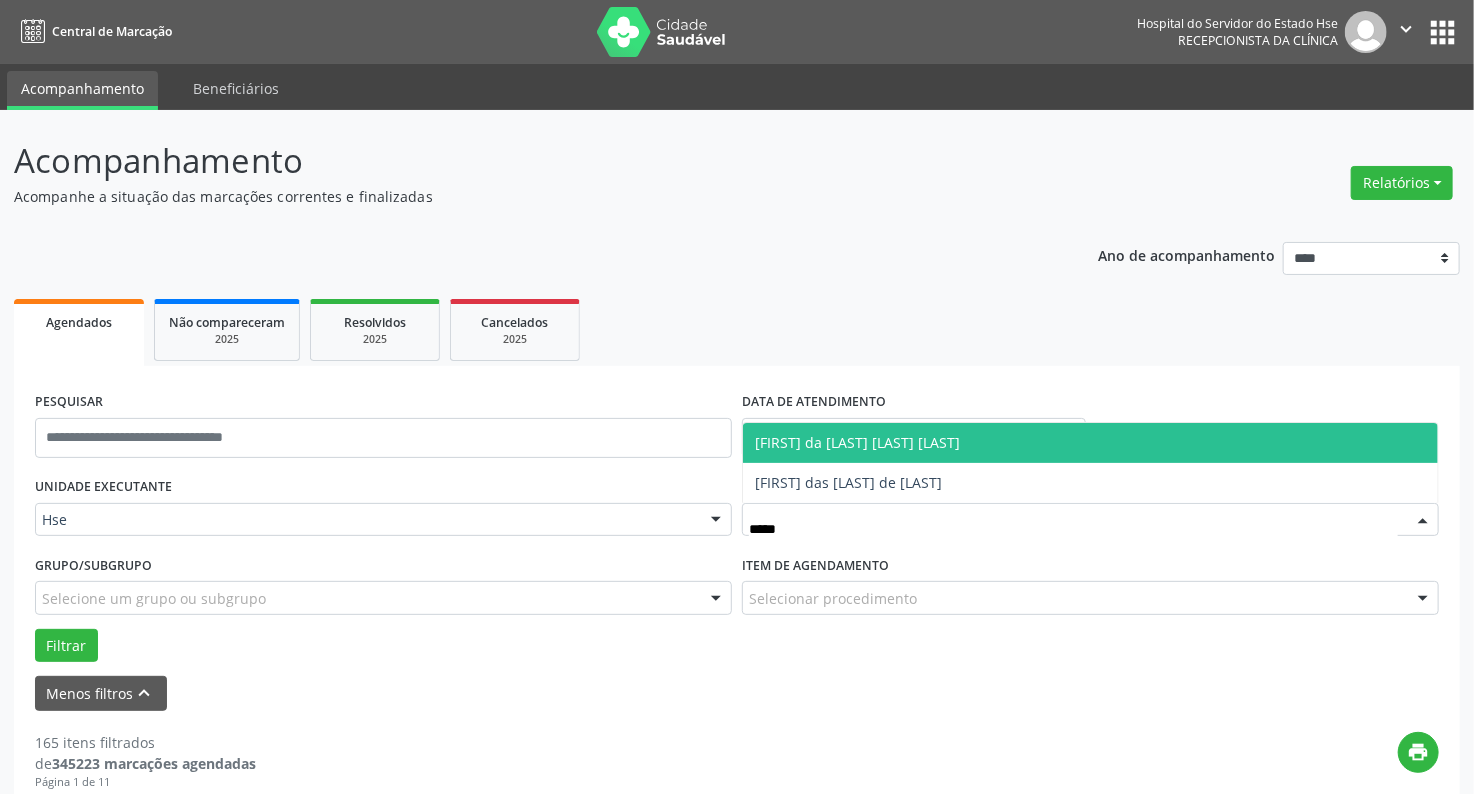 click on "Maria da Graca Pinto Ribeiro" at bounding box center [1090, 443] 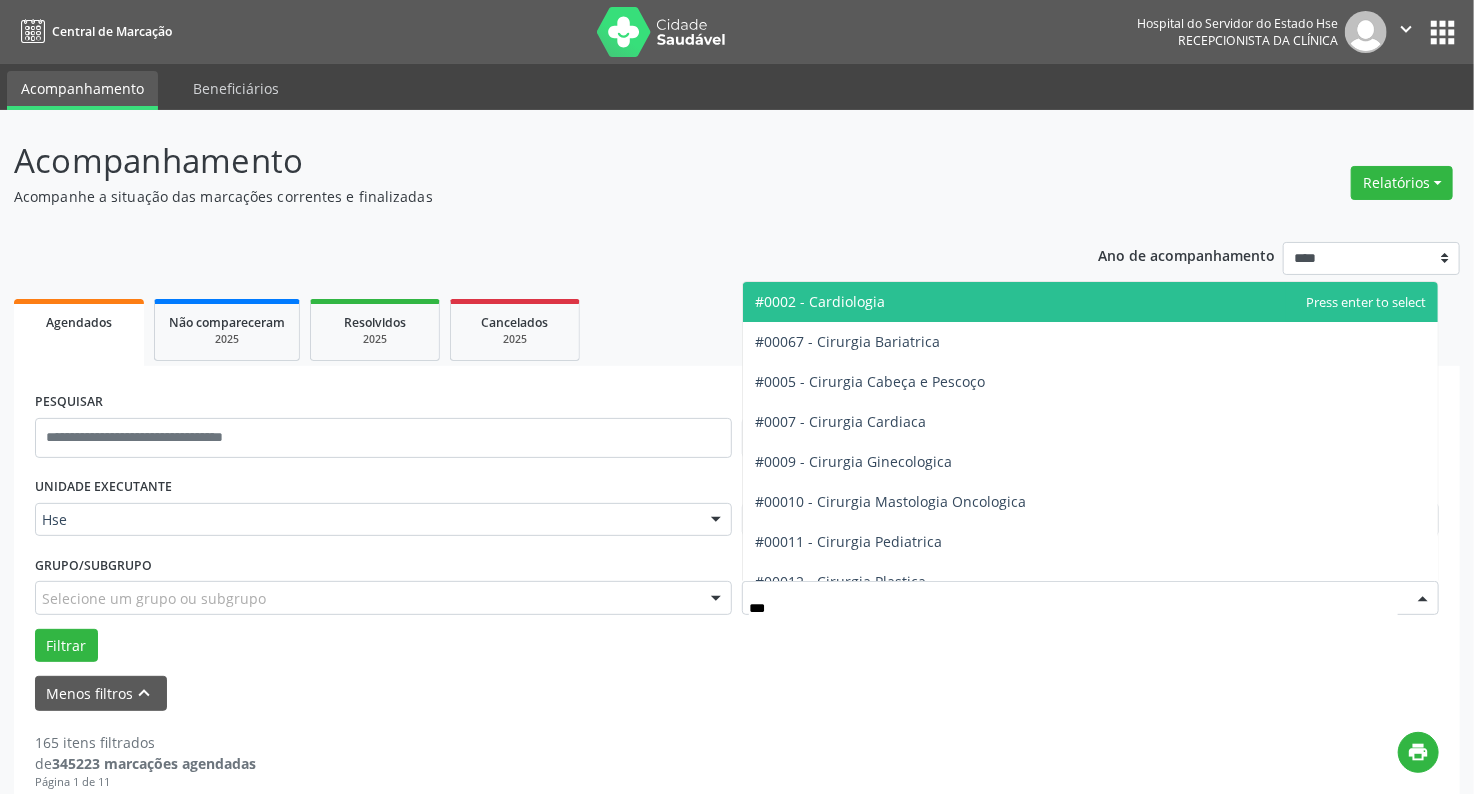 type on "****" 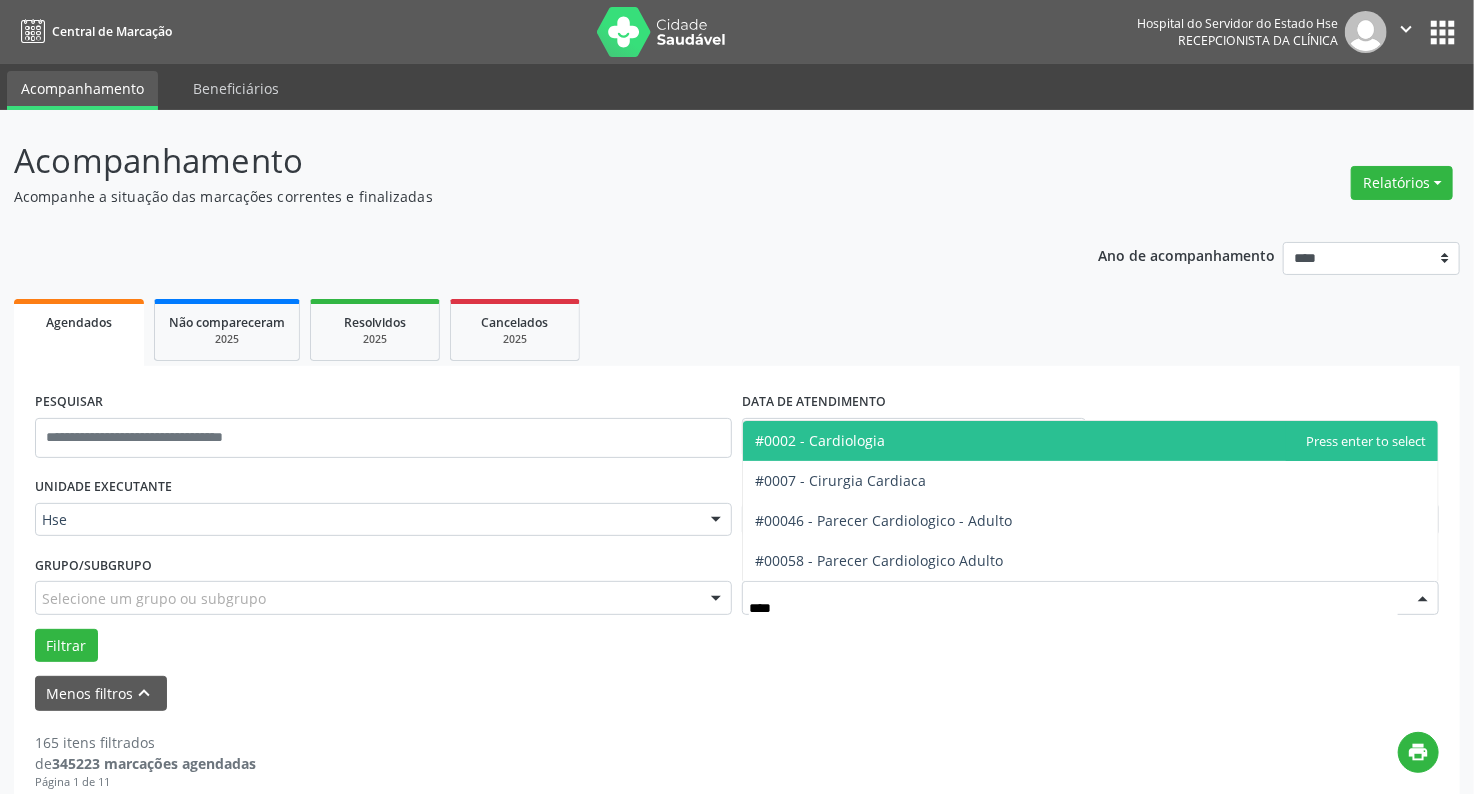 click on "#0002 - Cardiologia" at bounding box center [820, 440] 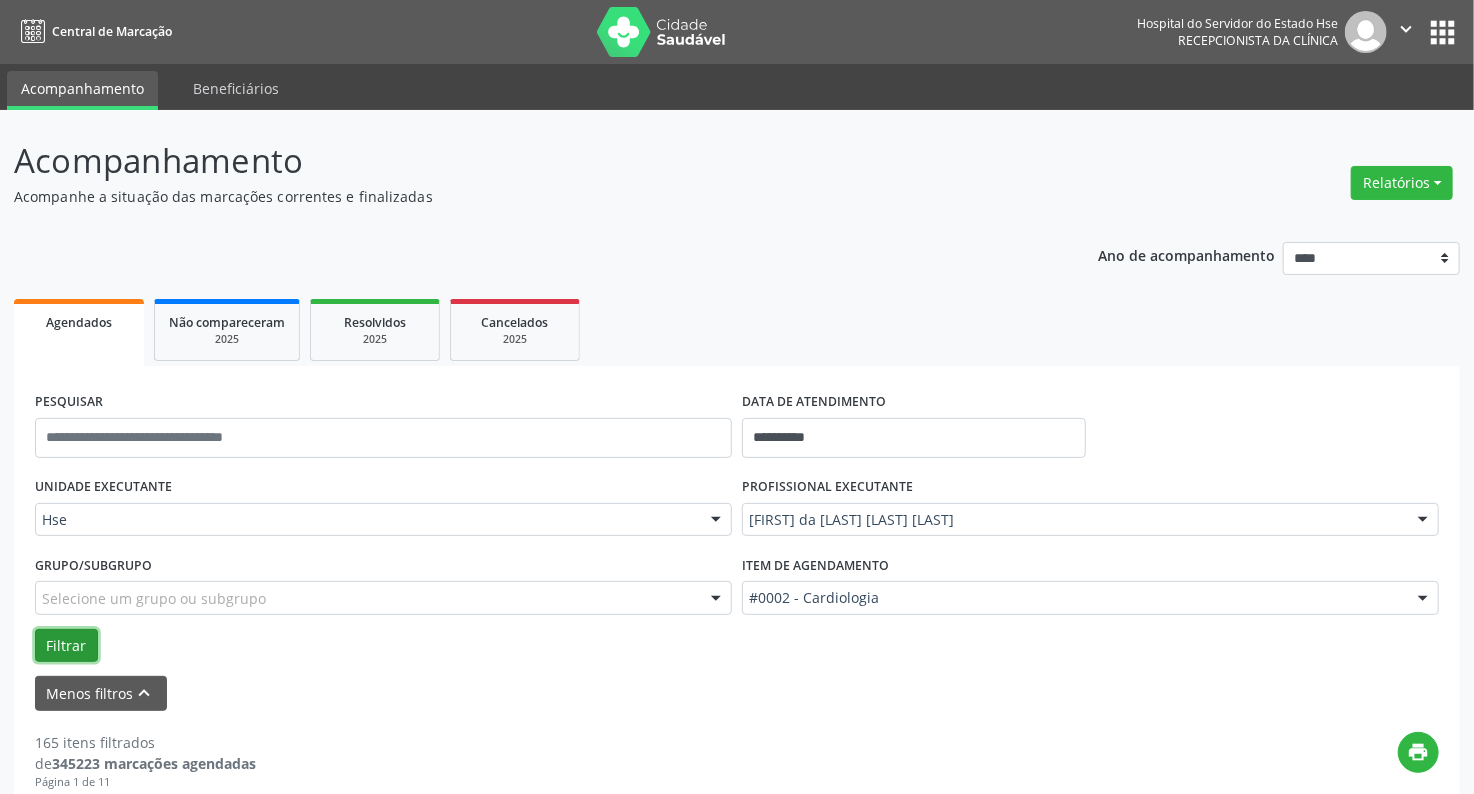 click on "Filtrar" at bounding box center (66, 646) 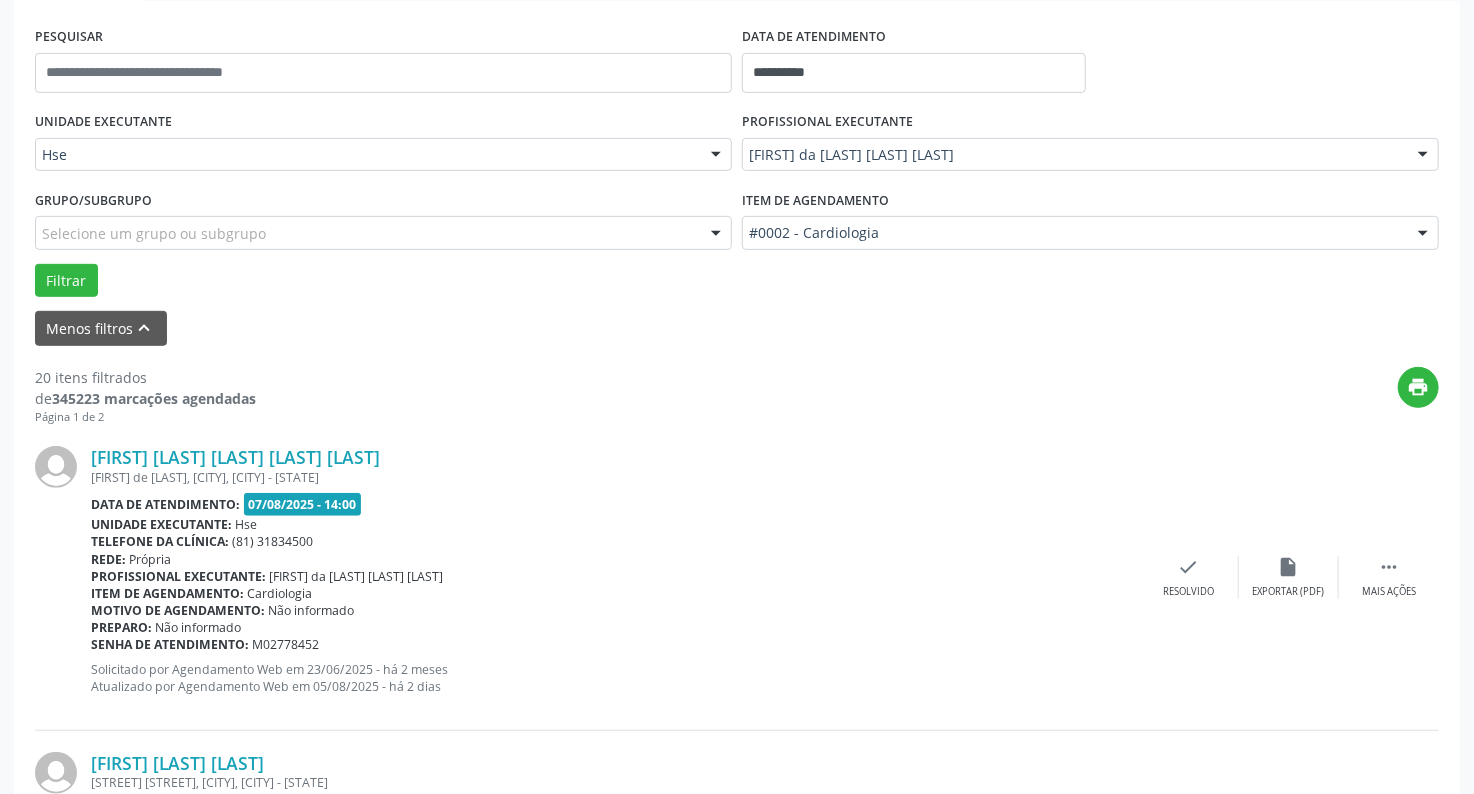 scroll, scrollTop: 400, scrollLeft: 0, axis: vertical 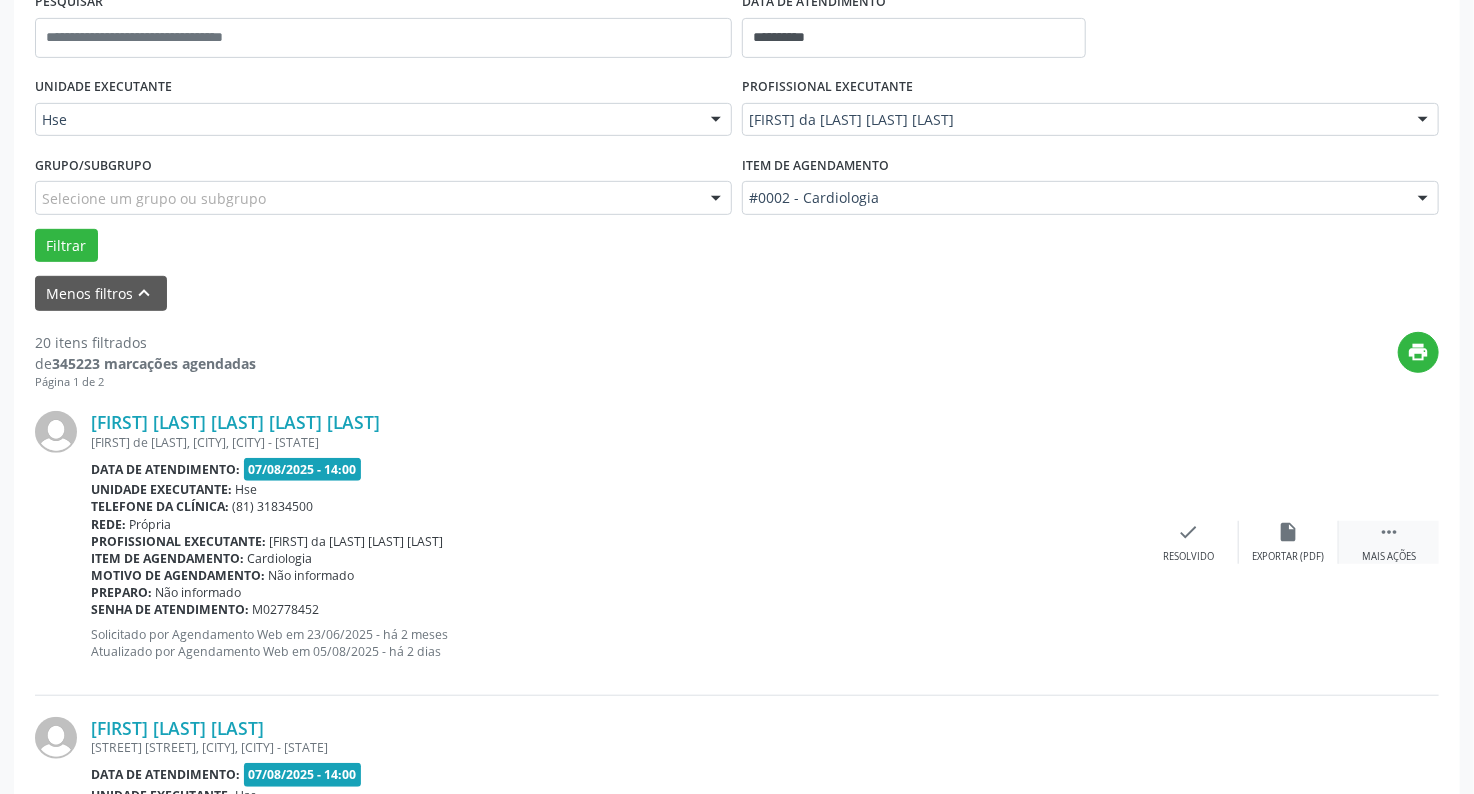 click on "
Mais ações" at bounding box center [1389, 542] 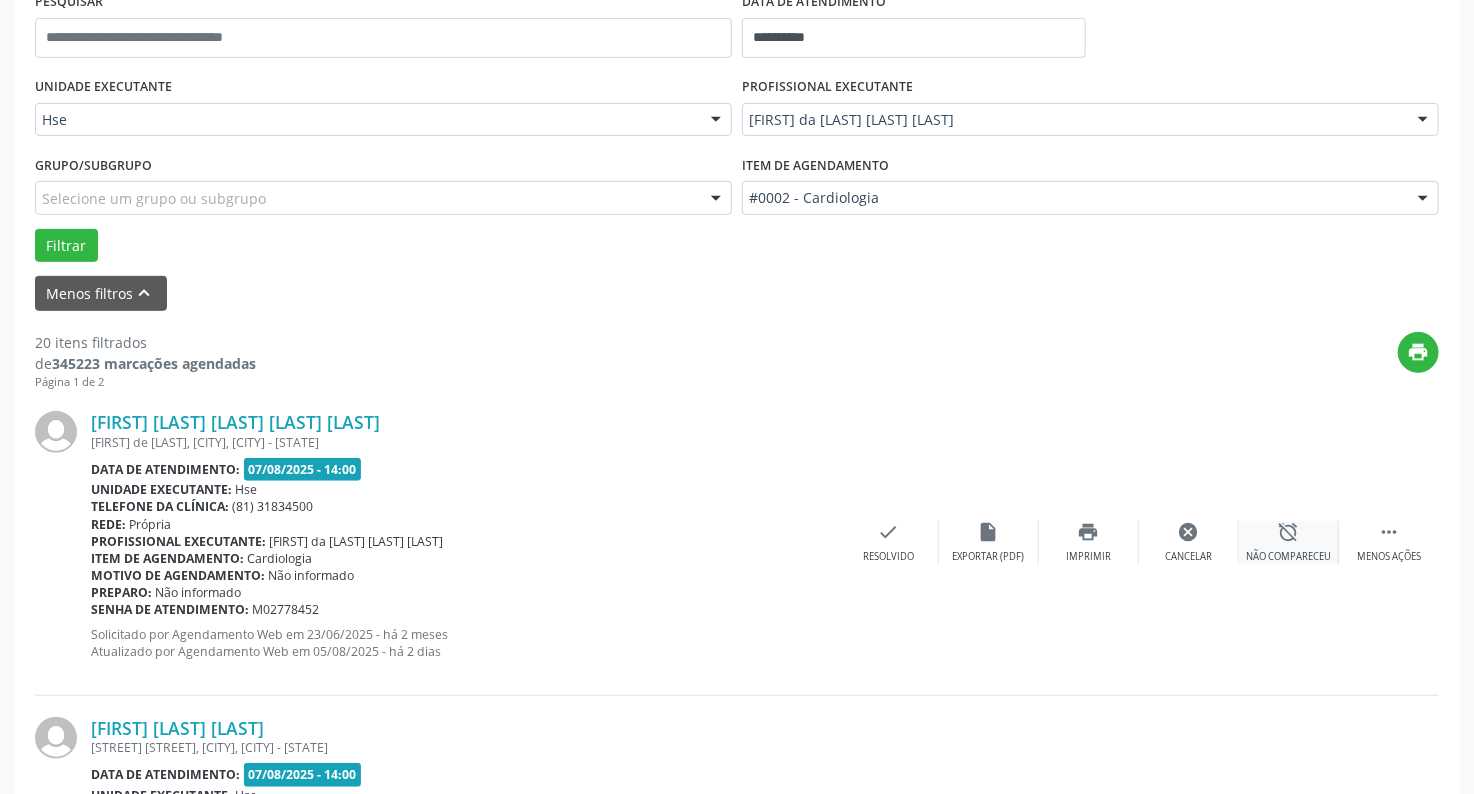 click on "alarm_off
Não compareceu" at bounding box center [1289, 542] 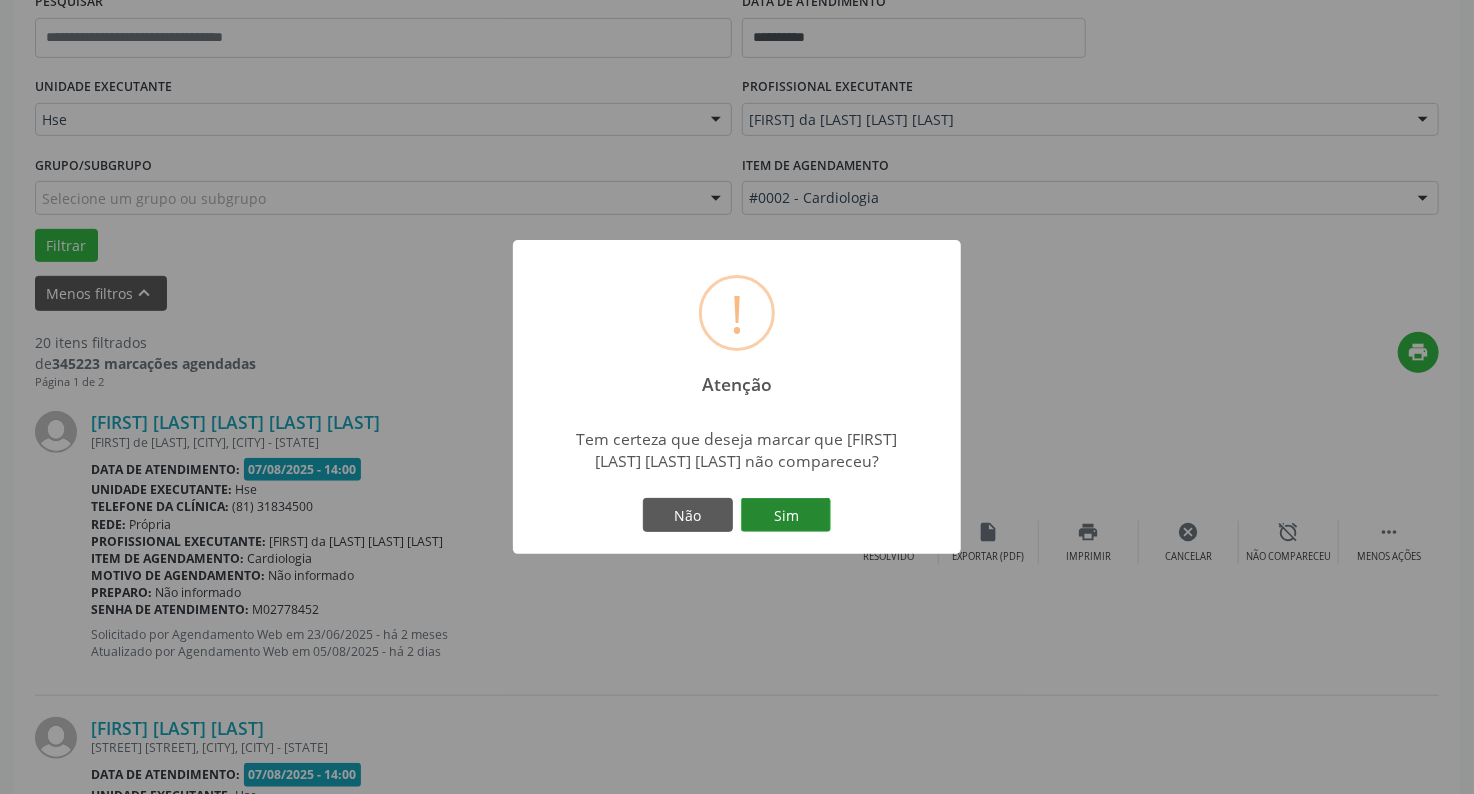 click on "Sim" at bounding box center [786, 515] 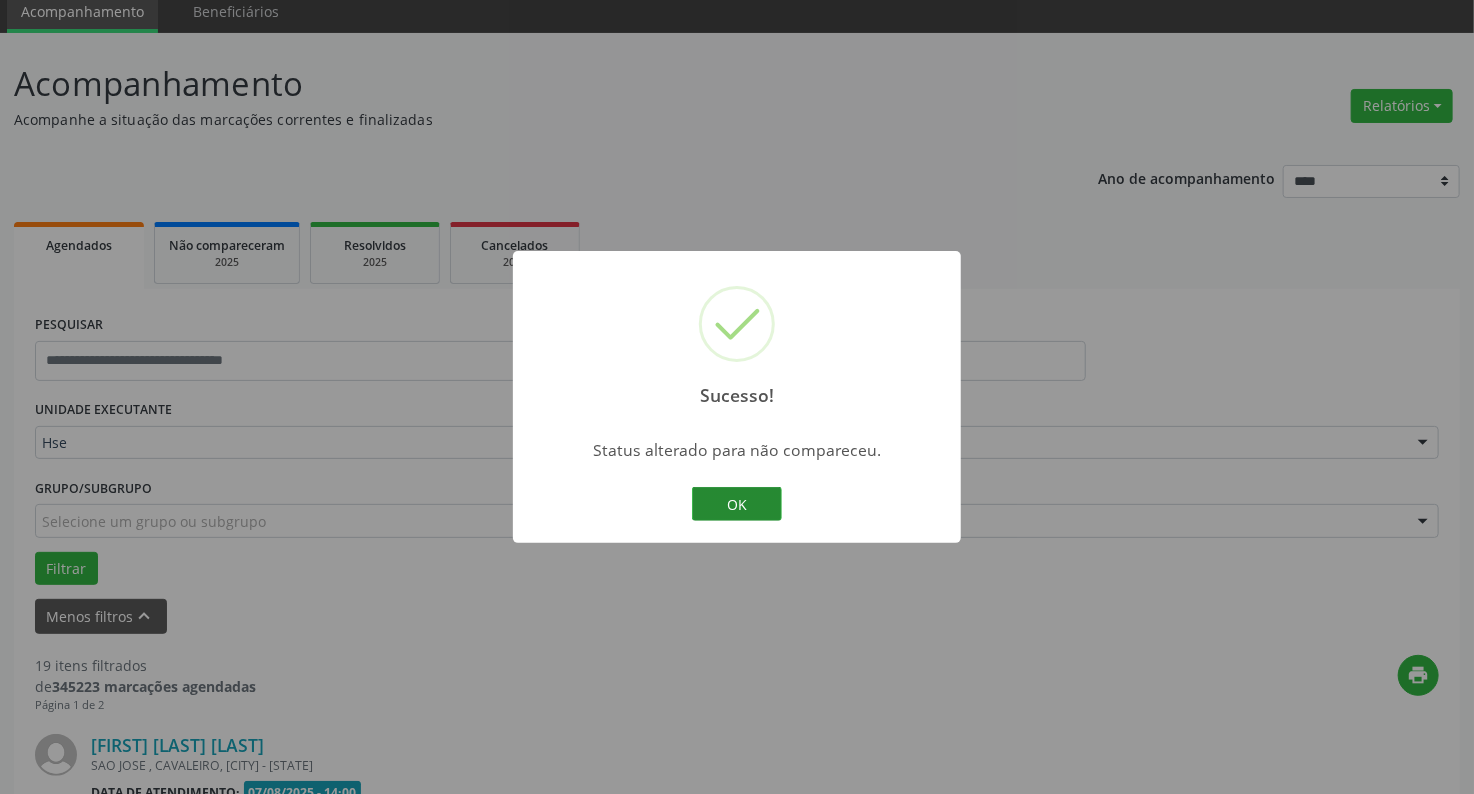 scroll, scrollTop: 400, scrollLeft: 0, axis: vertical 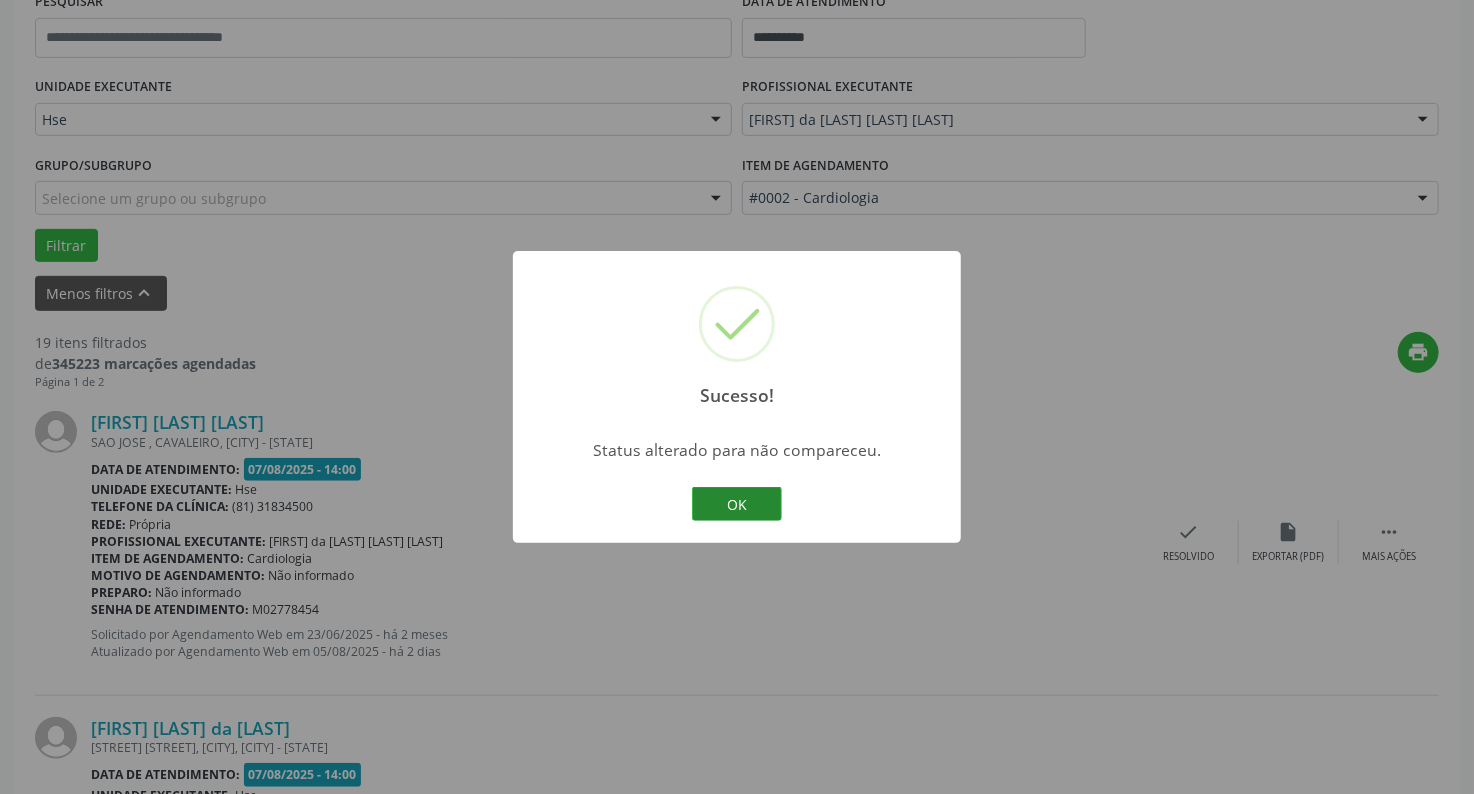 click on "OK" at bounding box center [737, 504] 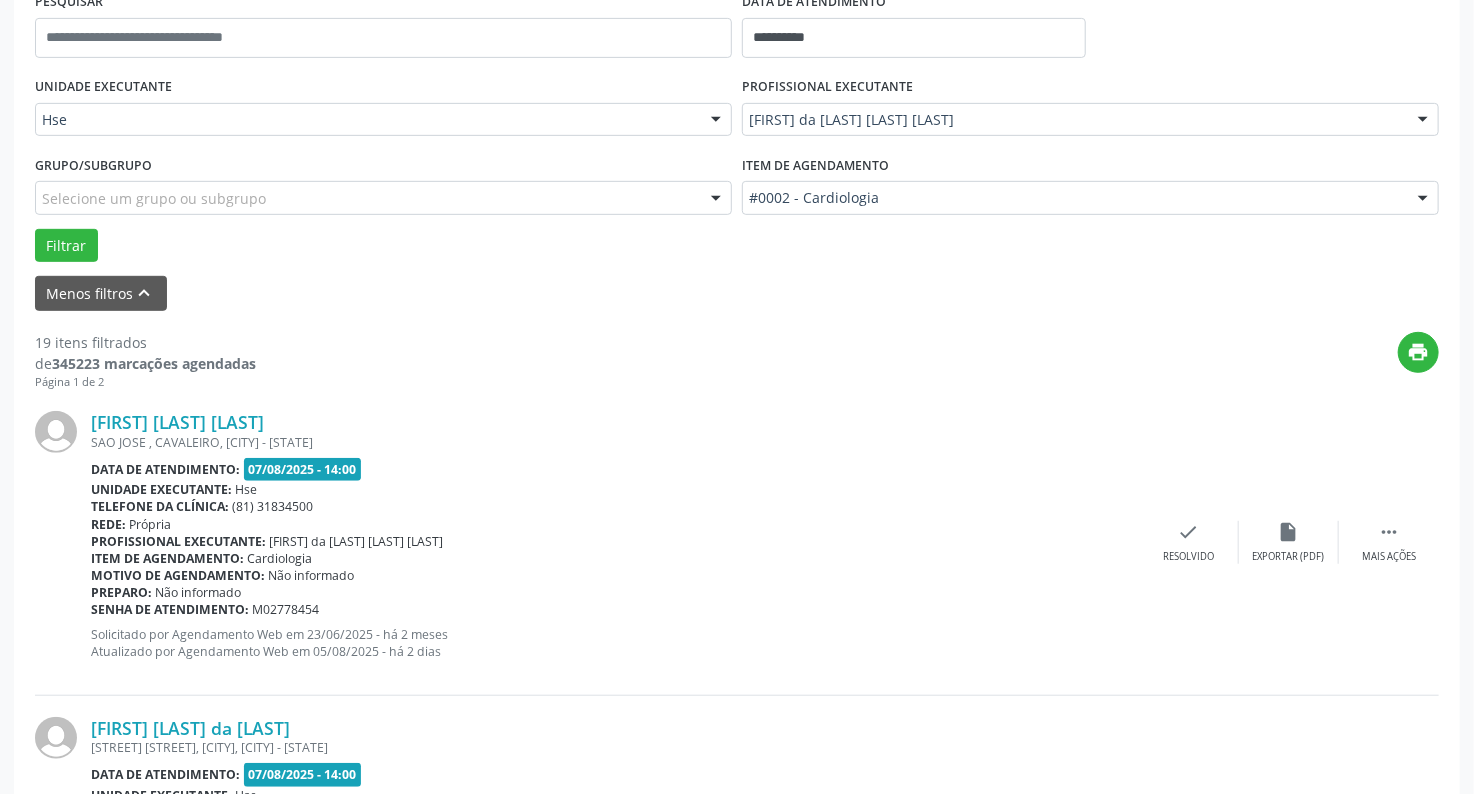 click on "Edmilson Carneiro Rodrigues Filho
SAO JOSE , CAVALEIRO, JABOATAO DOS GUARARAPES - PE
Data de atendimento:
07/08/2025 - 14:00
Unidade executante:
Hse
Telefone da clínica:
(81) 31834500
Rede:
Própria
Profissional executante:
Maria da Graca Pinto Ribeiro
Item de agendamento:
Cardiologia
Motivo de agendamento:
Não informado
Preparo:
Não informado
Senha de atendimento:
M02778454
Solicitado por Agendamento Web em 23/06/2025 - há 2 meses
Atualizado por Agendamento Web em 05/08/2025 - há 2 dias

Mais ações
insert_drive_file
Exportar (PDF)
check
Resolvido" at bounding box center [737, 542] 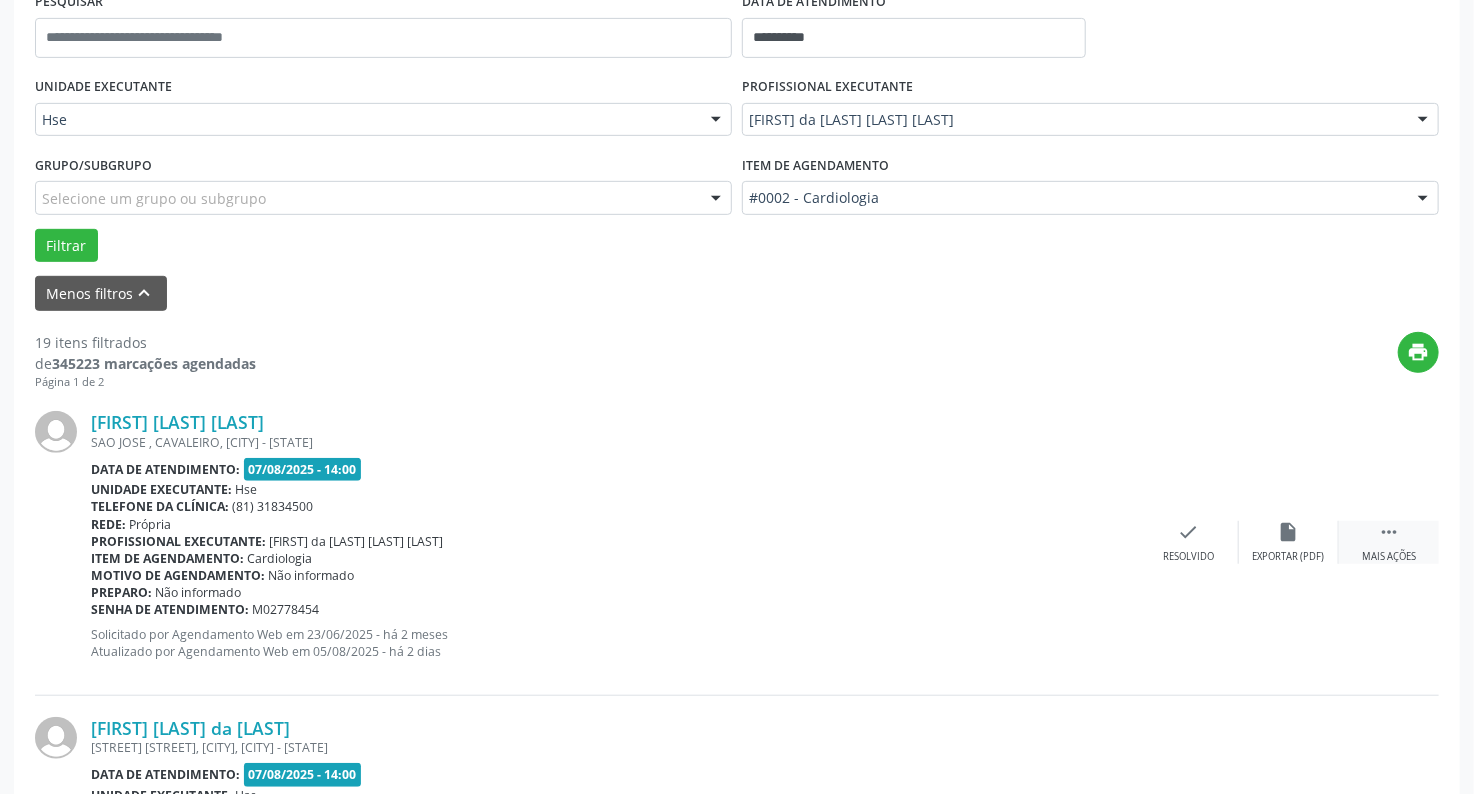 drag, startPoint x: 1400, startPoint y: 557, endPoint x: 1369, endPoint y: 556, distance: 31.016125 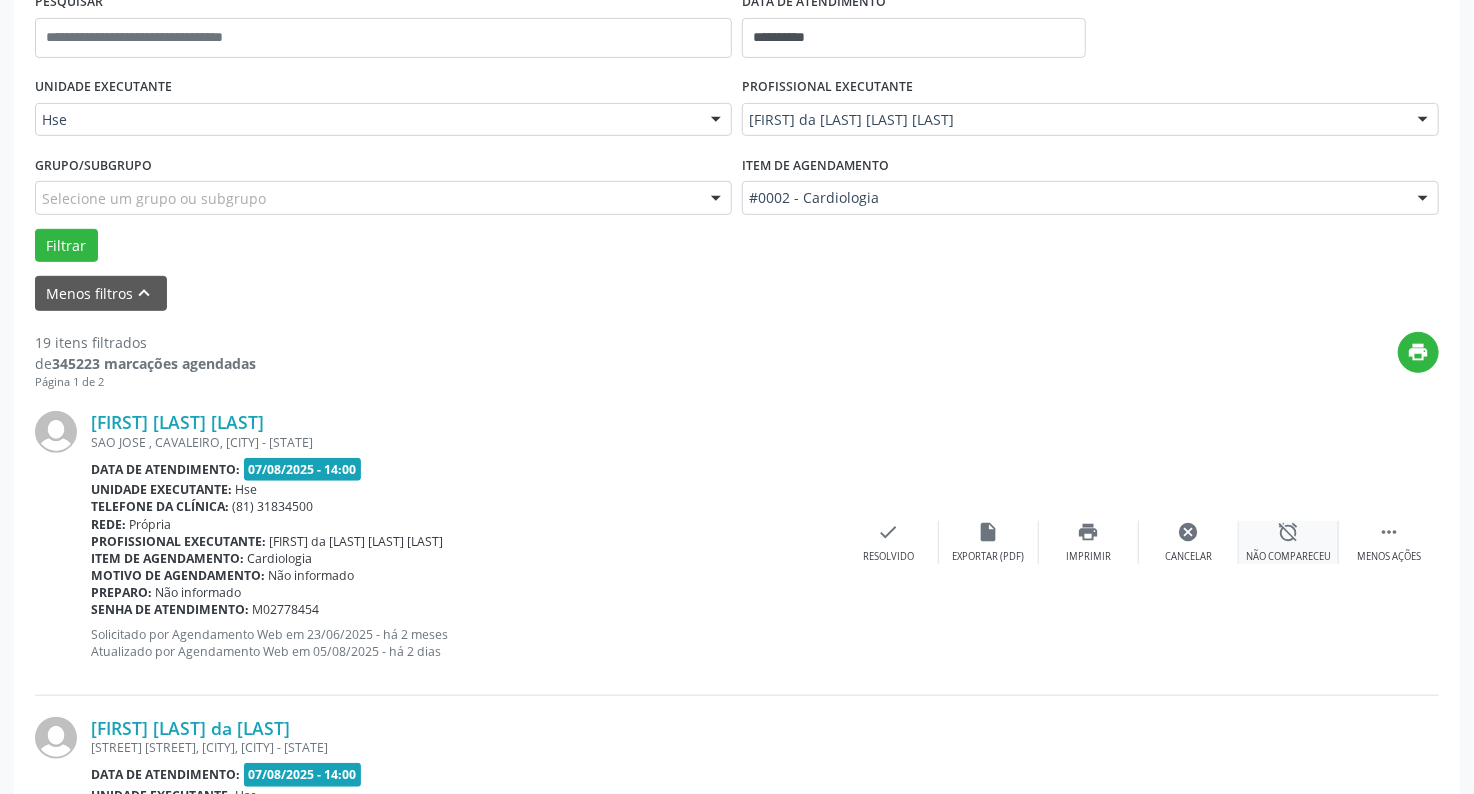 click on "alarm_off
Não compareceu" at bounding box center [1289, 542] 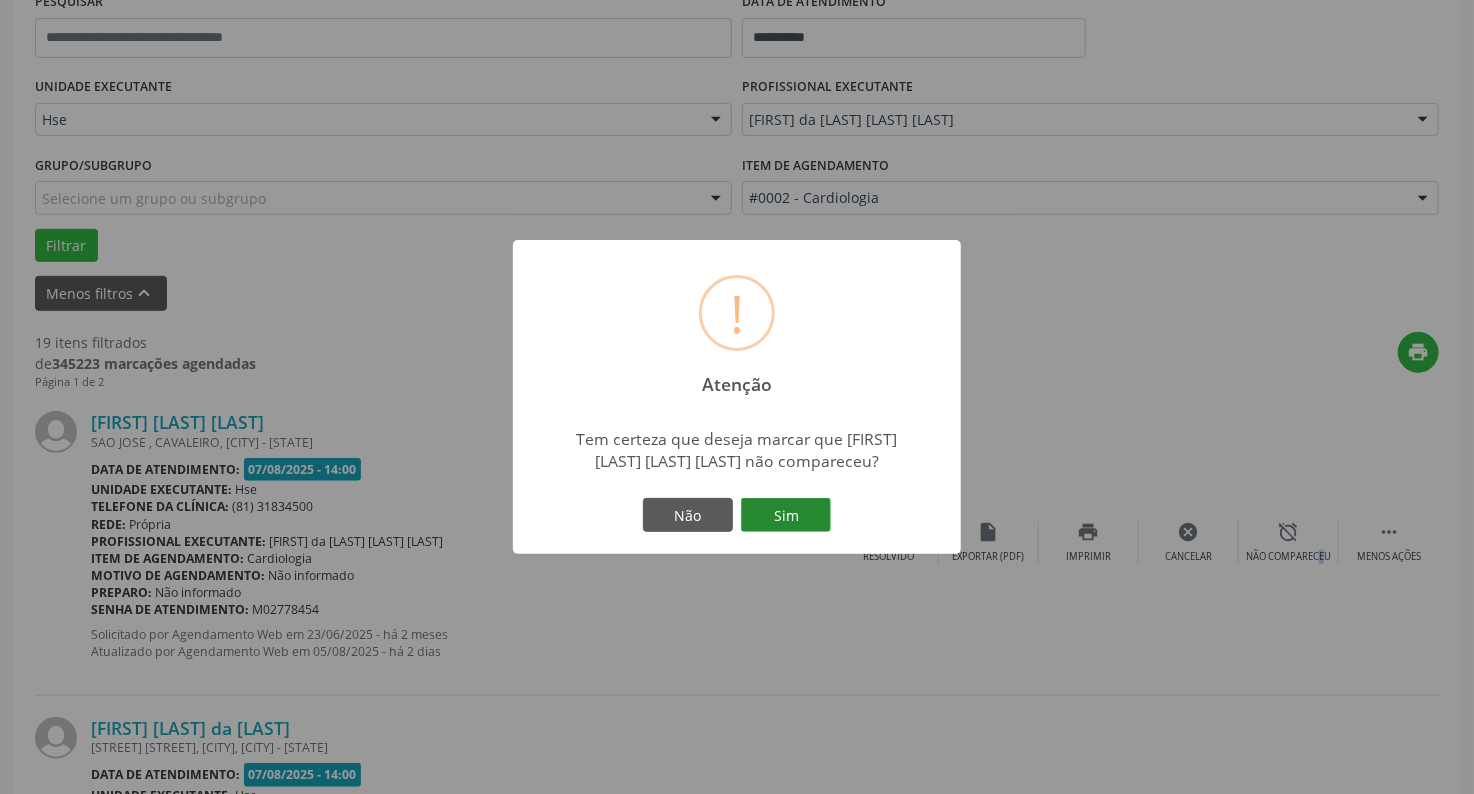click on "Sim" at bounding box center [786, 515] 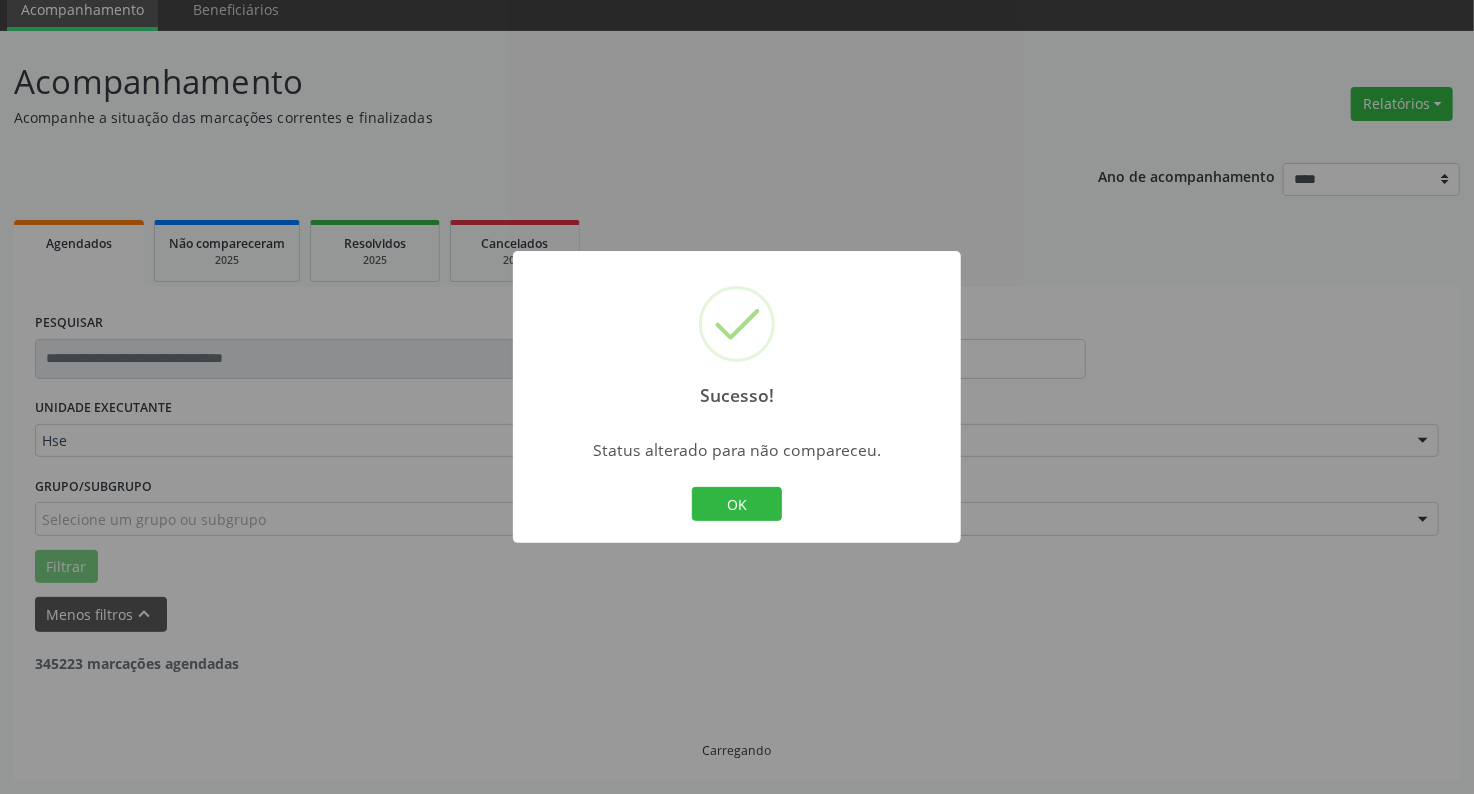 scroll, scrollTop: 77, scrollLeft: 0, axis: vertical 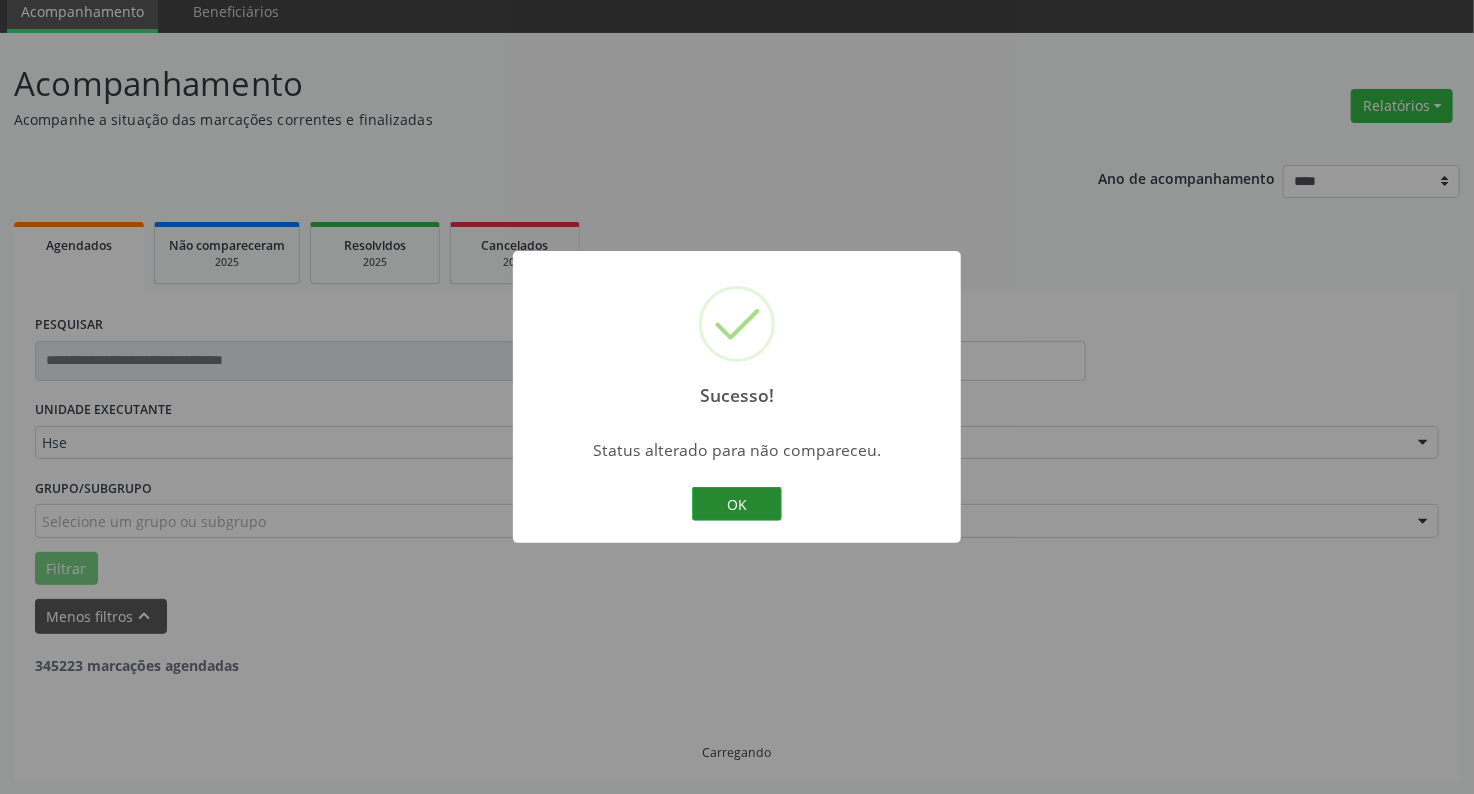 click on "OK" at bounding box center [737, 504] 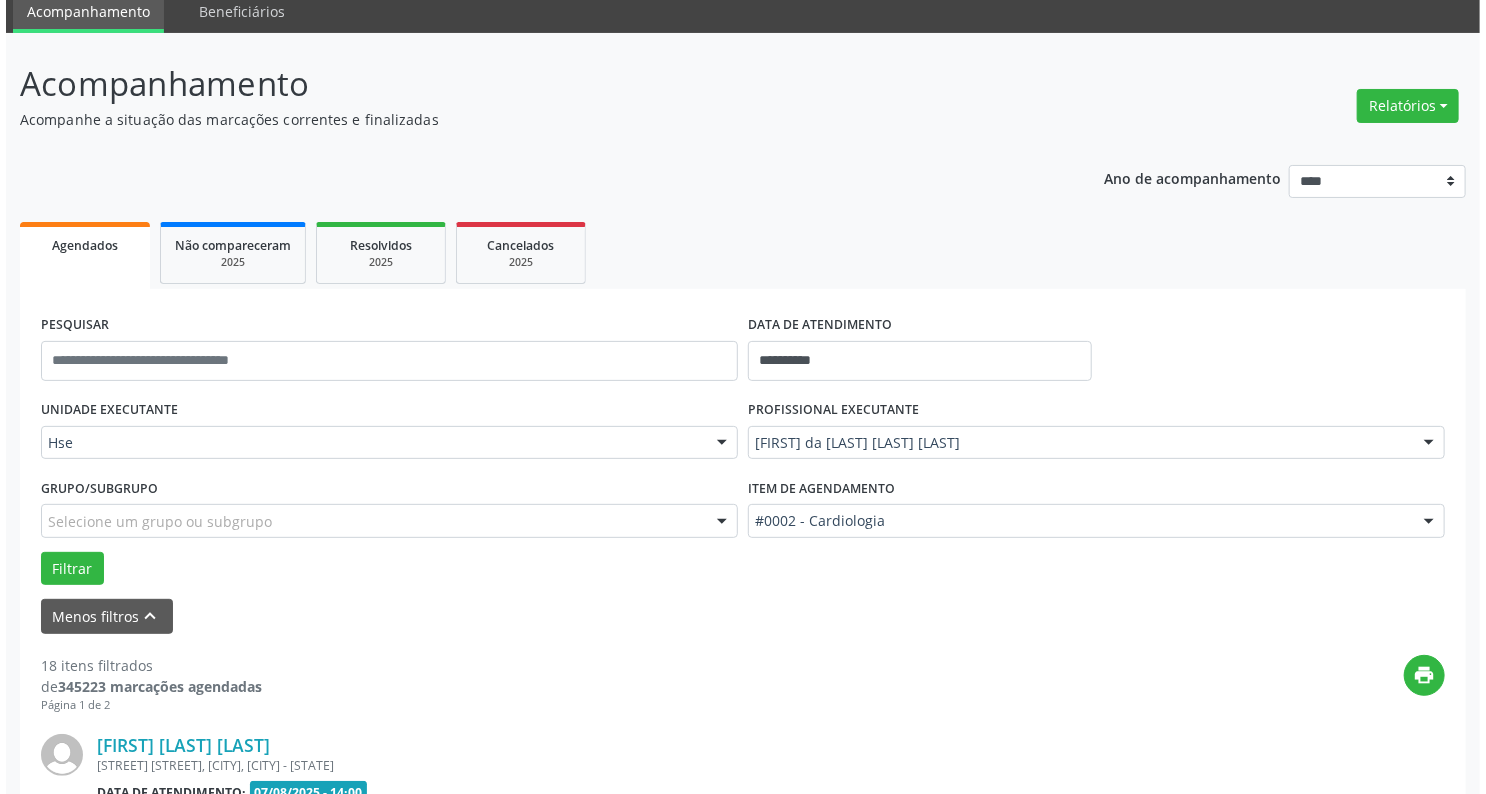 scroll, scrollTop: 400, scrollLeft: 0, axis: vertical 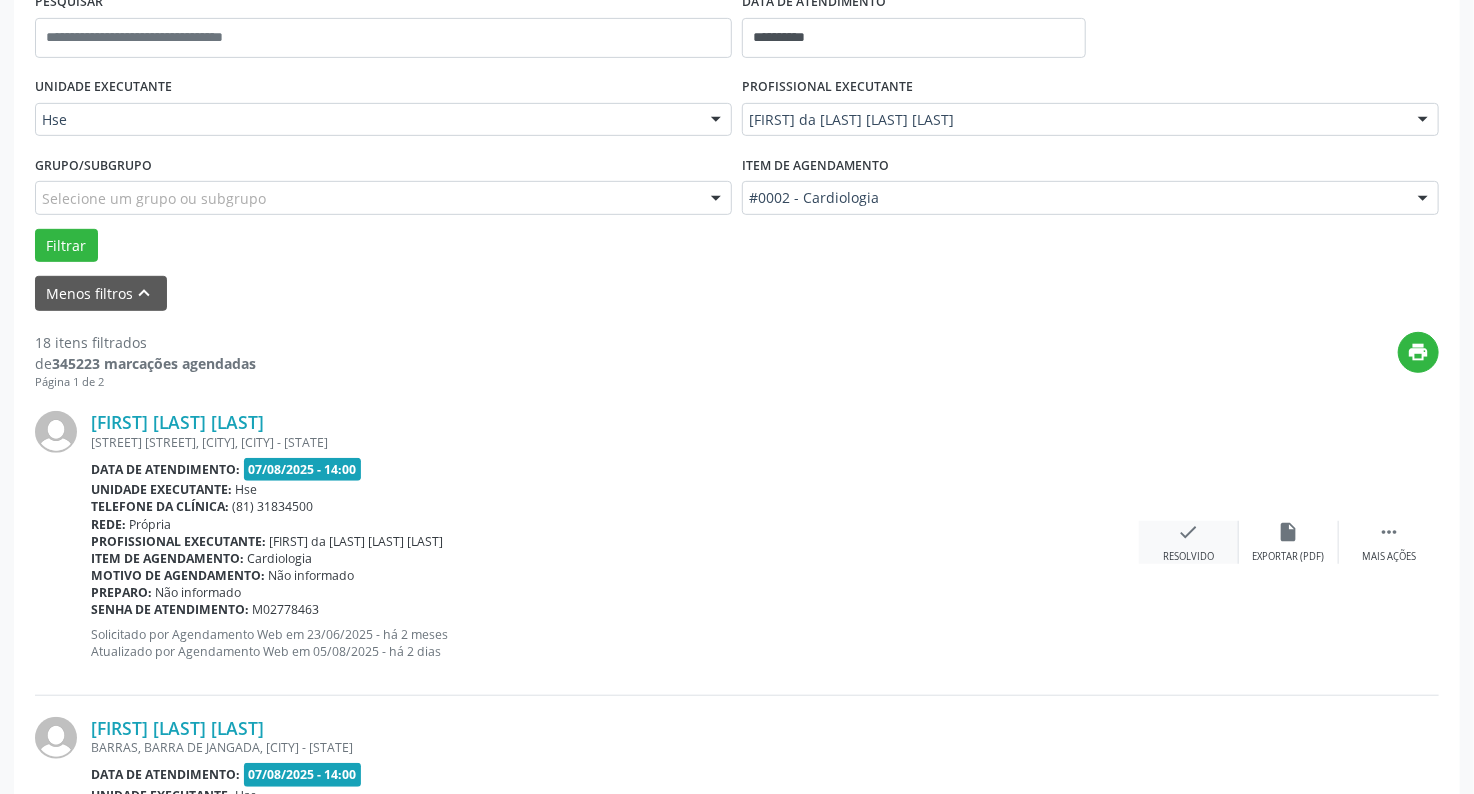 click on "check" at bounding box center [1189, 532] 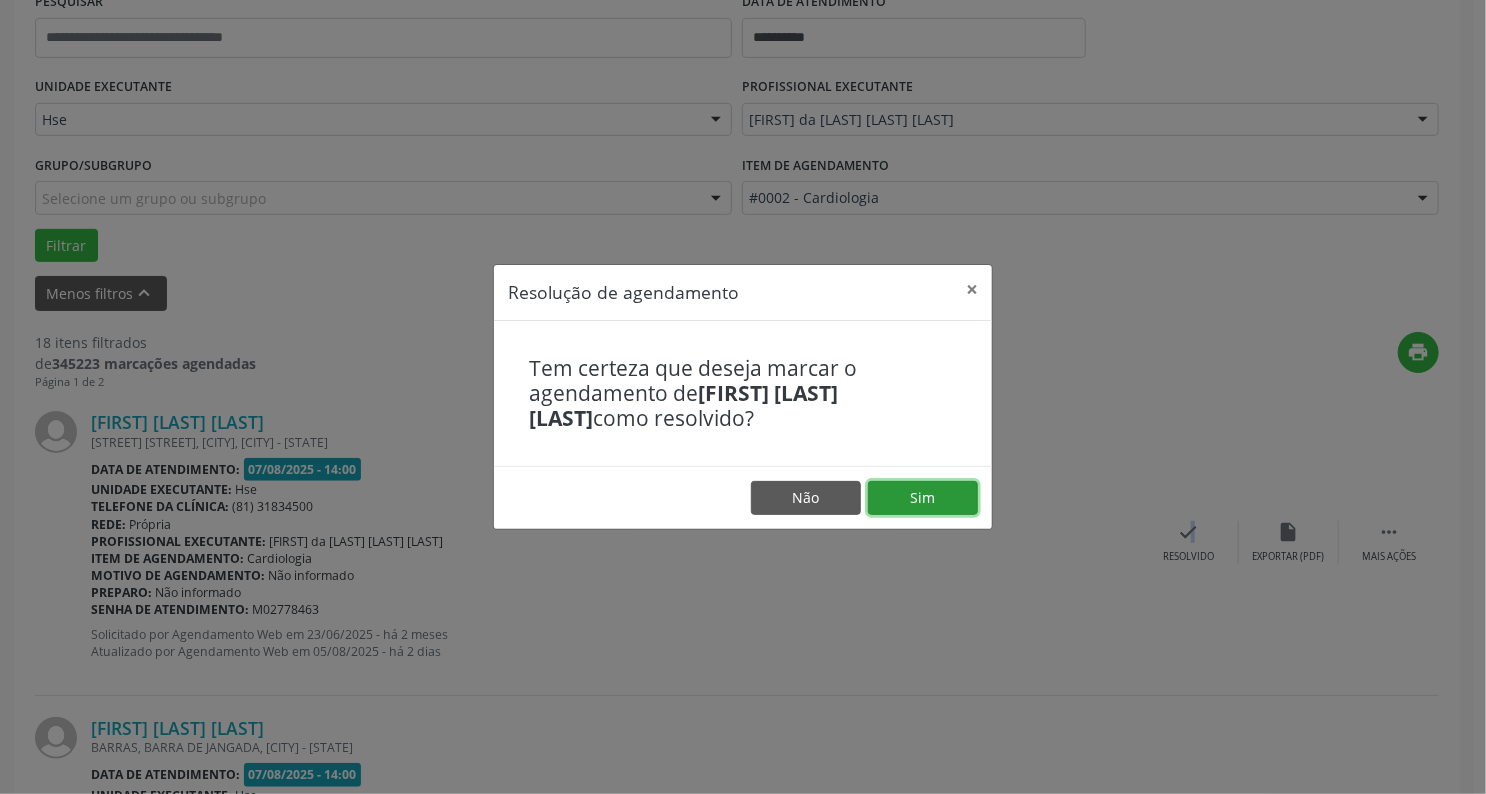 click on "Sim" at bounding box center (923, 498) 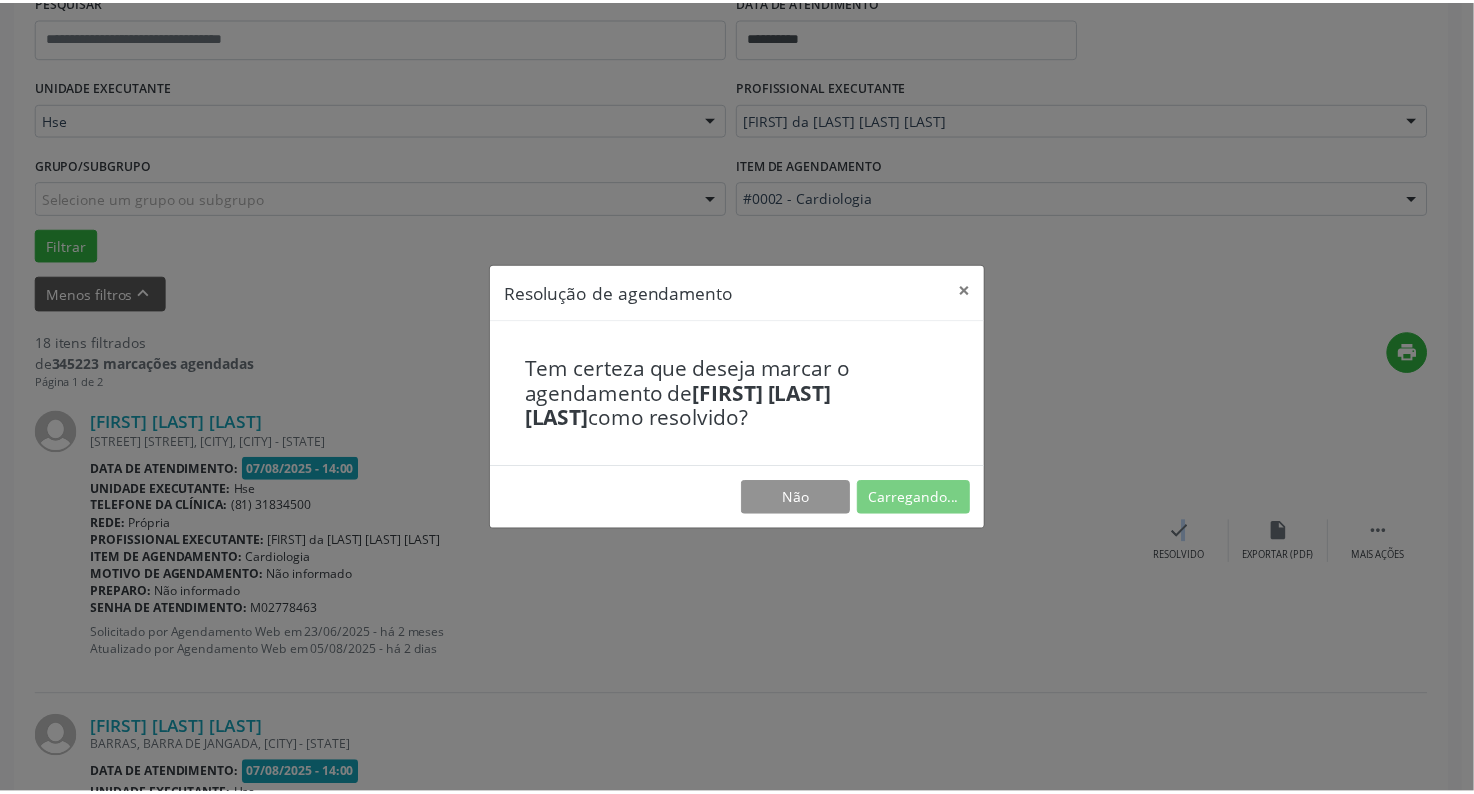 scroll, scrollTop: 56, scrollLeft: 0, axis: vertical 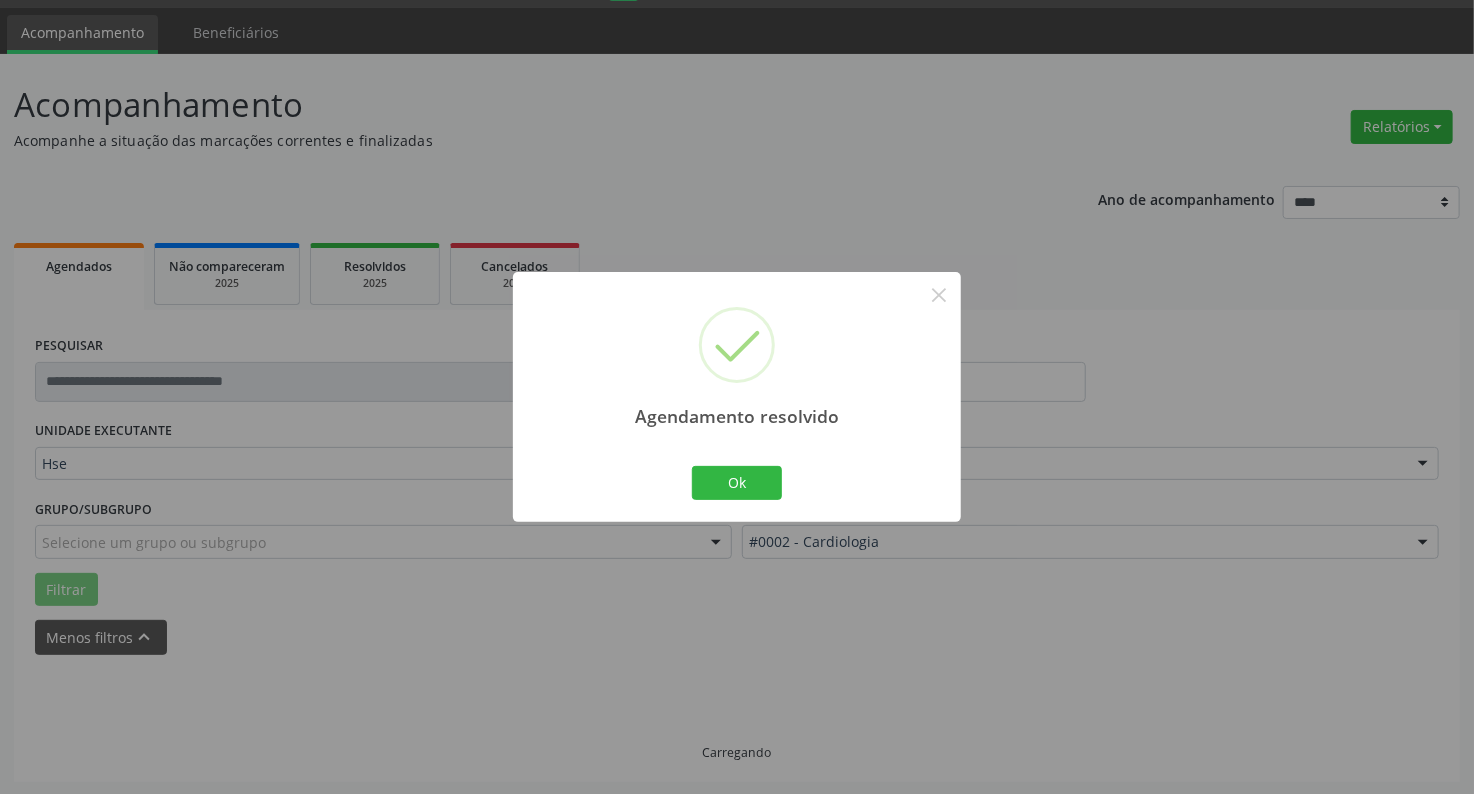 click on "Agendamento resolvido × Ok Cancel" at bounding box center [737, 396] 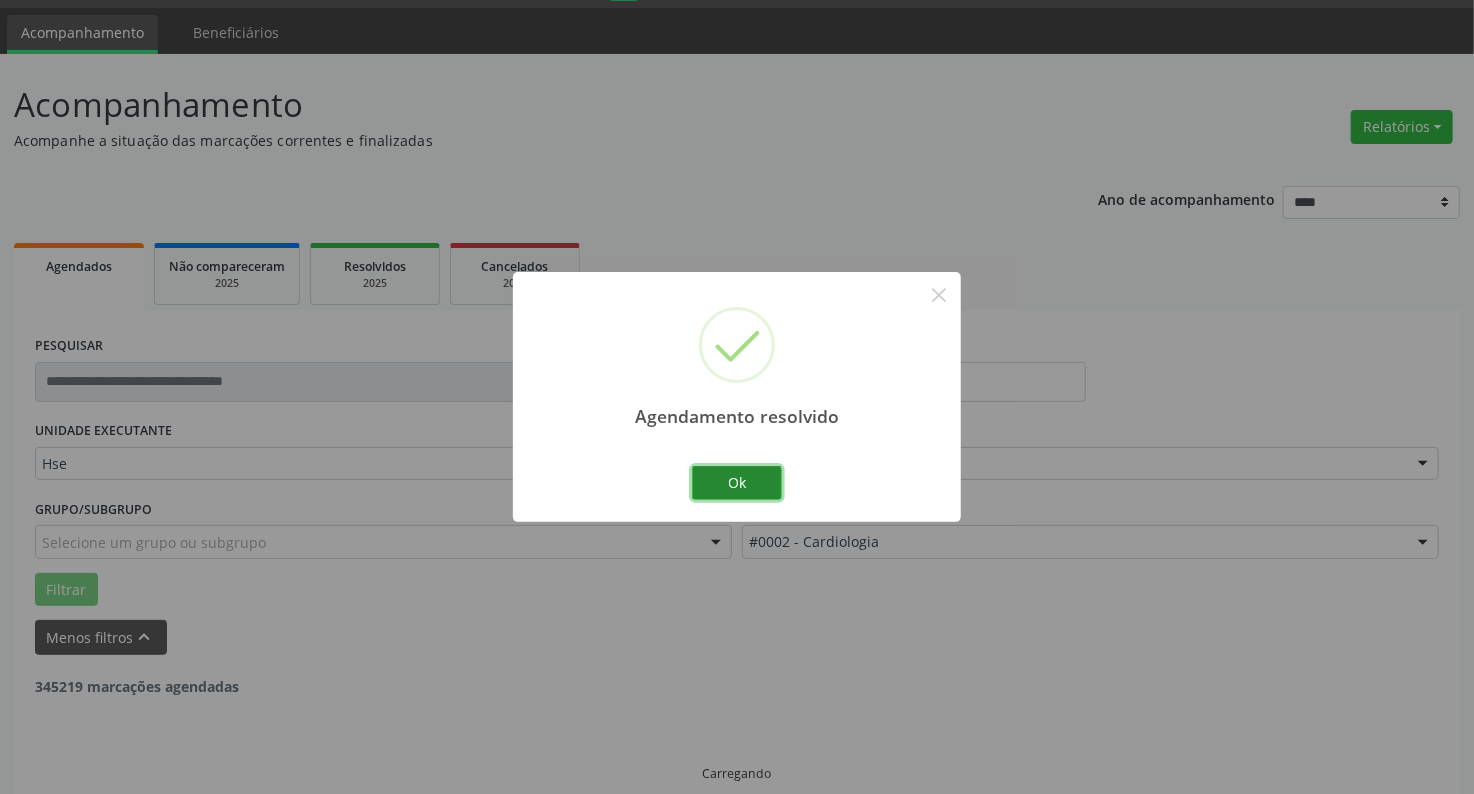 click on "Ok" at bounding box center [737, 483] 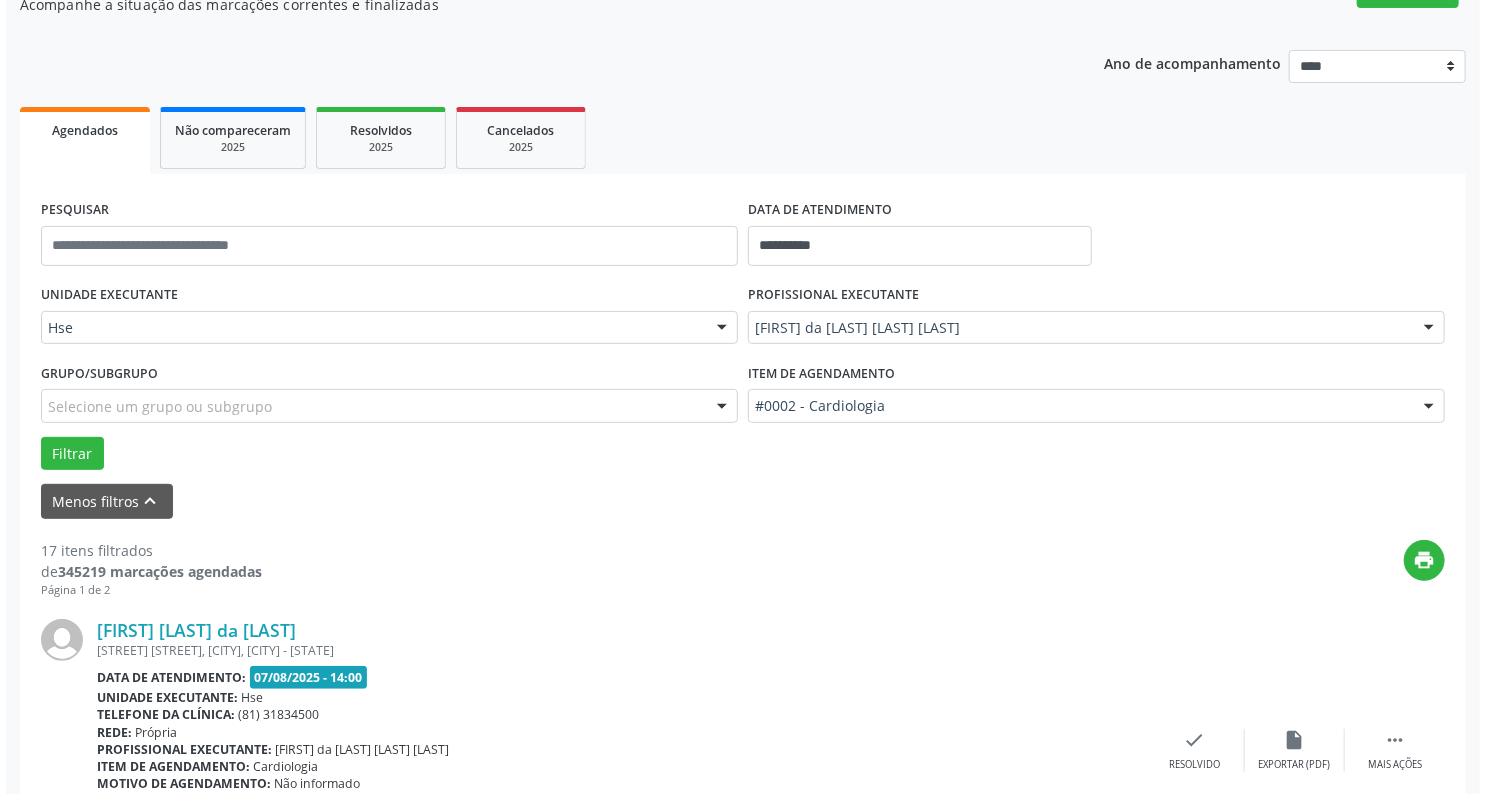 scroll, scrollTop: 317, scrollLeft: 0, axis: vertical 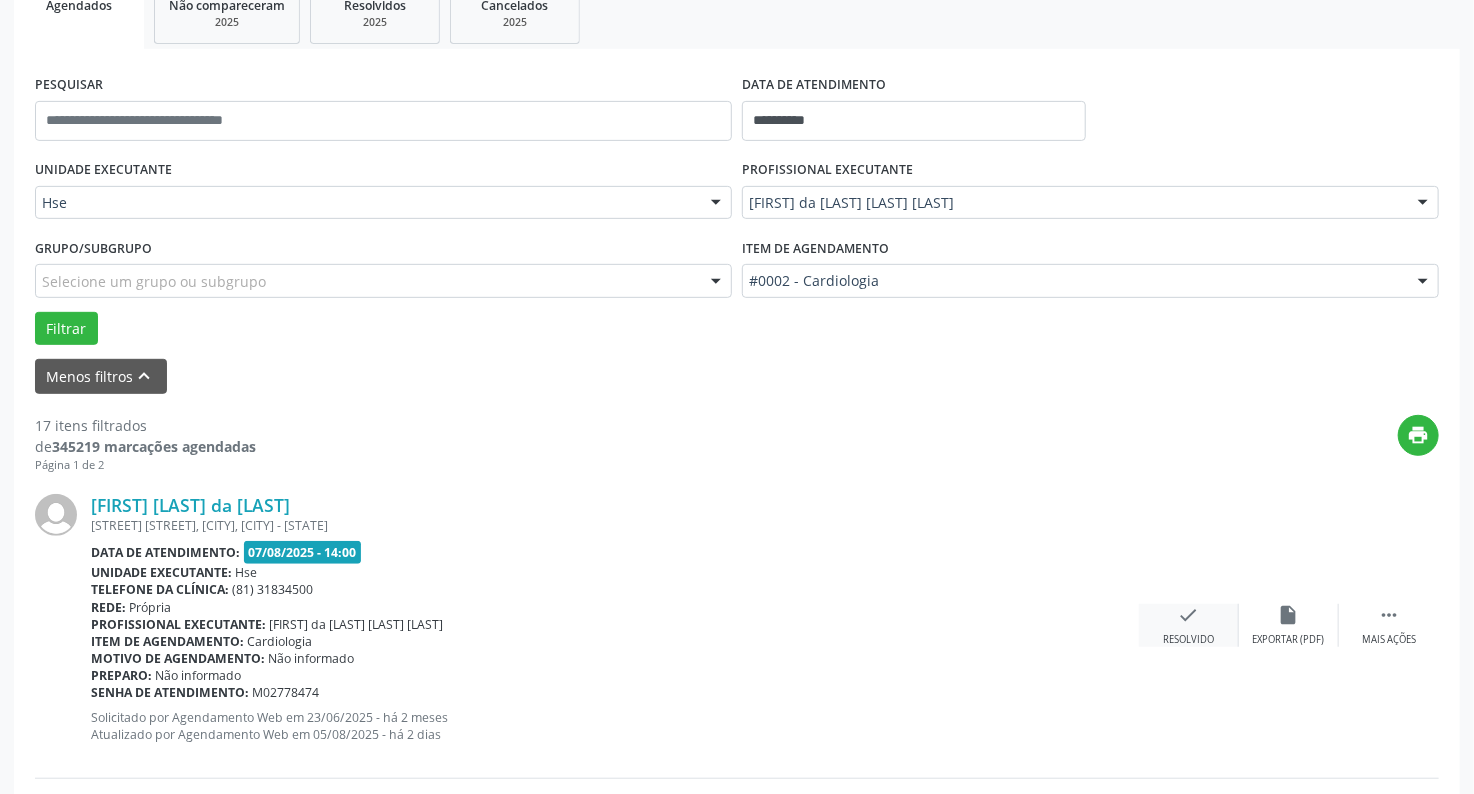 click on "Resolvido" at bounding box center [1188, 640] 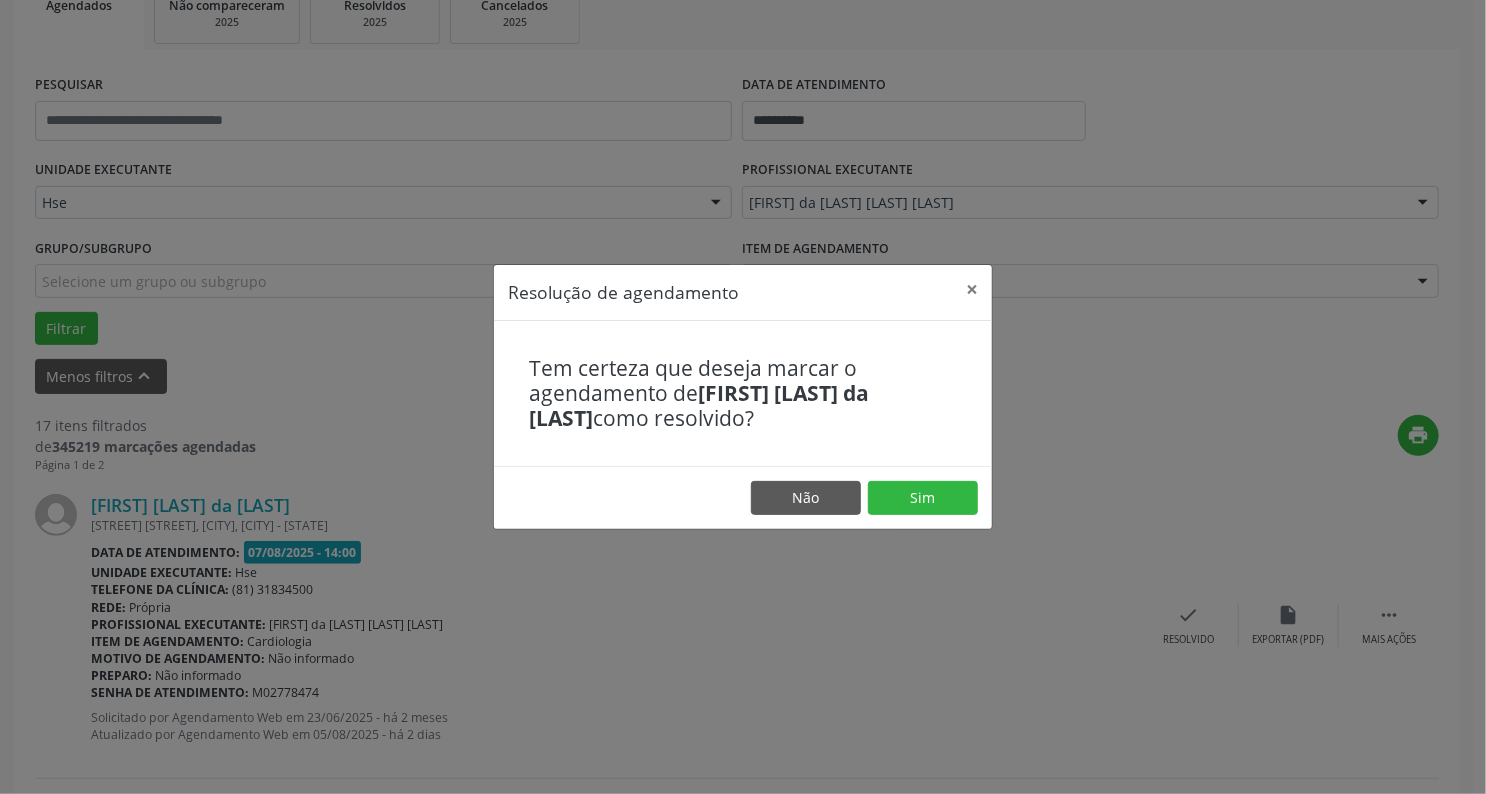 click on "Não Sim" at bounding box center (743, 497) 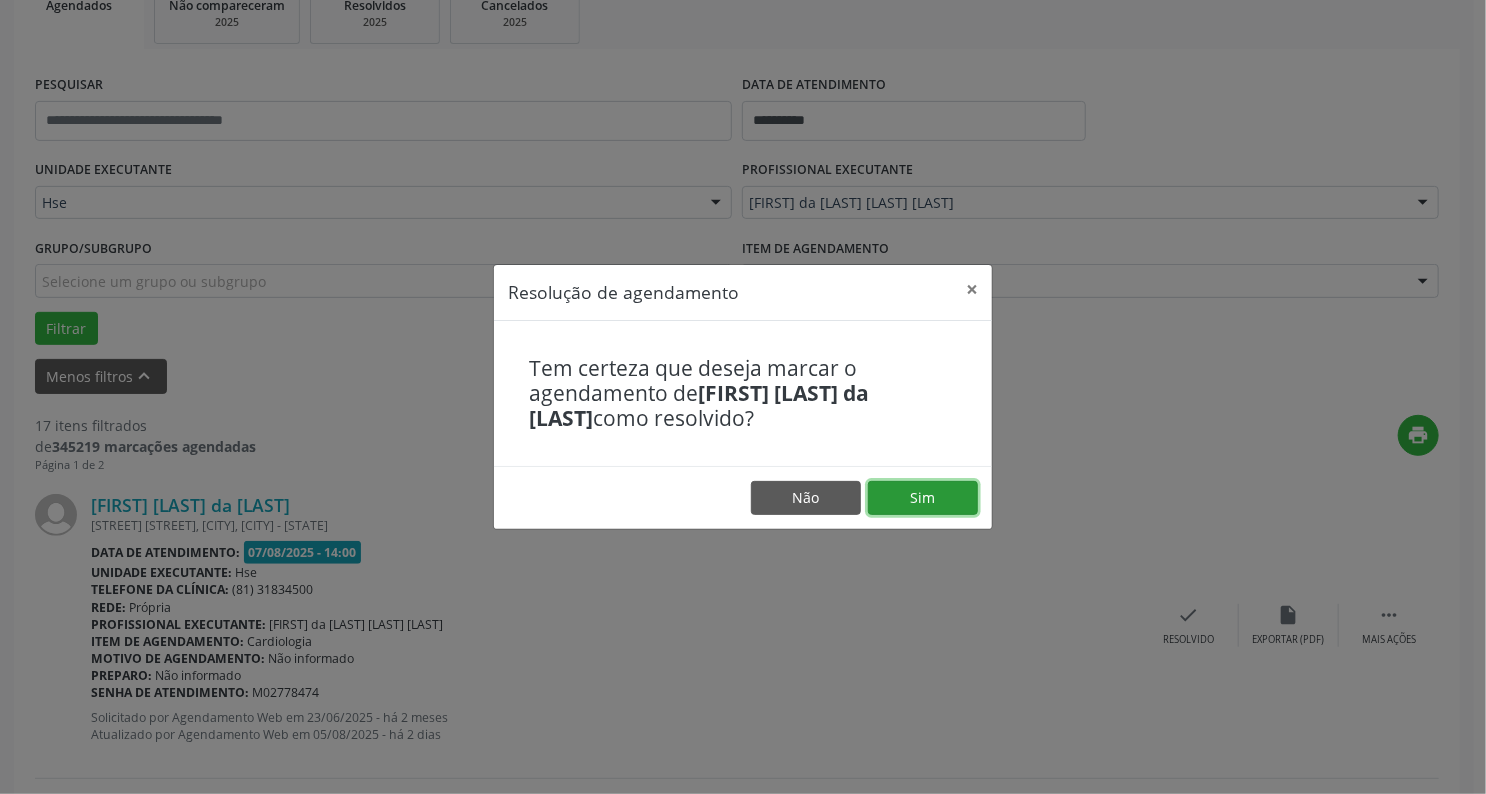 click on "Sim" at bounding box center [923, 498] 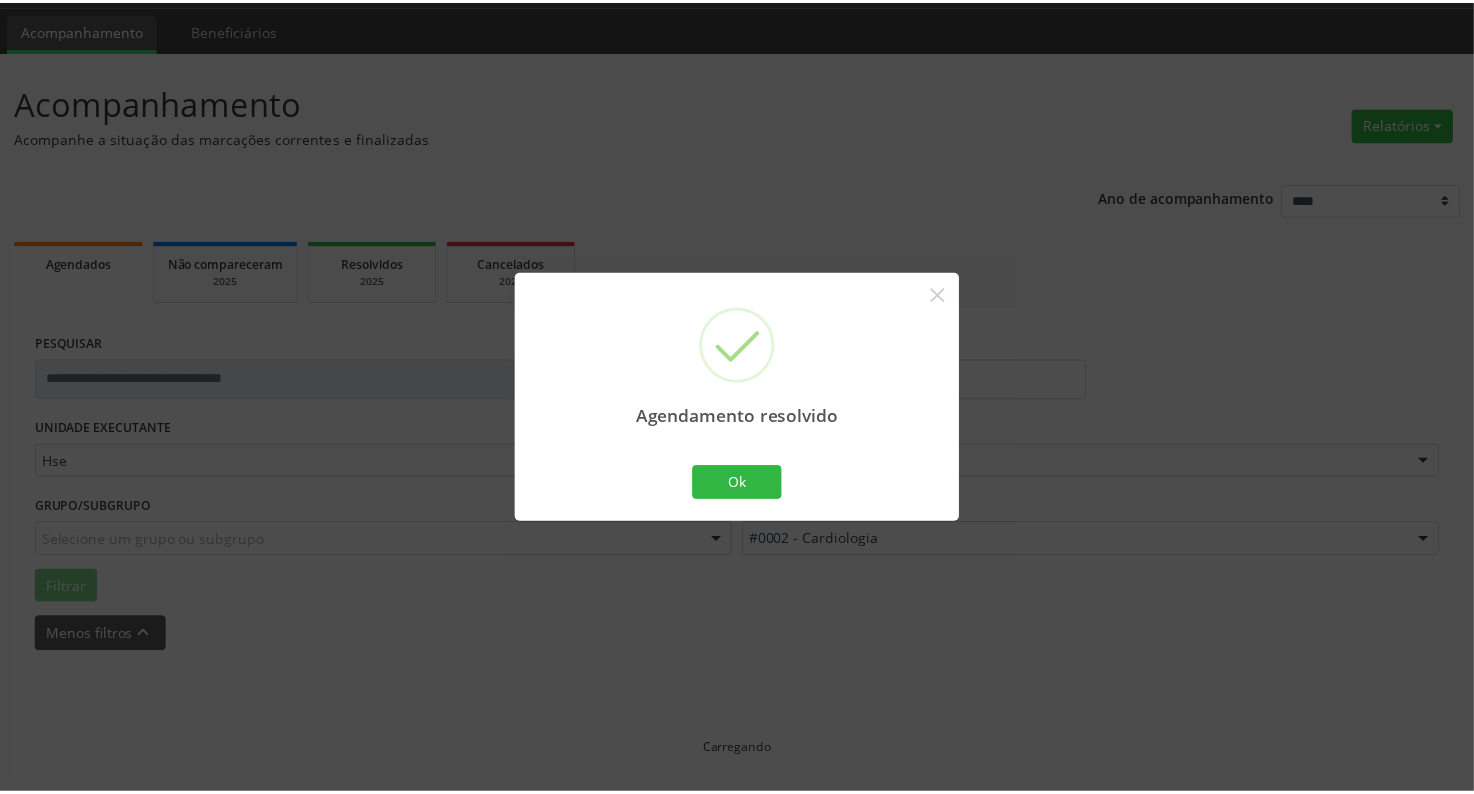 scroll, scrollTop: 56, scrollLeft: 0, axis: vertical 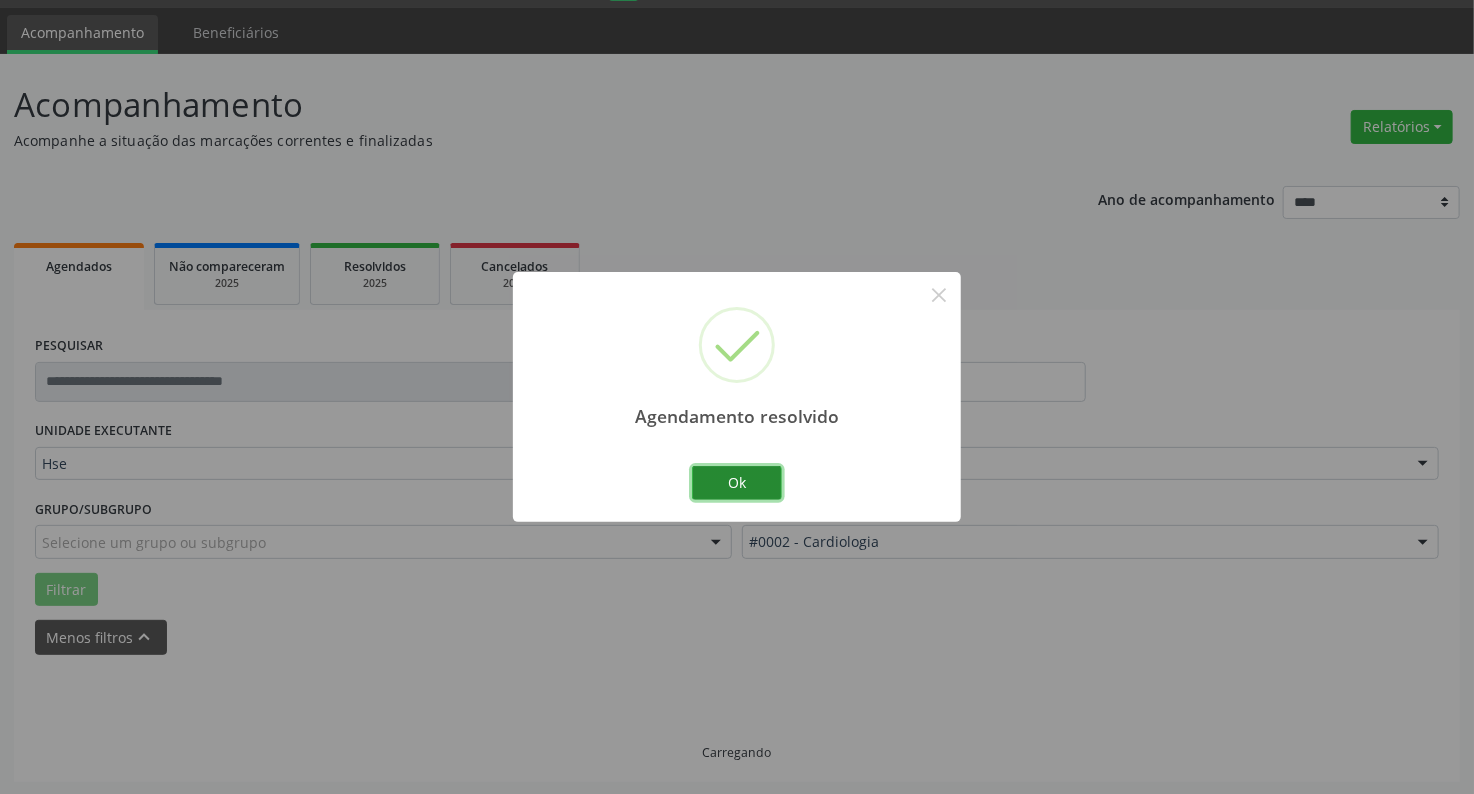 click on "Ok" at bounding box center (737, 483) 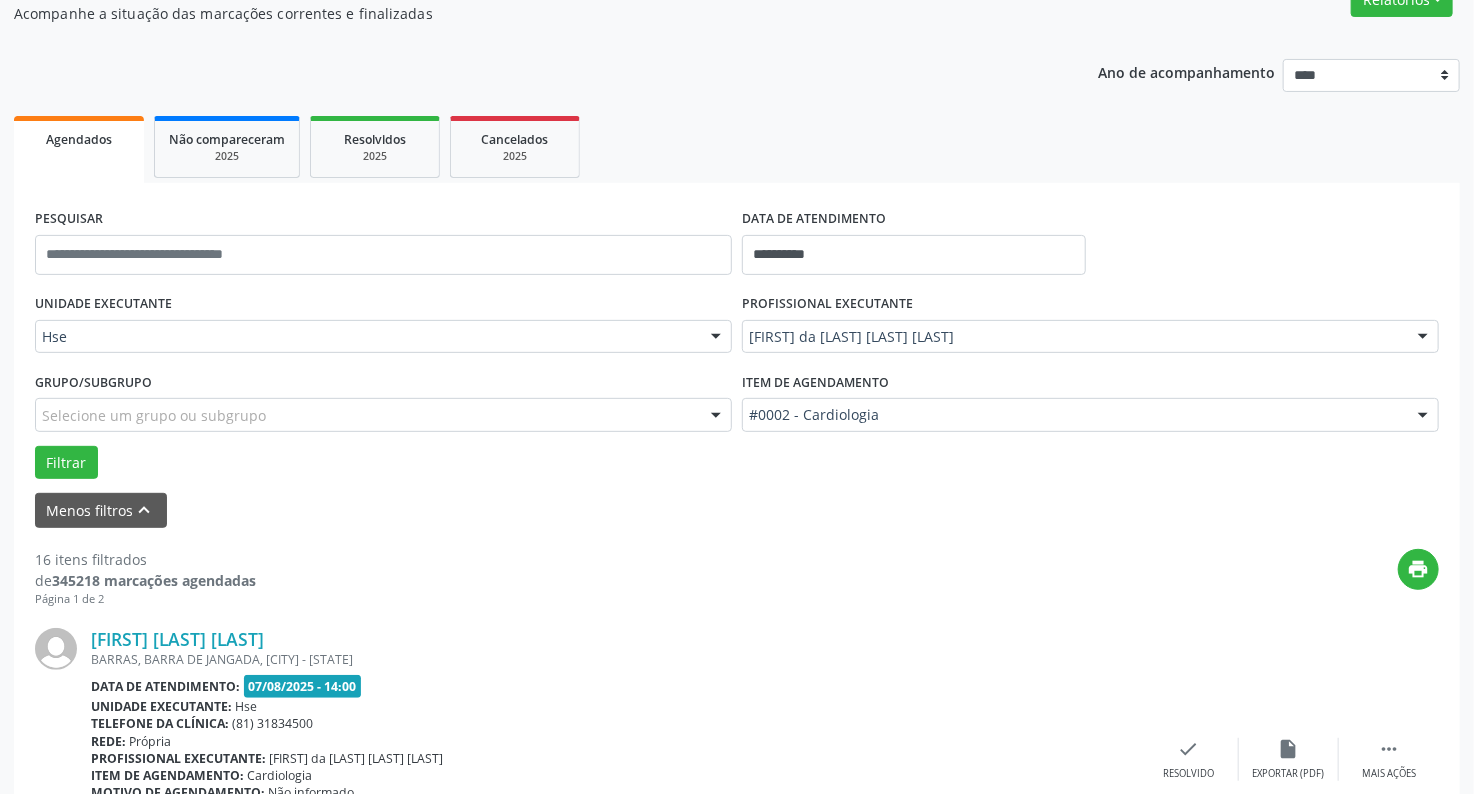 scroll, scrollTop: 317, scrollLeft: 0, axis: vertical 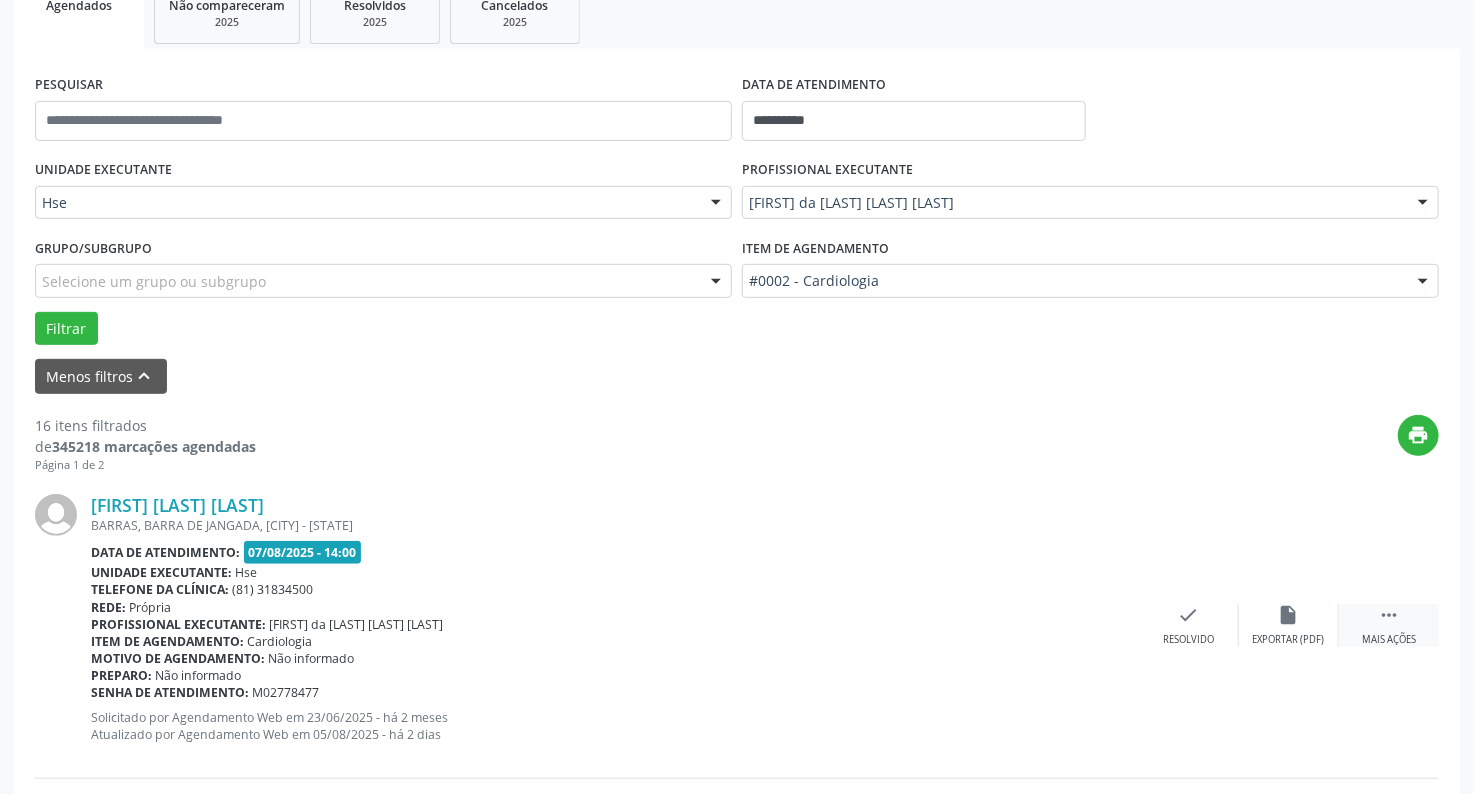 click on "
Mais ações" at bounding box center (1389, 625) 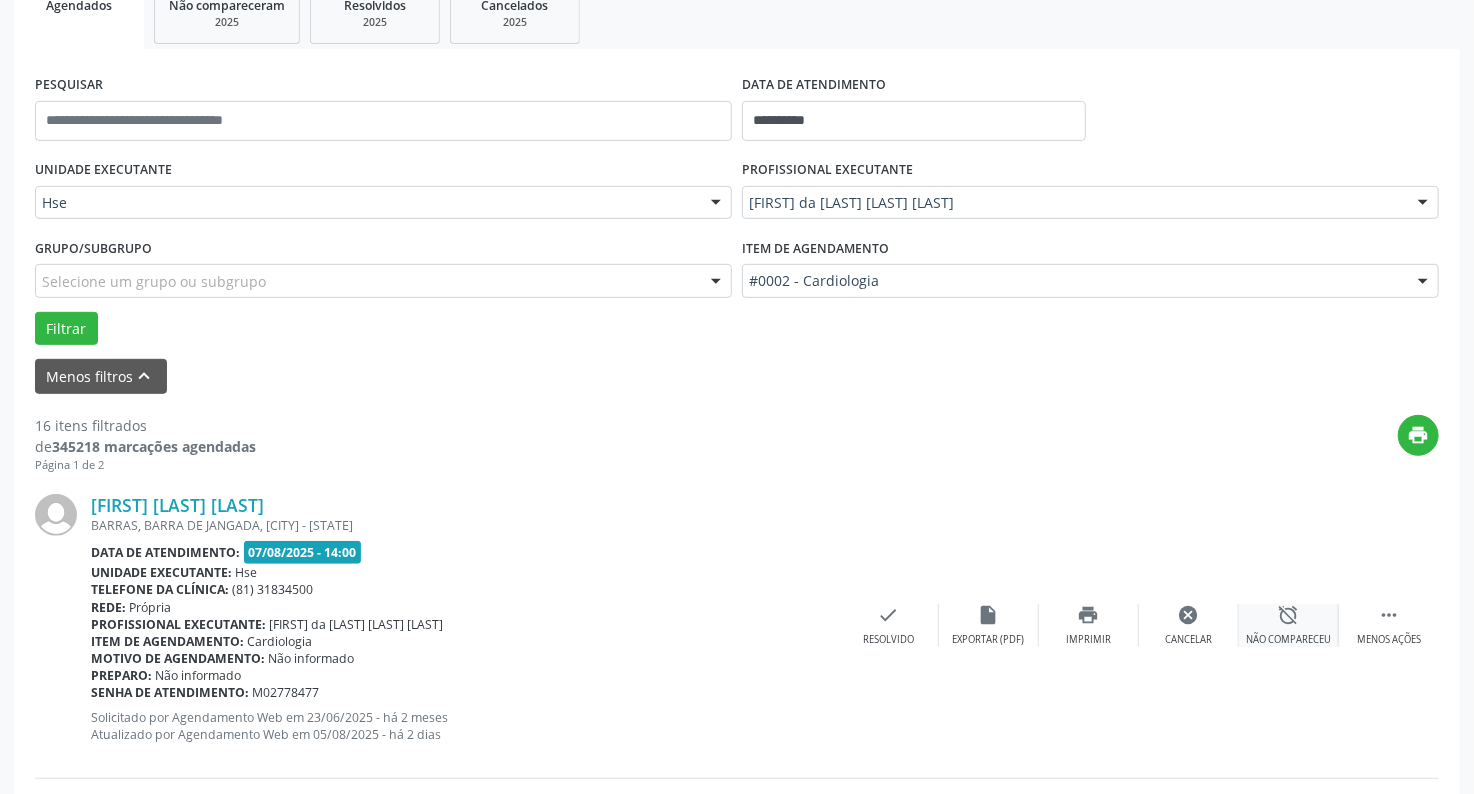 click on "alarm_off
Não compareceu" at bounding box center (1289, 625) 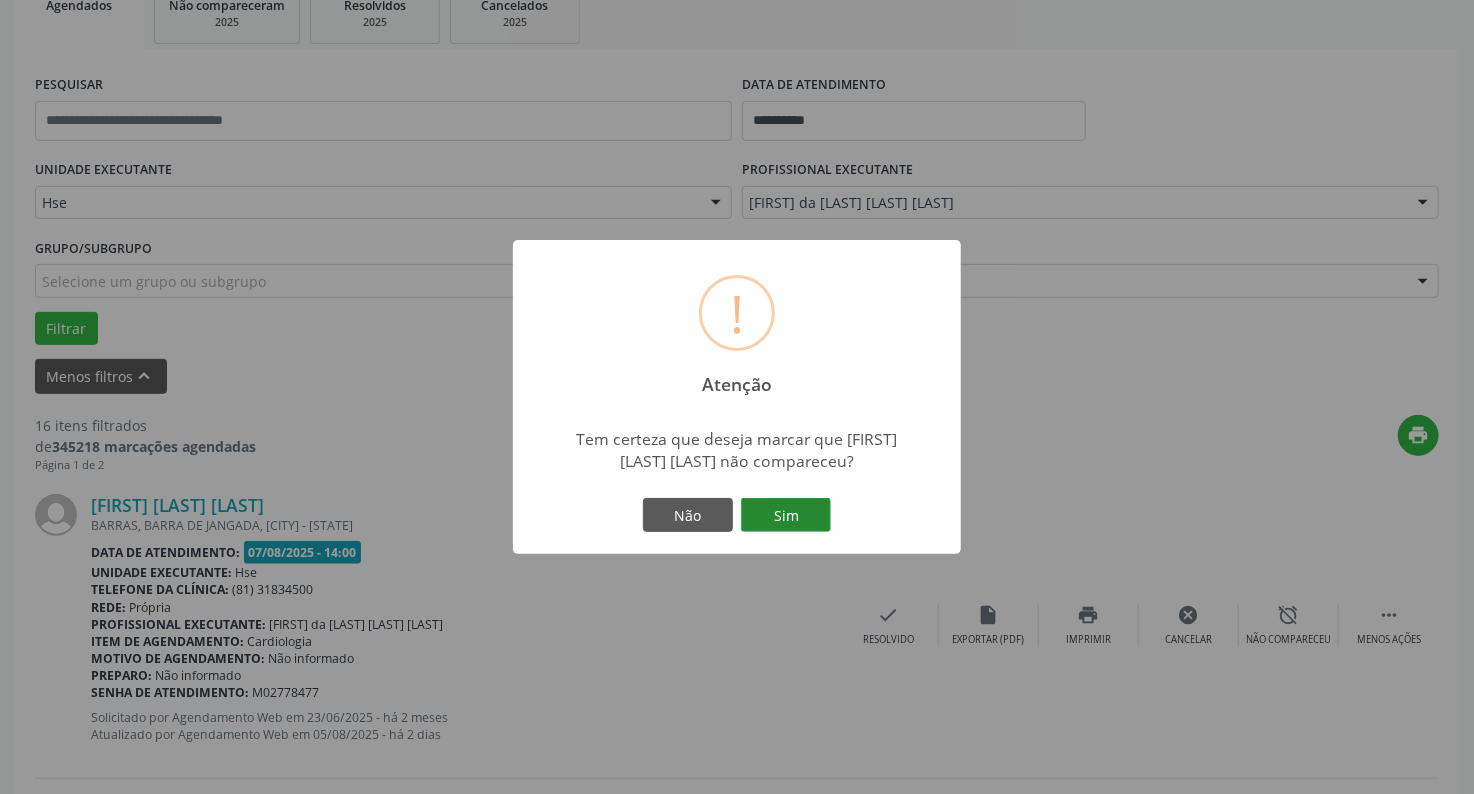 click on "Sim" at bounding box center [786, 515] 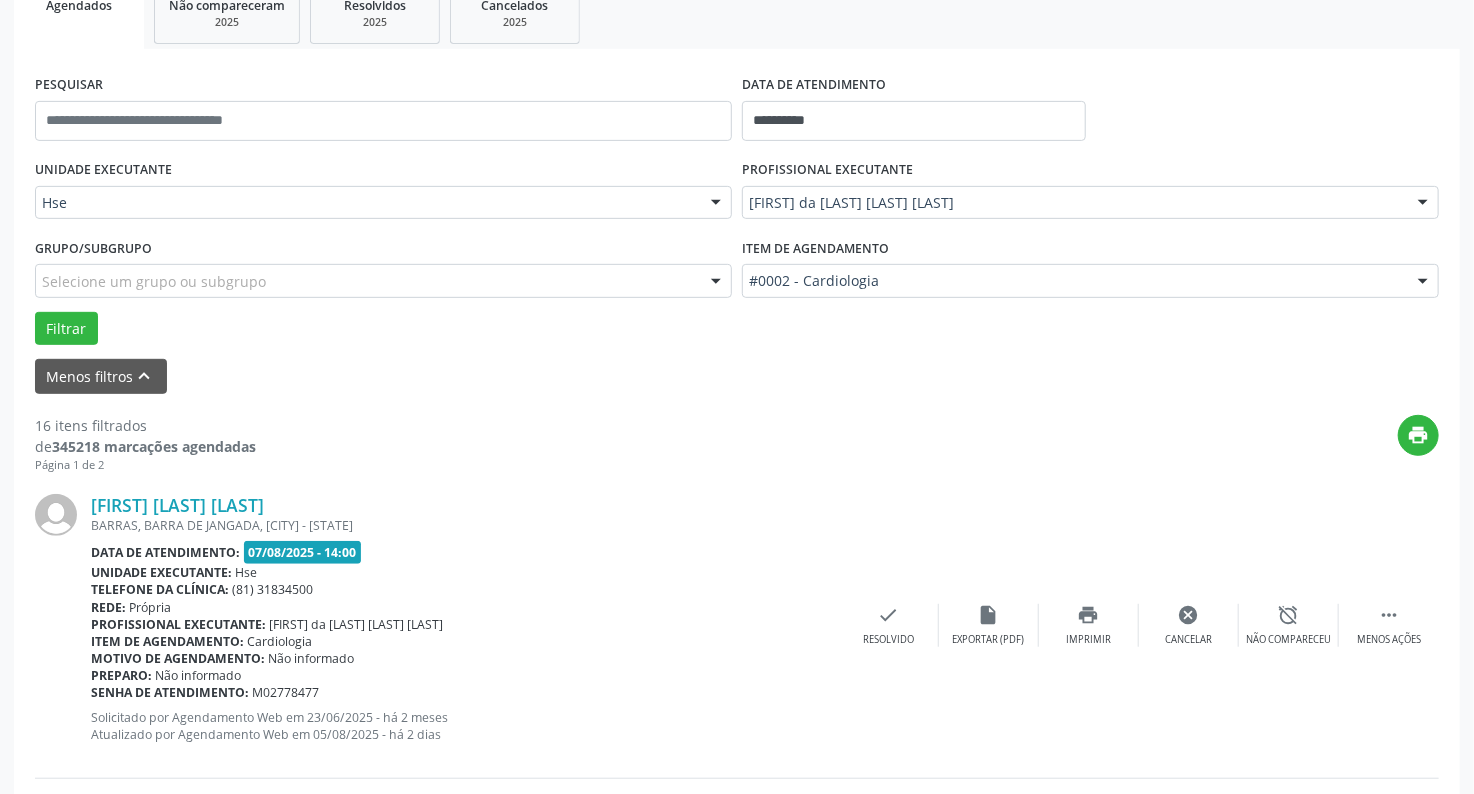 scroll, scrollTop: 77, scrollLeft: 0, axis: vertical 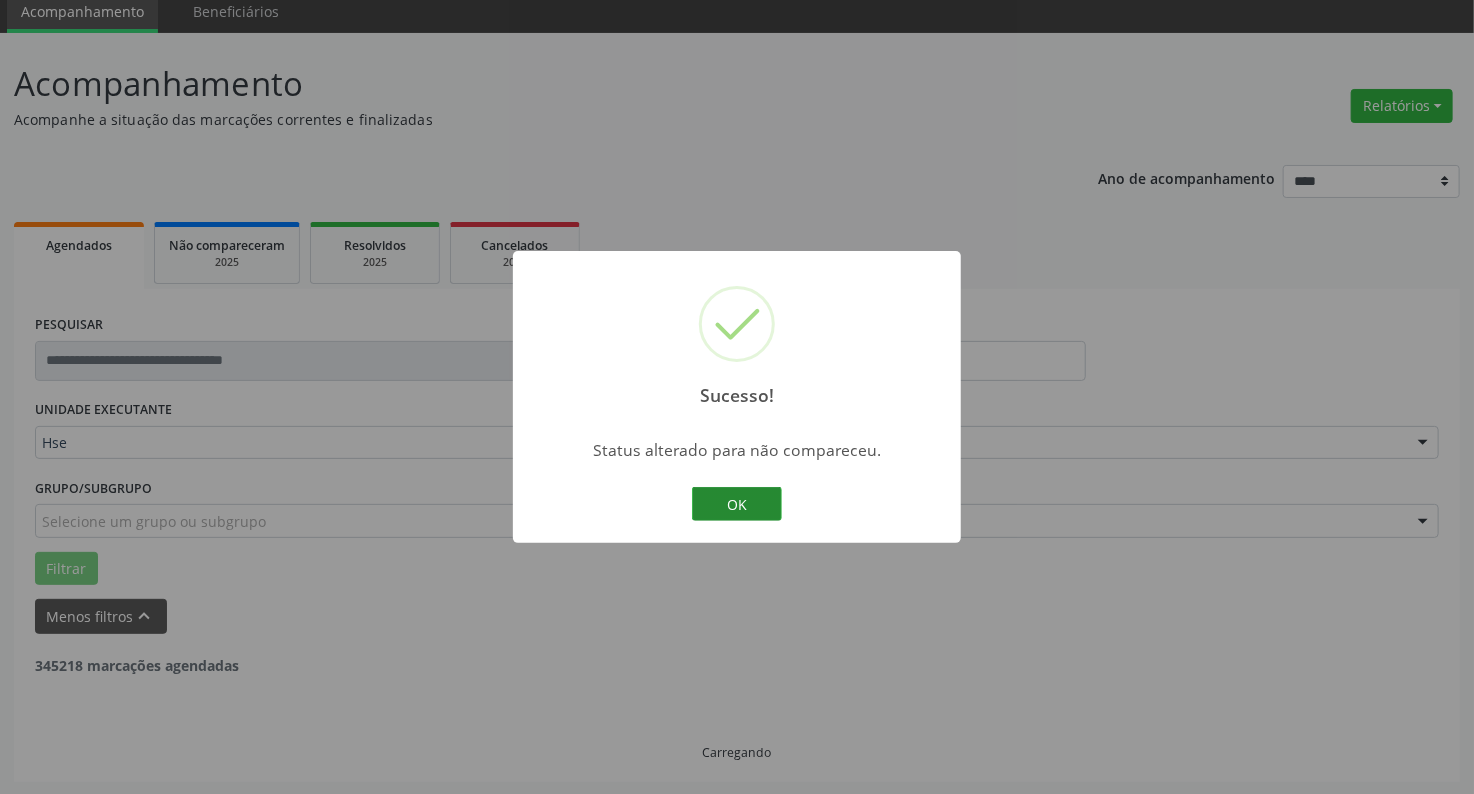 click on "OK" at bounding box center (737, 504) 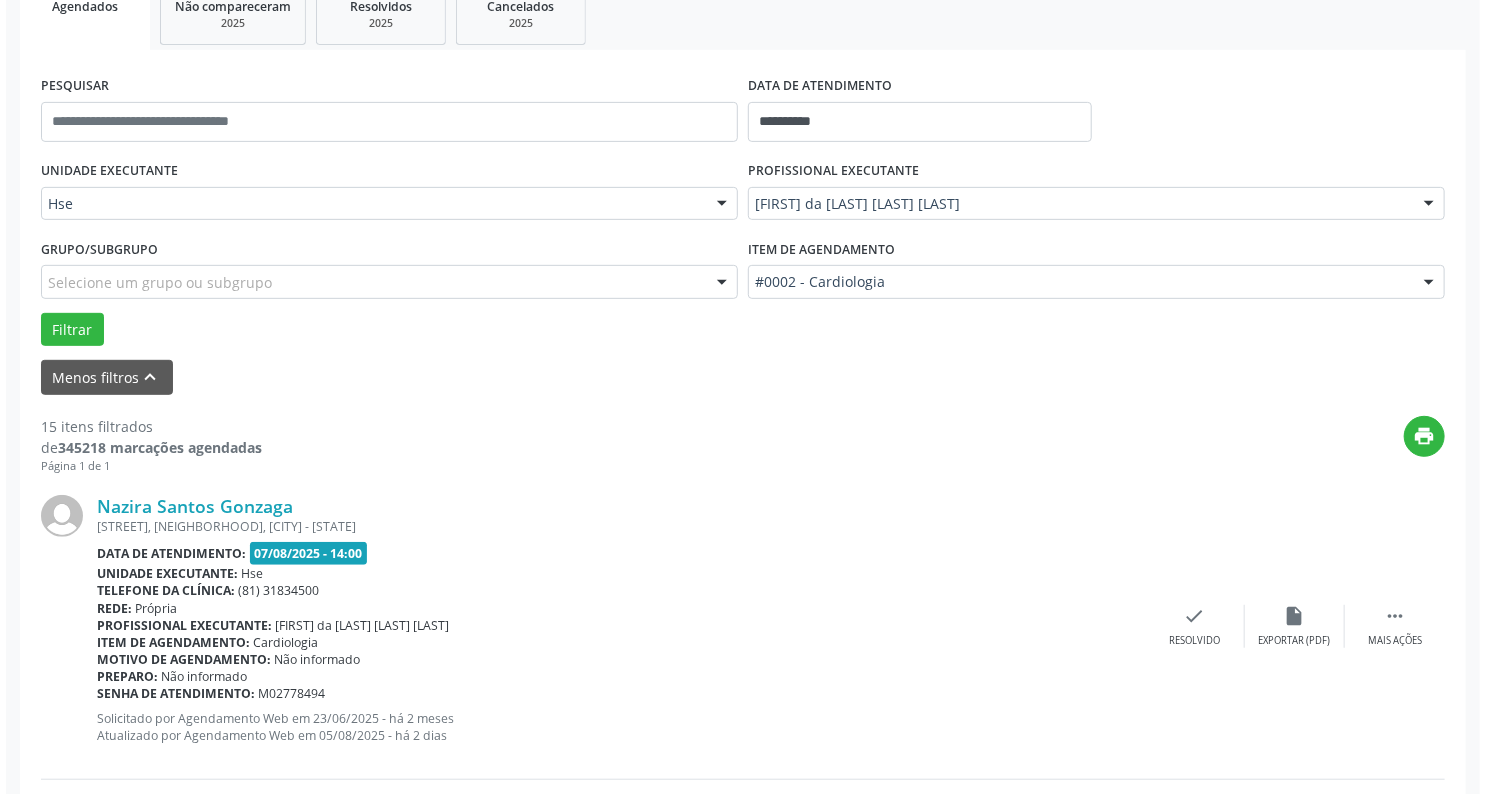 scroll, scrollTop: 317, scrollLeft: 0, axis: vertical 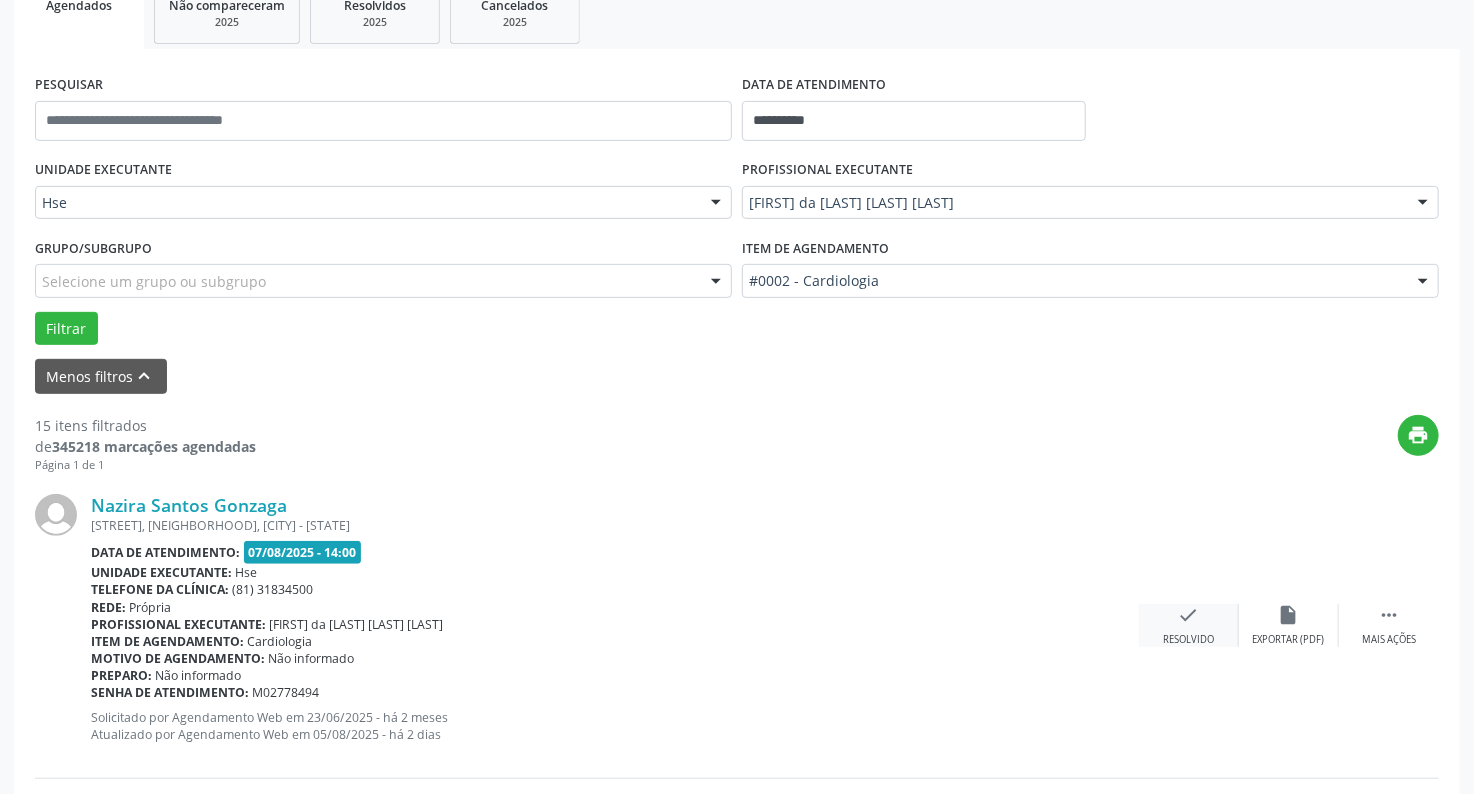 click on "check
Resolvido" at bounding box center (1189, 625) 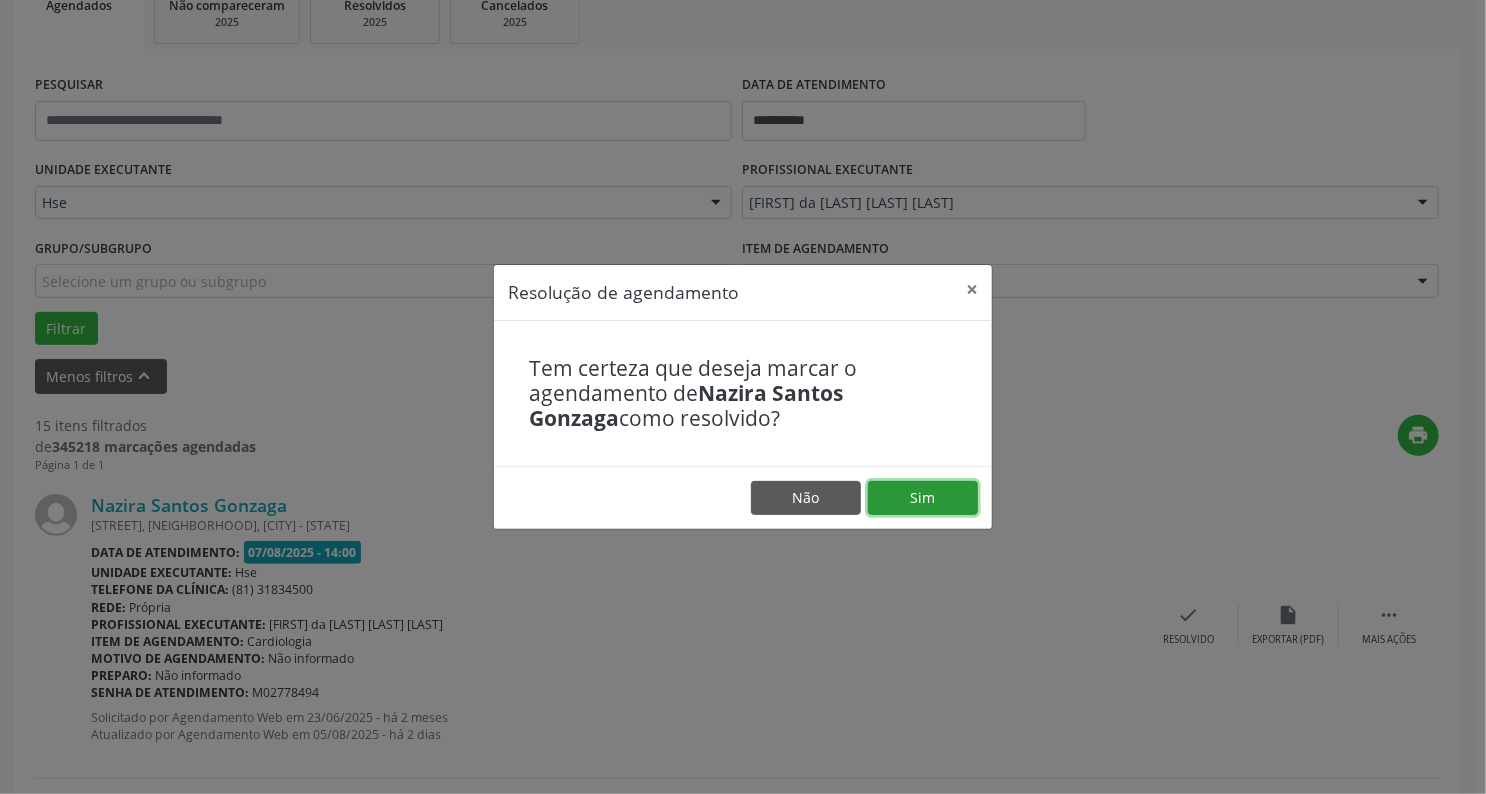 click on "Sim" at bounding box center (923, 498) 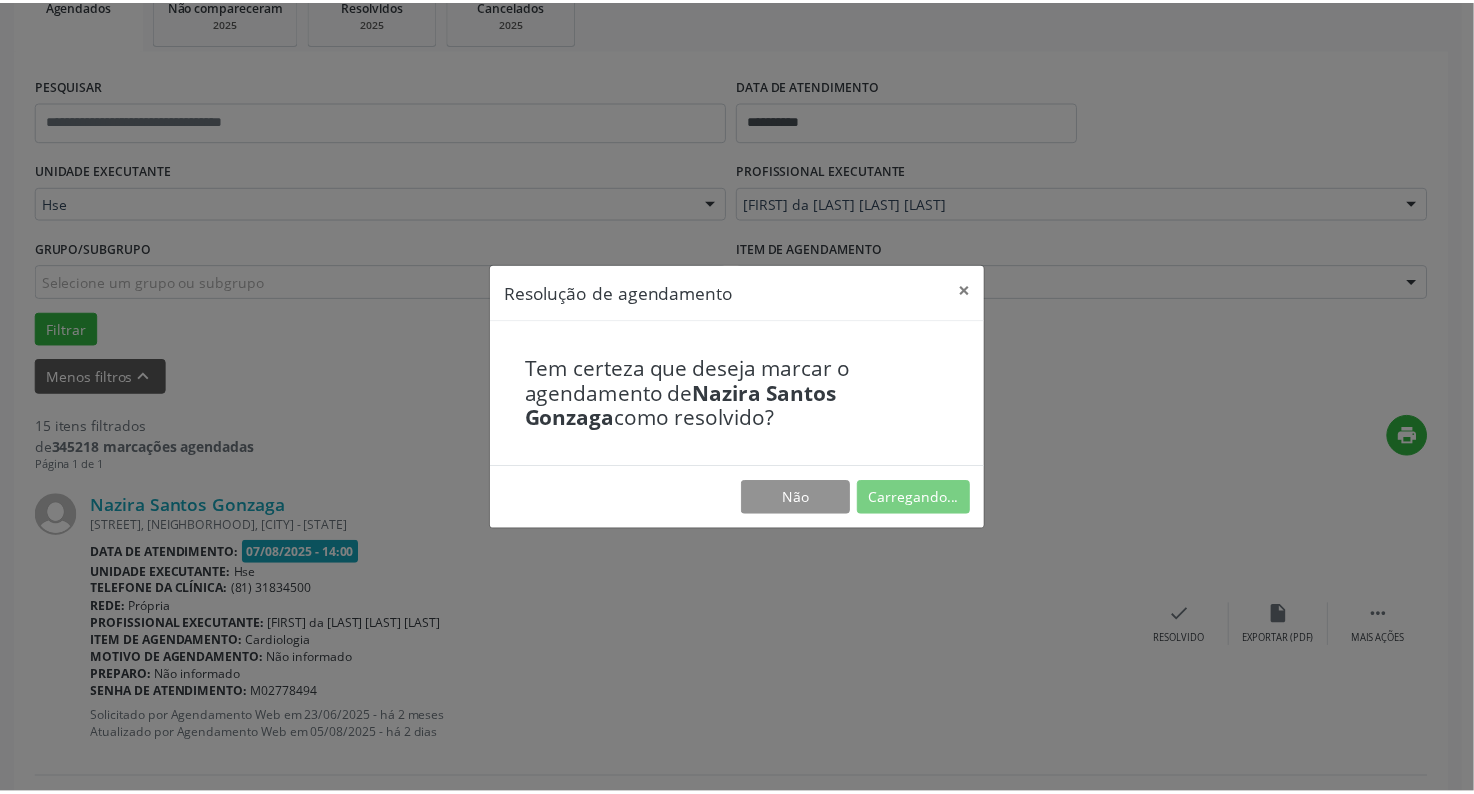 scroll, scrollTop: 56, scrollLeft: 0, axis: vertical 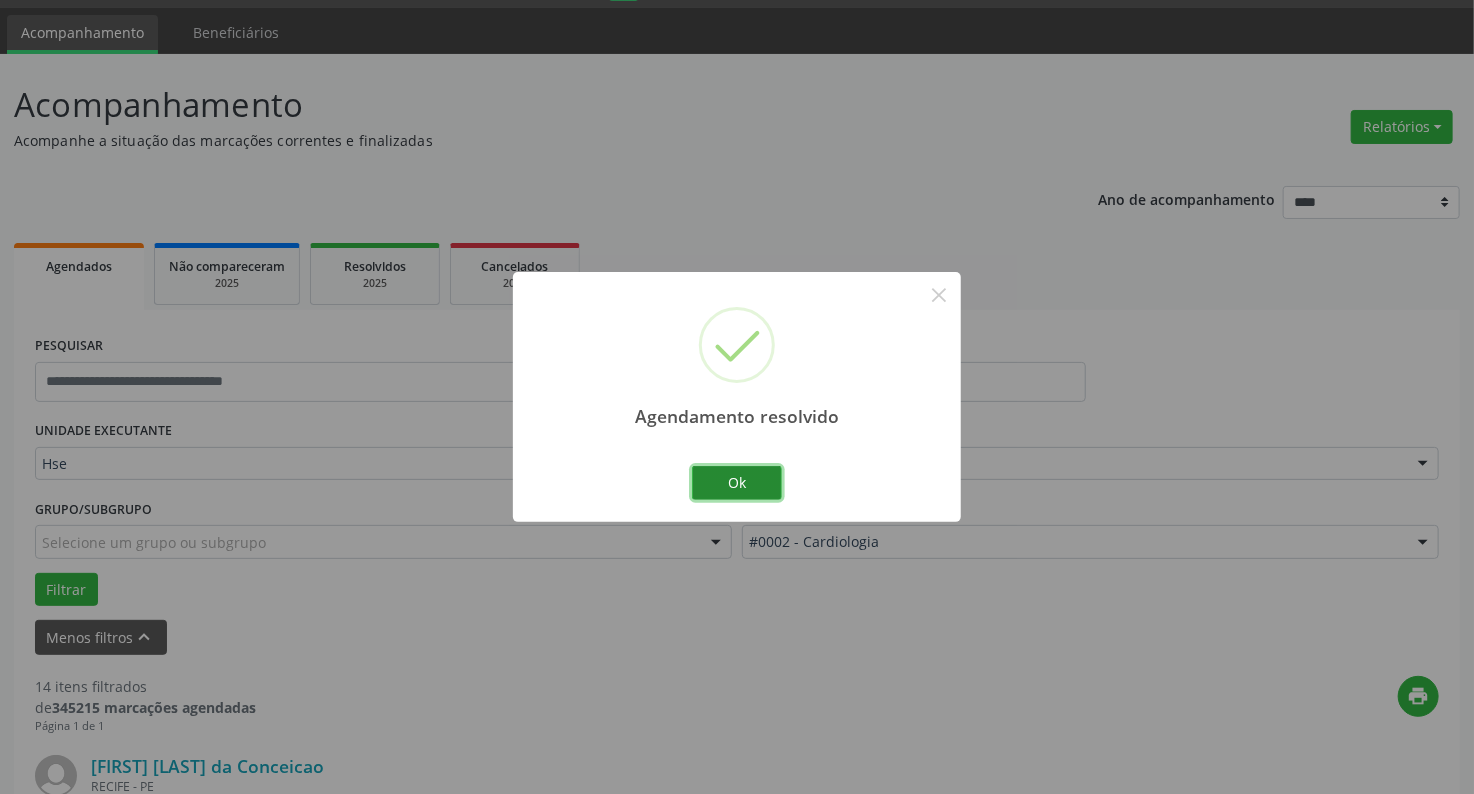 click on "Ok" at bounding box center (737, 483) 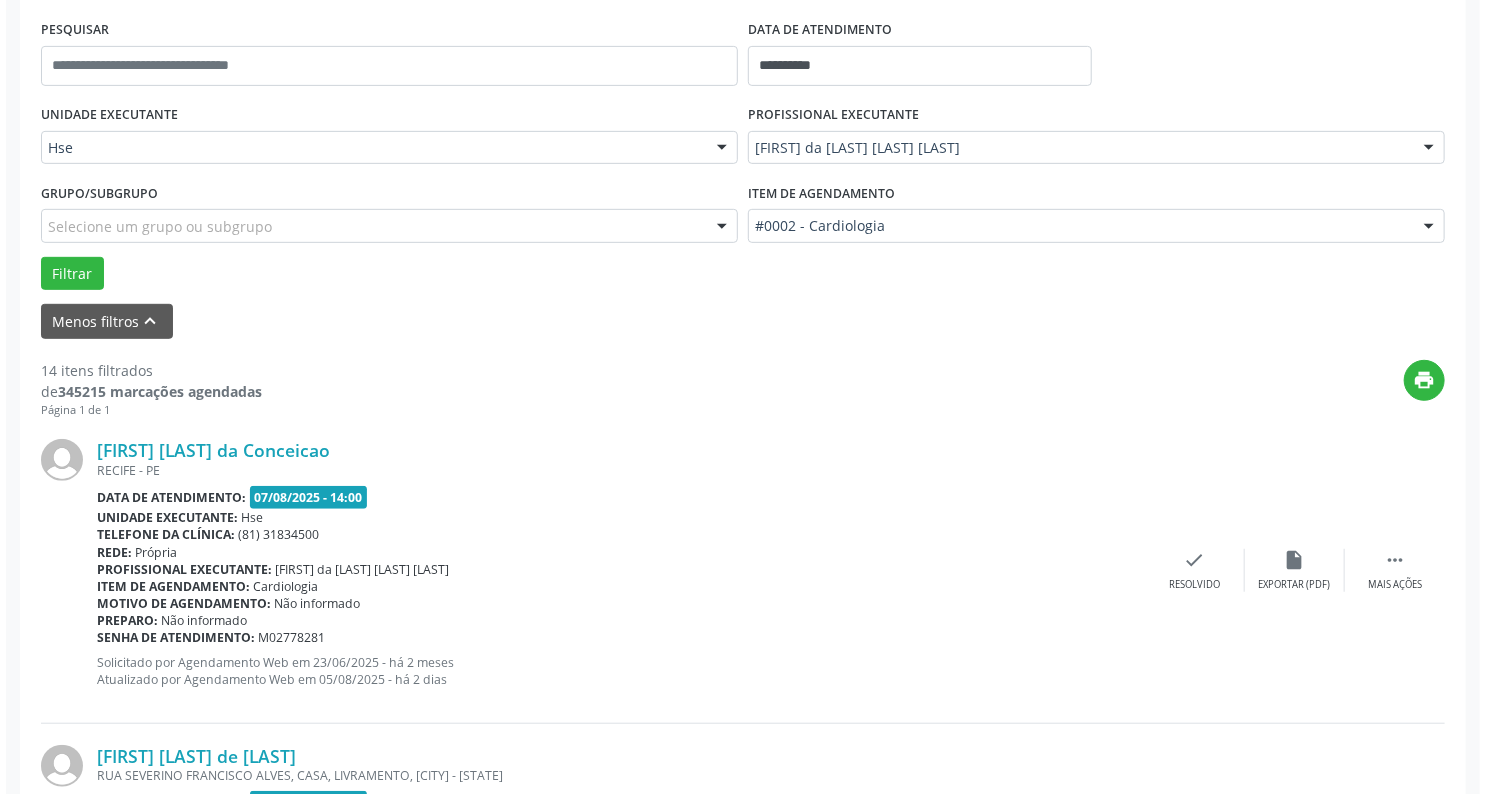 scroll, scrollTop: 557, scrollLeft: 0, axis: vertical 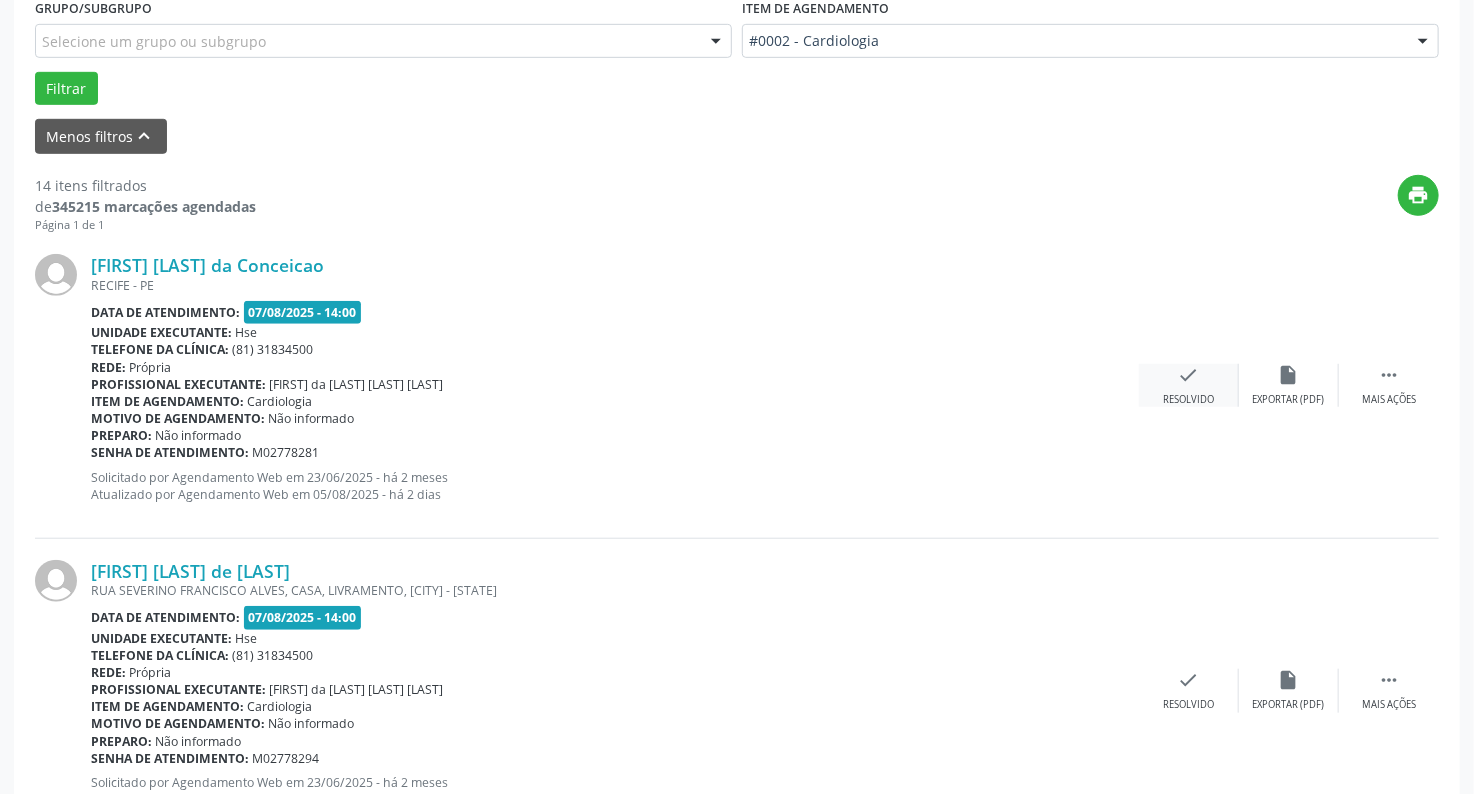 click on "Maria Luiza da Conceicao
RECIFE - PE
Data de atendimento:
07/08/2025 - 14:00
Unidade executante:
Hse
Telefone da clínica:
(81) 31834500
Rede:
Própria
Profissional executante:
Maria da Graca Pinto Ribeiro
Item de agendamento:
Cardiologia
Motivo de agendamento:
Não informado
Preparo:
Não informado
Senha de atendimento:
M02778281
Solicitado por Agendamento Web em 23/06/2025 - há 2 meses
Atualizado por Agendamento Web em 05/08/2025 - há 2 dias

Mais ações
insert_drive_file
Exportar (PDF)
check
Resolvido" at bounding box center [737, 385] 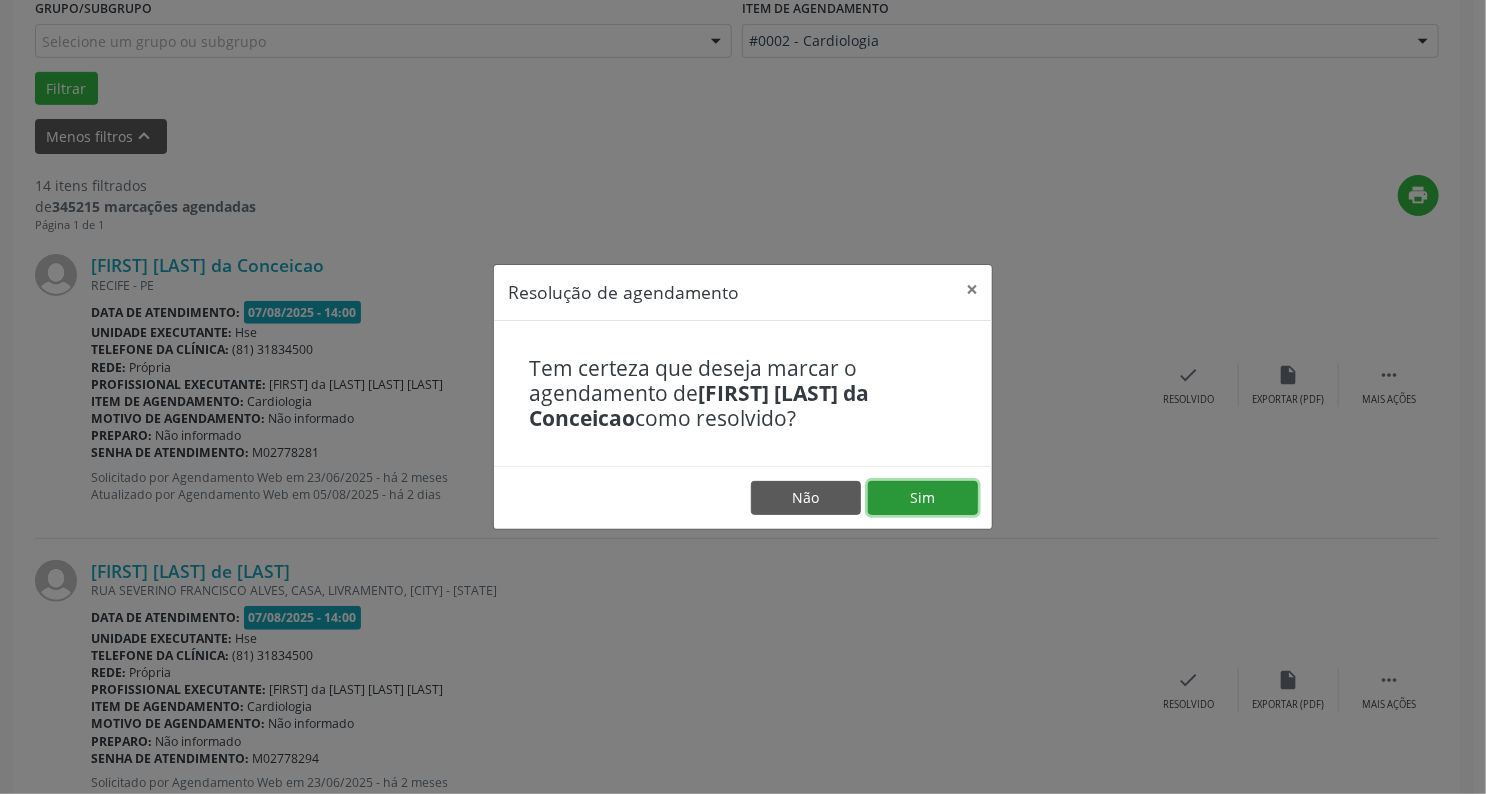 click on "Sim" at bounding box center [923, 498] 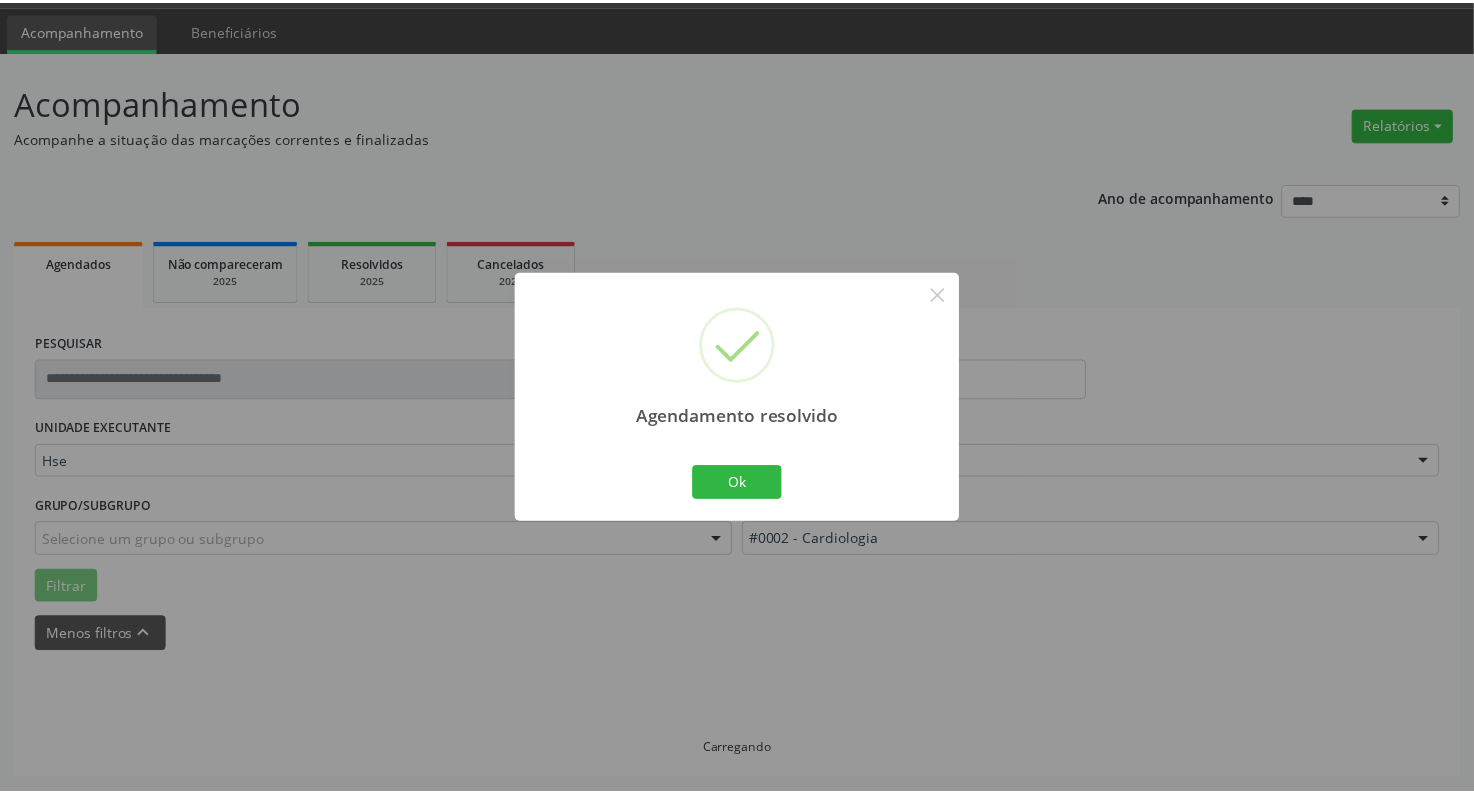 scroll, scrollTop: 56, scrollLeft: 0, axis: vertical 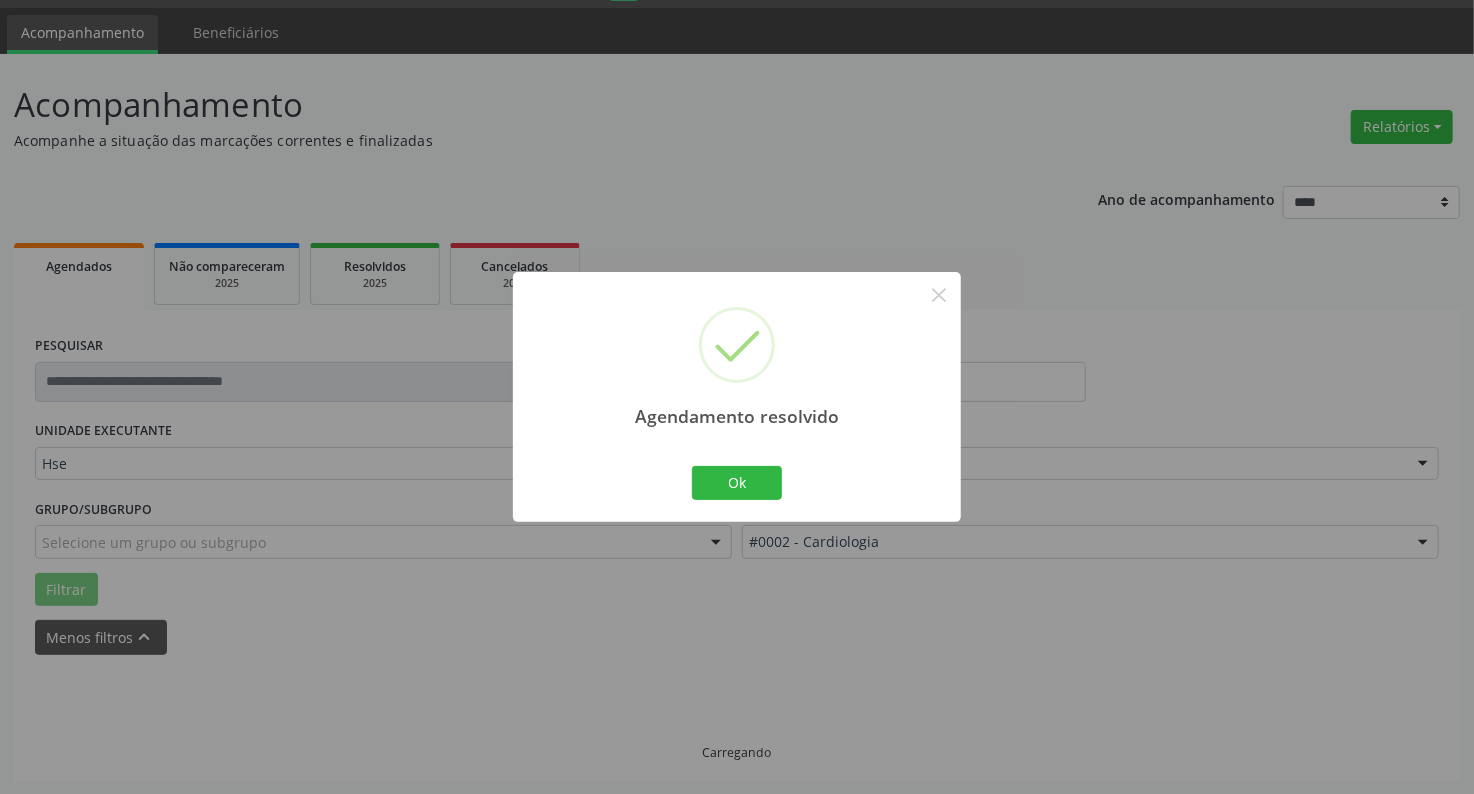 click on "Agendamento resolvido × Ok Cancel" at bounding box center [737, 396] 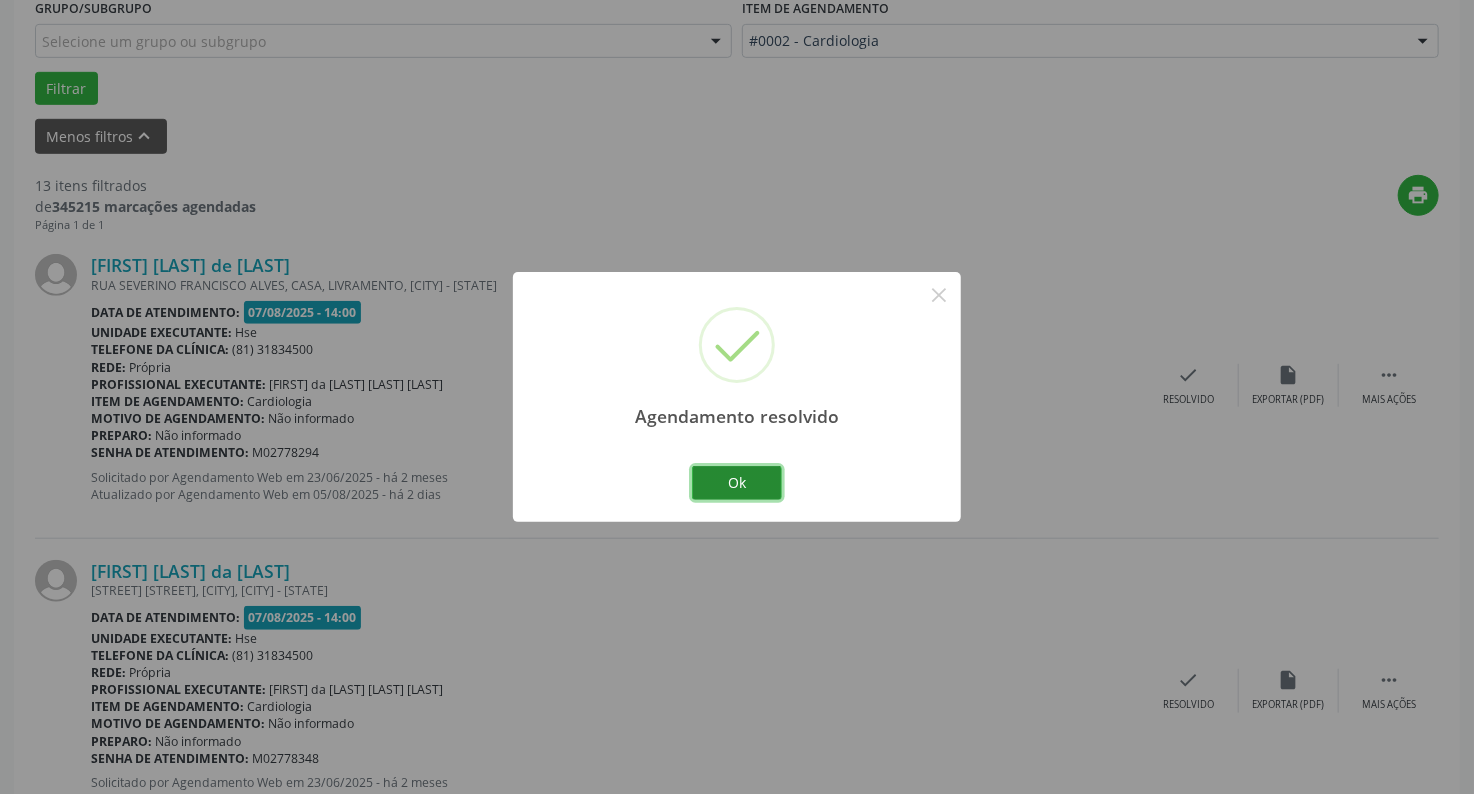 click on "Ok" at bounding box center [737, 483] 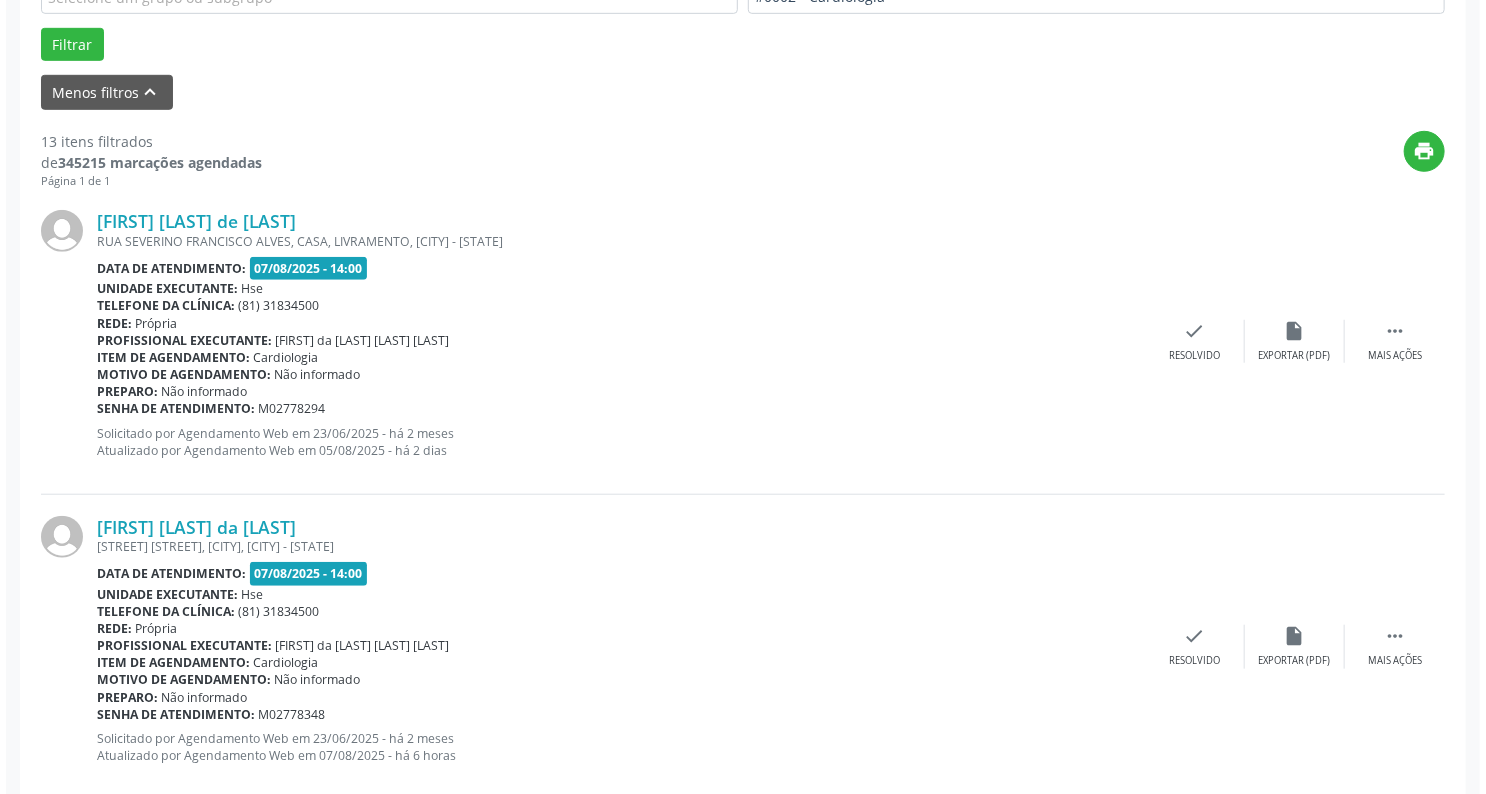 scroll, scrollTop: 637, scrollLeft: 0, axis: vertical 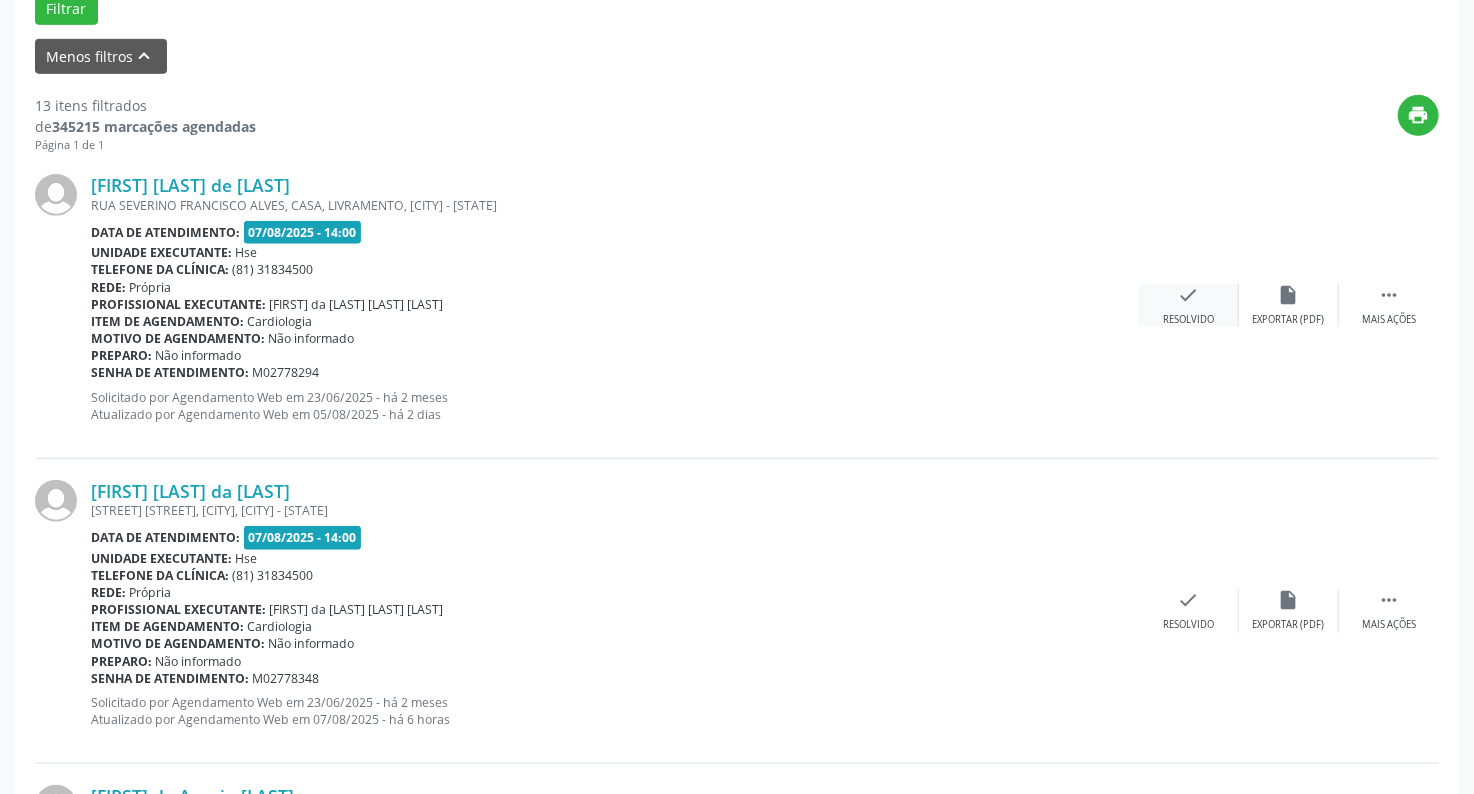 click on "check
Resolvido" at bounding box center [1189, 305] 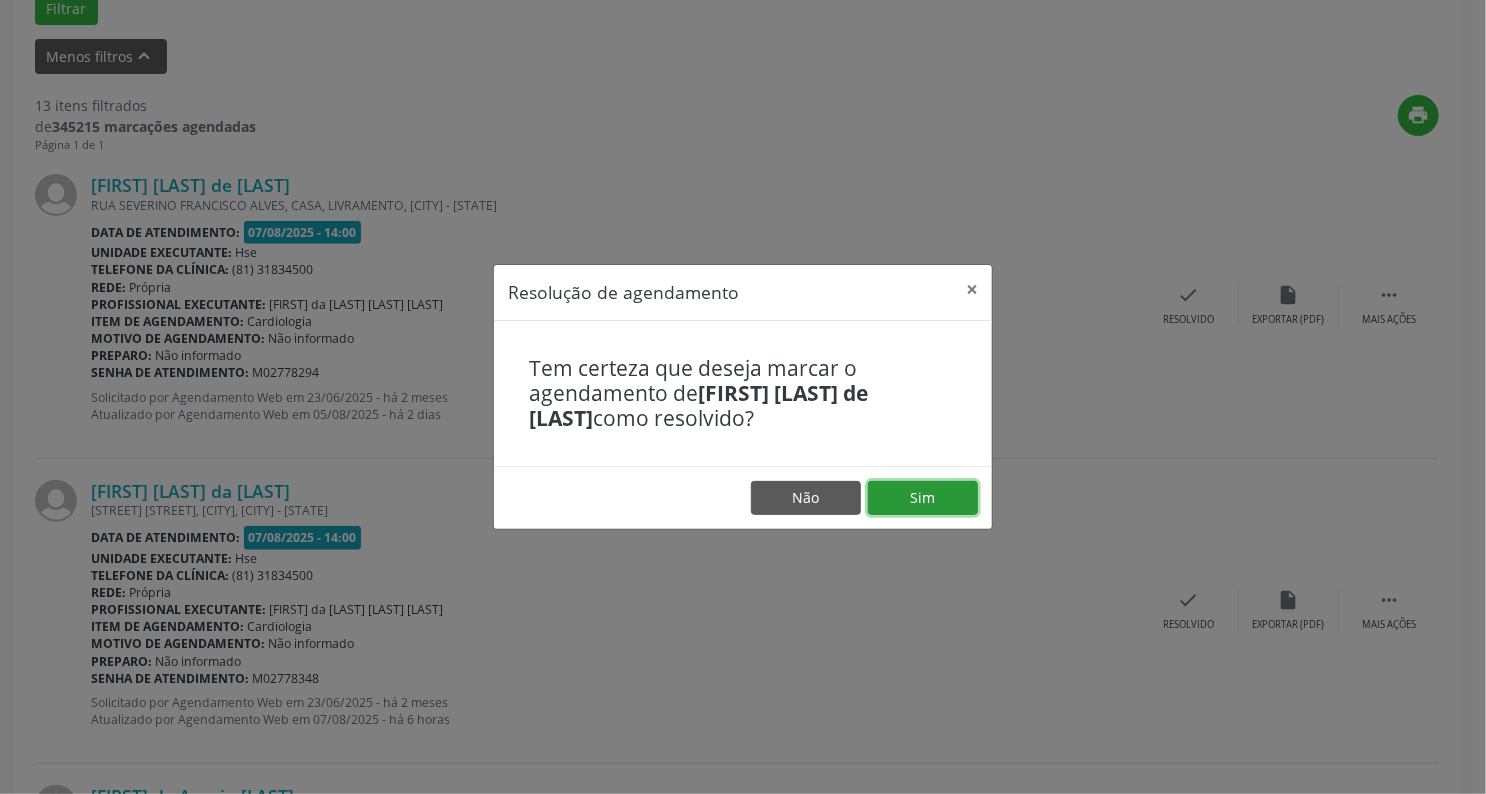 click on "Sim" at bounding box center (923, 498) 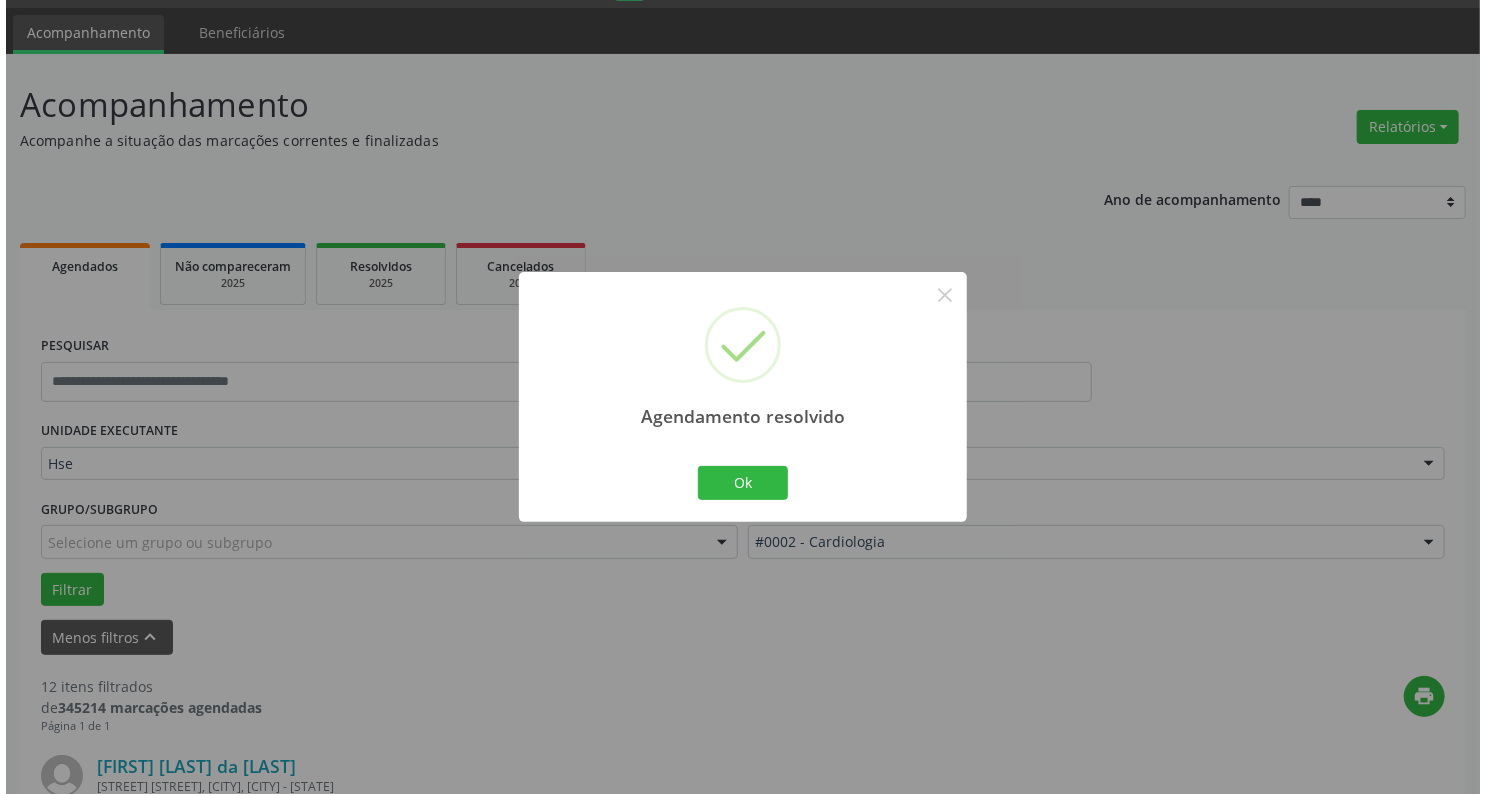 scroll, scrollTop: 637, scrollLeft: 0, axis: vertical 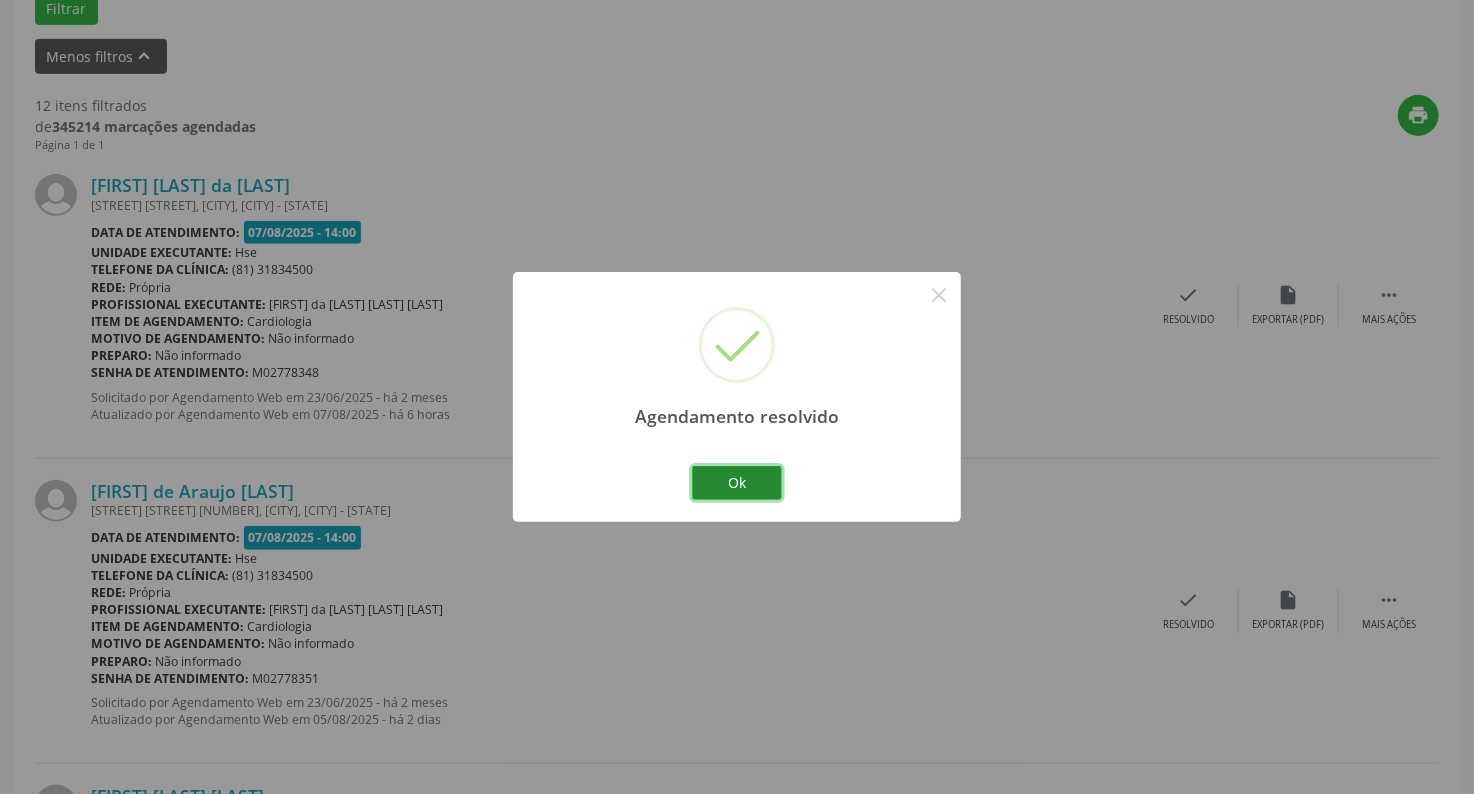 click on "Ok" at bounding box center (737, 483) 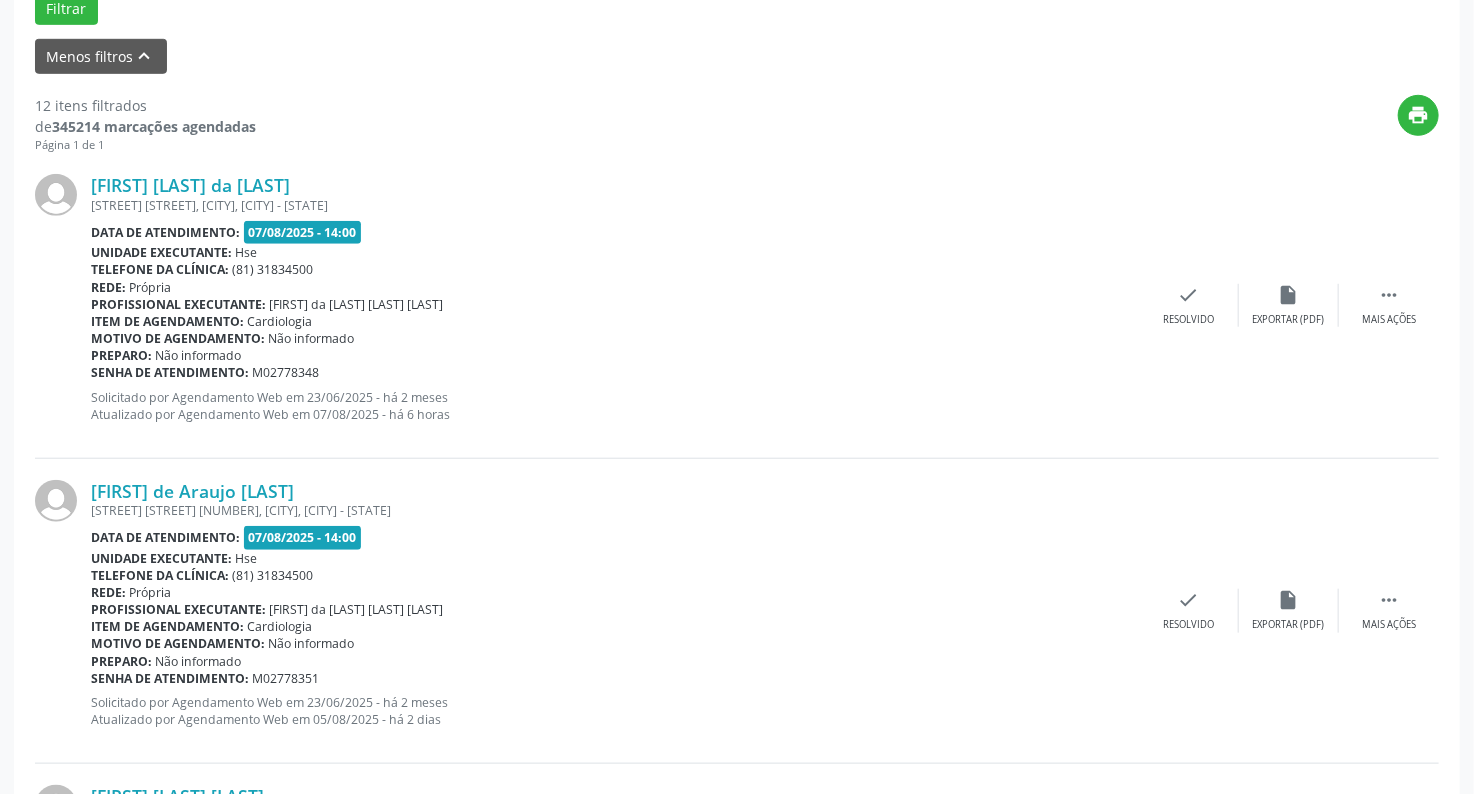 click on "Itamar de Araujo Morais
RUA ASCENSO FERREIRA  154, SAO SEBASTIAO, RECIFE - PE
Data de atendimento:
07/08/2025 - 14:00
Unidade executante:
Hse
Telefone da clínica:
(81) 31834500
Rede:
Própria
Profissional executante:
Maria da Graca Pinto Ribeiro
Item de agendamento:
Cardiologia
Motivo de agendamento:
Não informado
Preparo:
Não informado
Senha de atendimento:
M02778351
Solicitado por Agendamento Web em 23/06/2025 - há 2 meses
Atualizado por Agendamento Web em 05/08/2025 - há 2 dias

Mais ações
insert_drive_file
Exportar (PDF)
check
Resolvido" at bounding box center [737, 611] 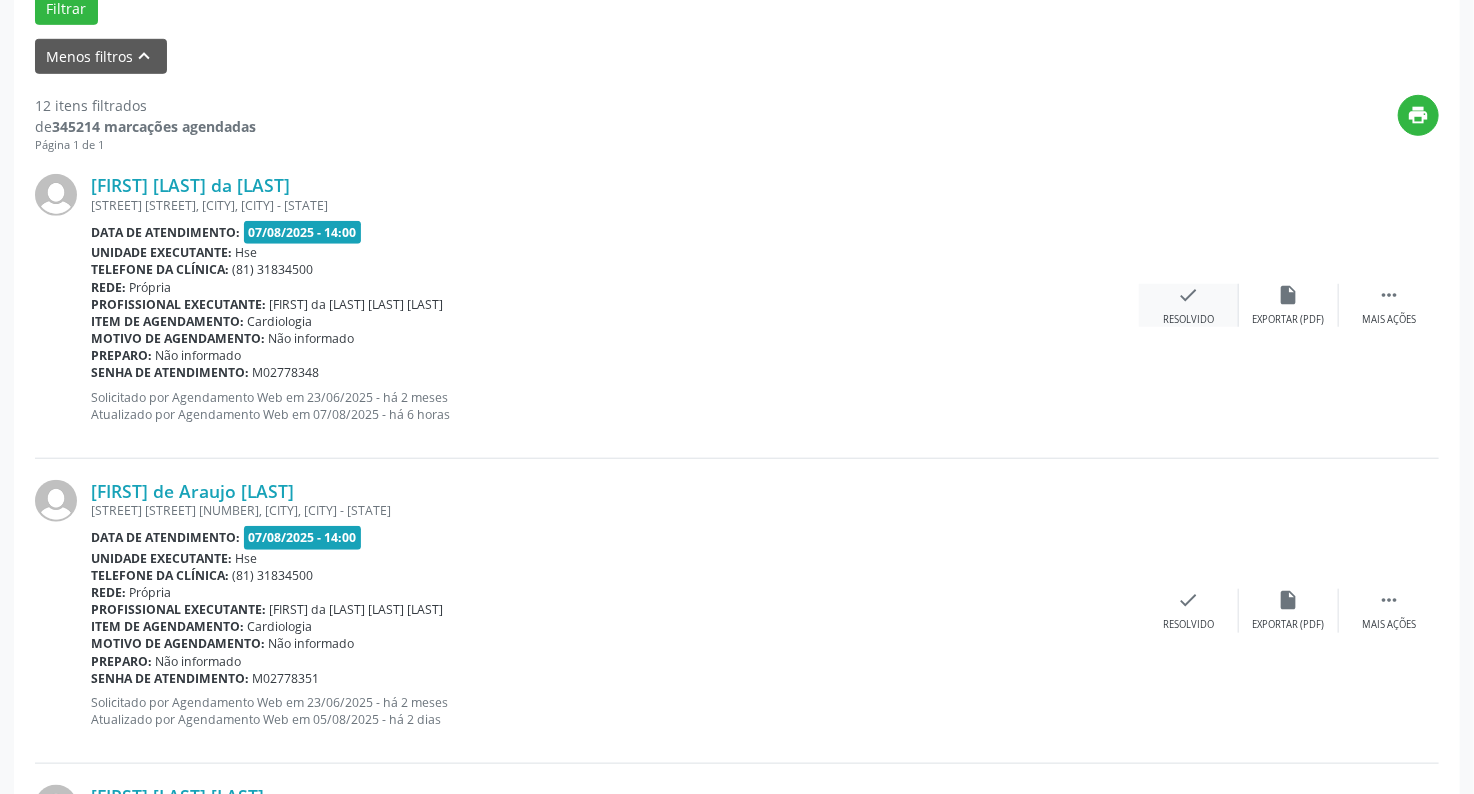 drag, startPoint x: 1176, startPoint y: 273, endPoint x: 1179, endPoint y: 284, distance: 11.401754 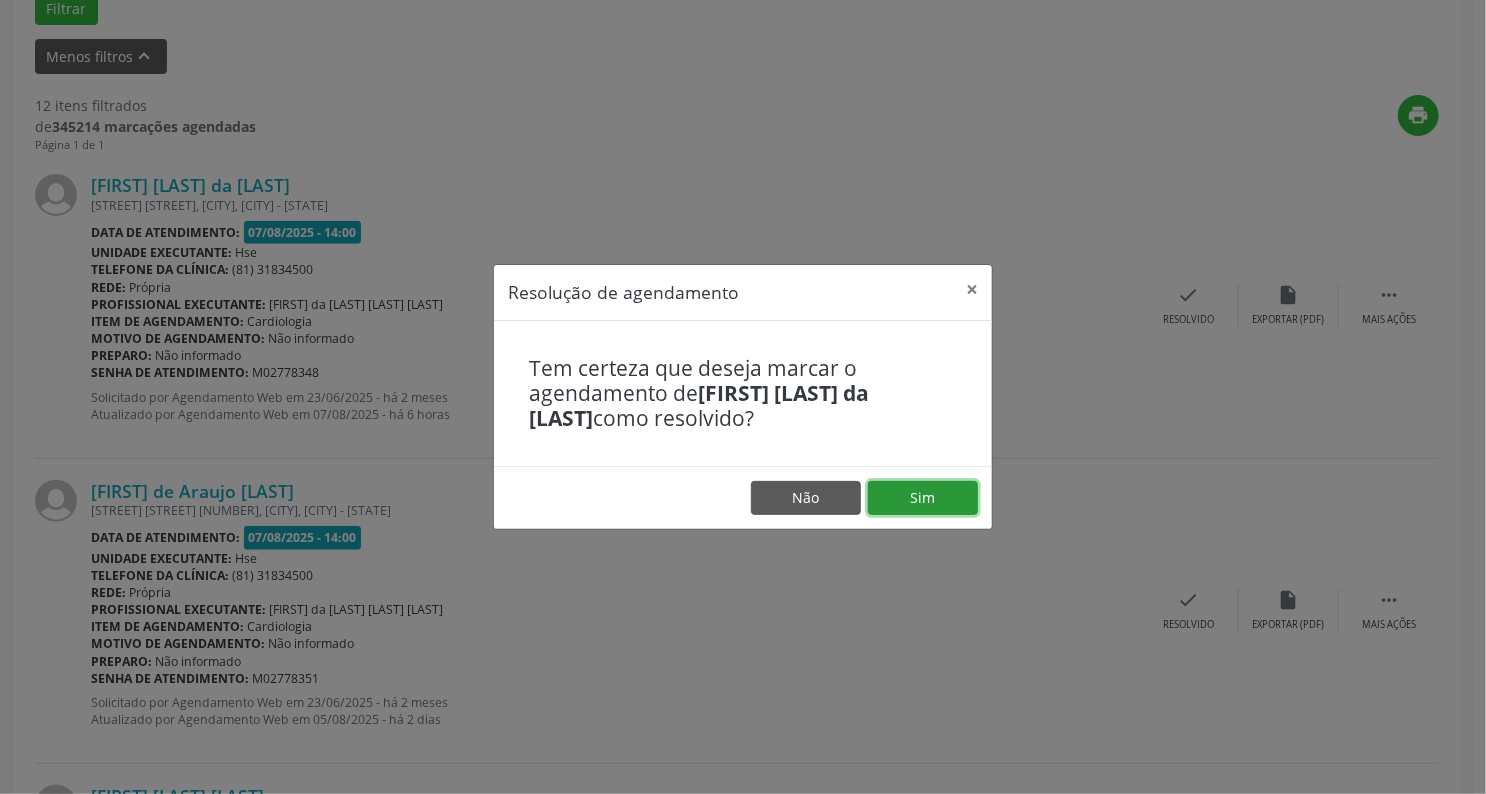 click on "Sim" at bounding box center [923, 498] 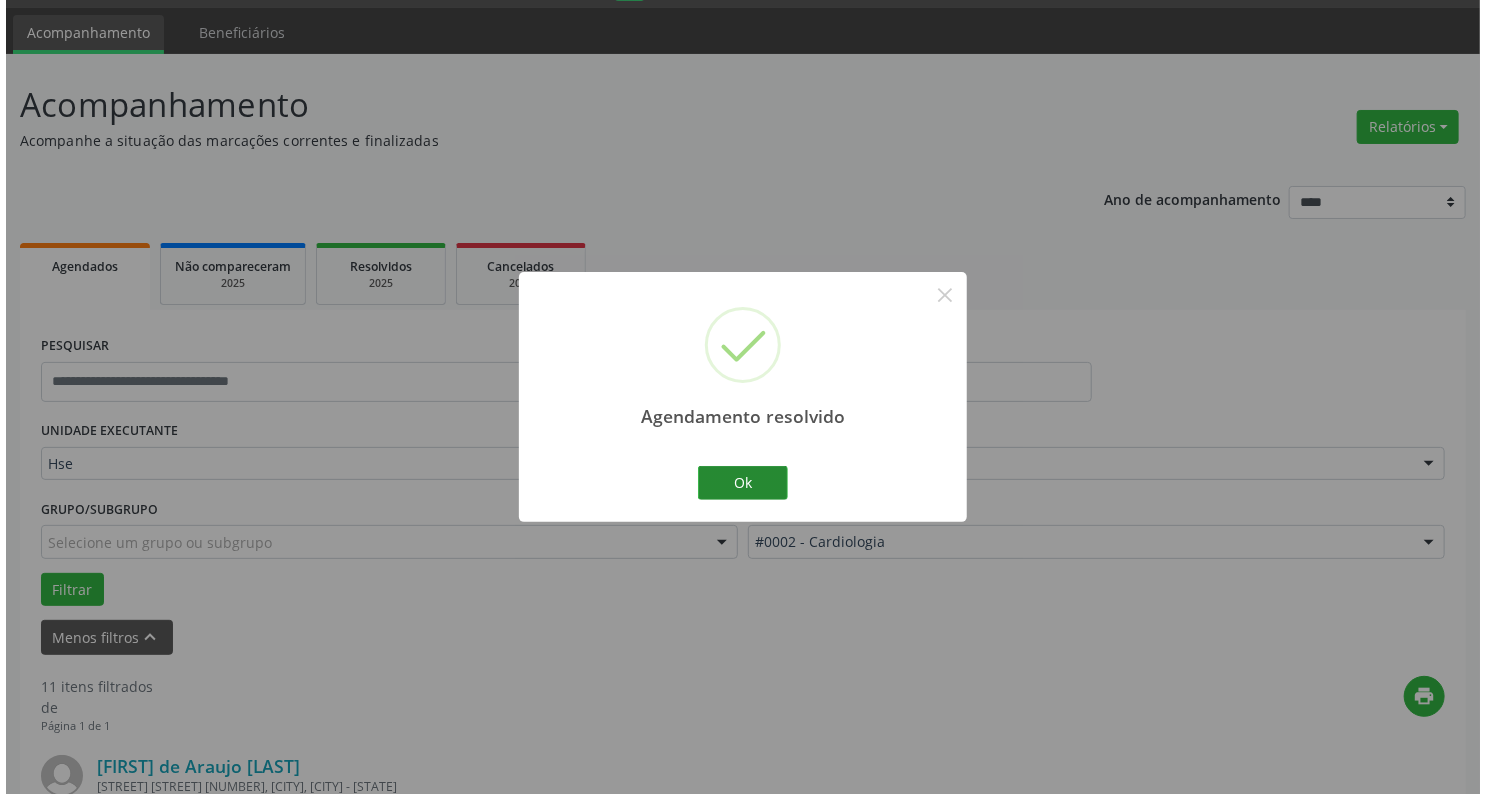 scroll, scrollTop: 637, scrollLeft: 0, axis: vertical 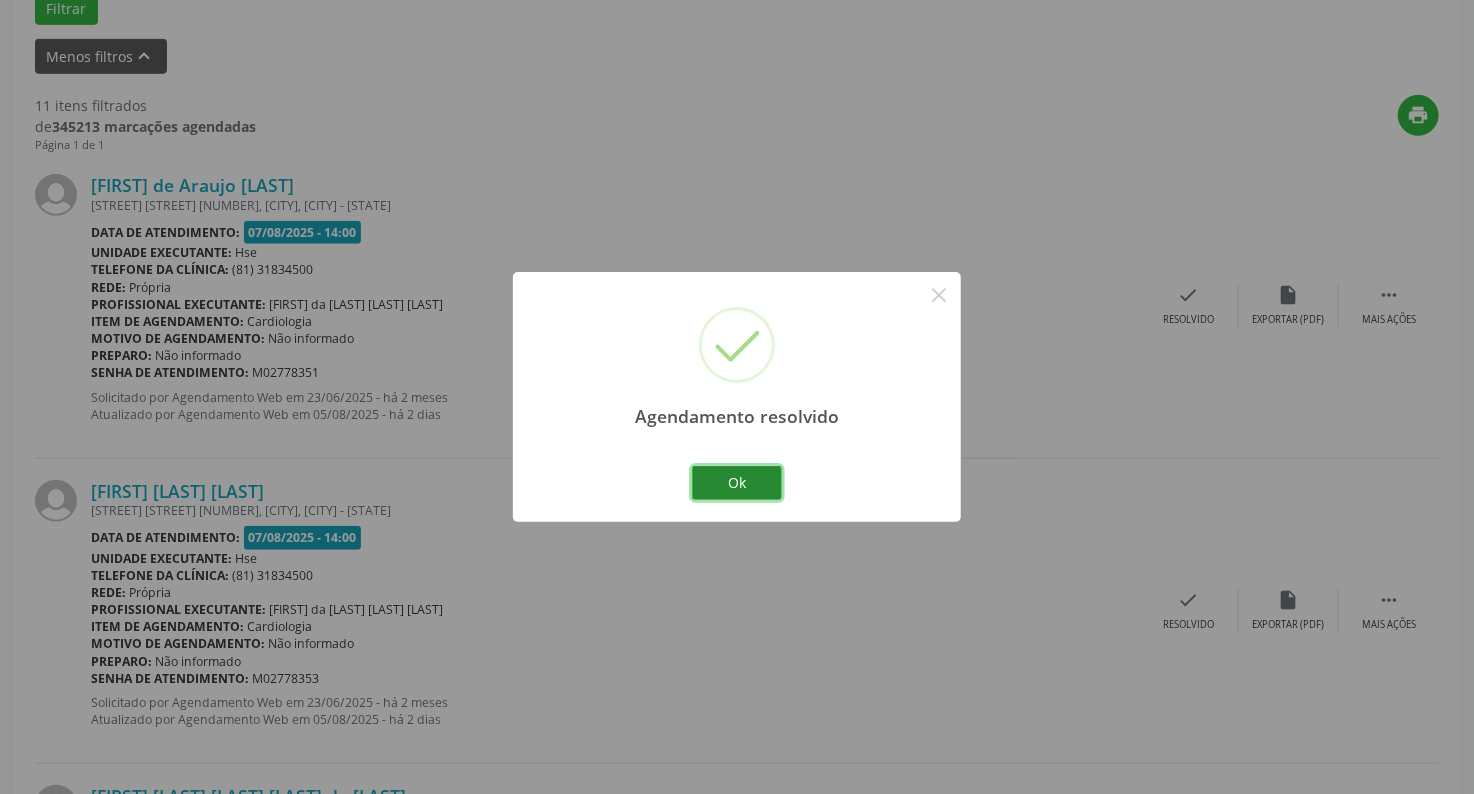 click on "Ok" at bounding box center (737, 483) 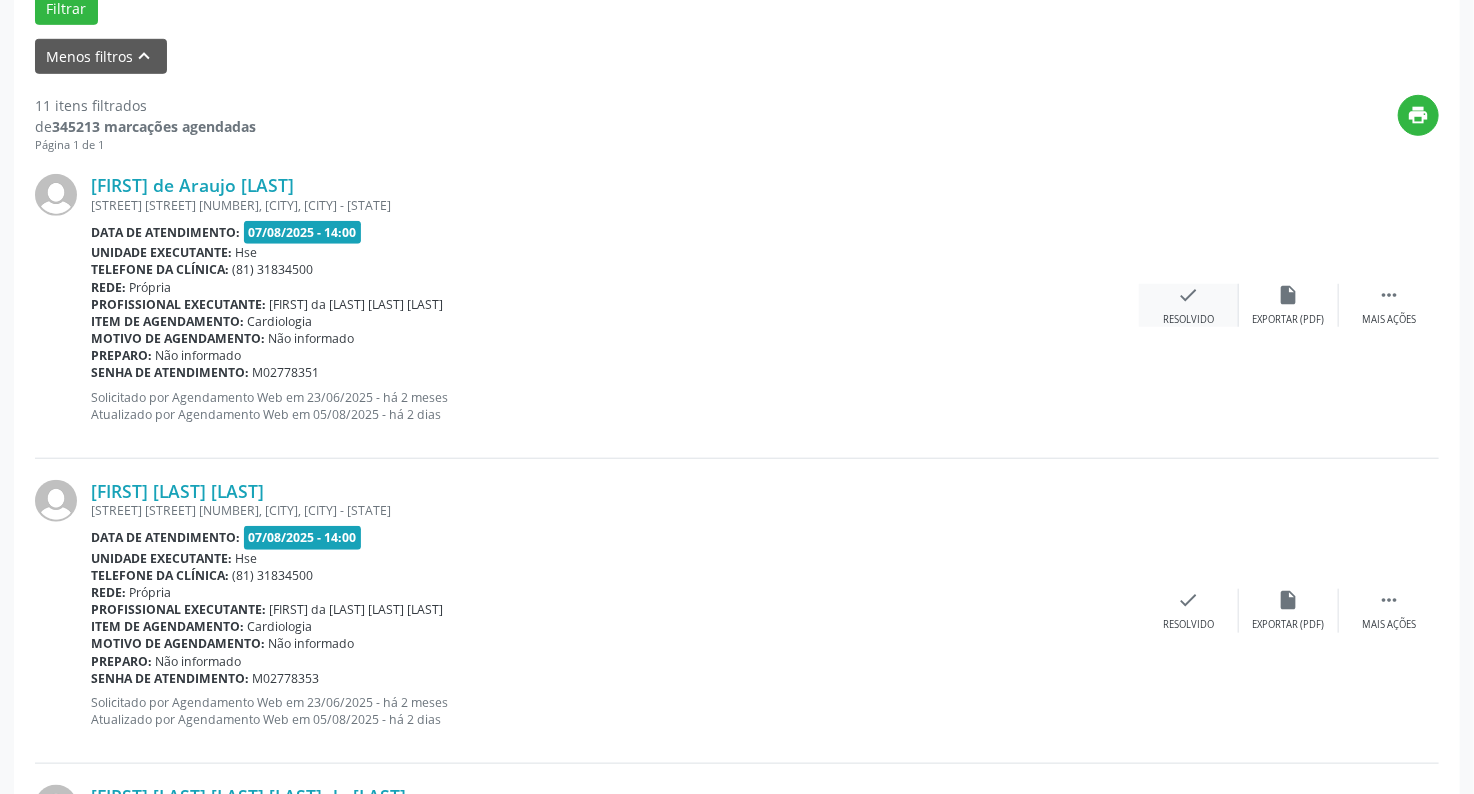 click on "check
Resolvido" at bounding box center (1189, 305) 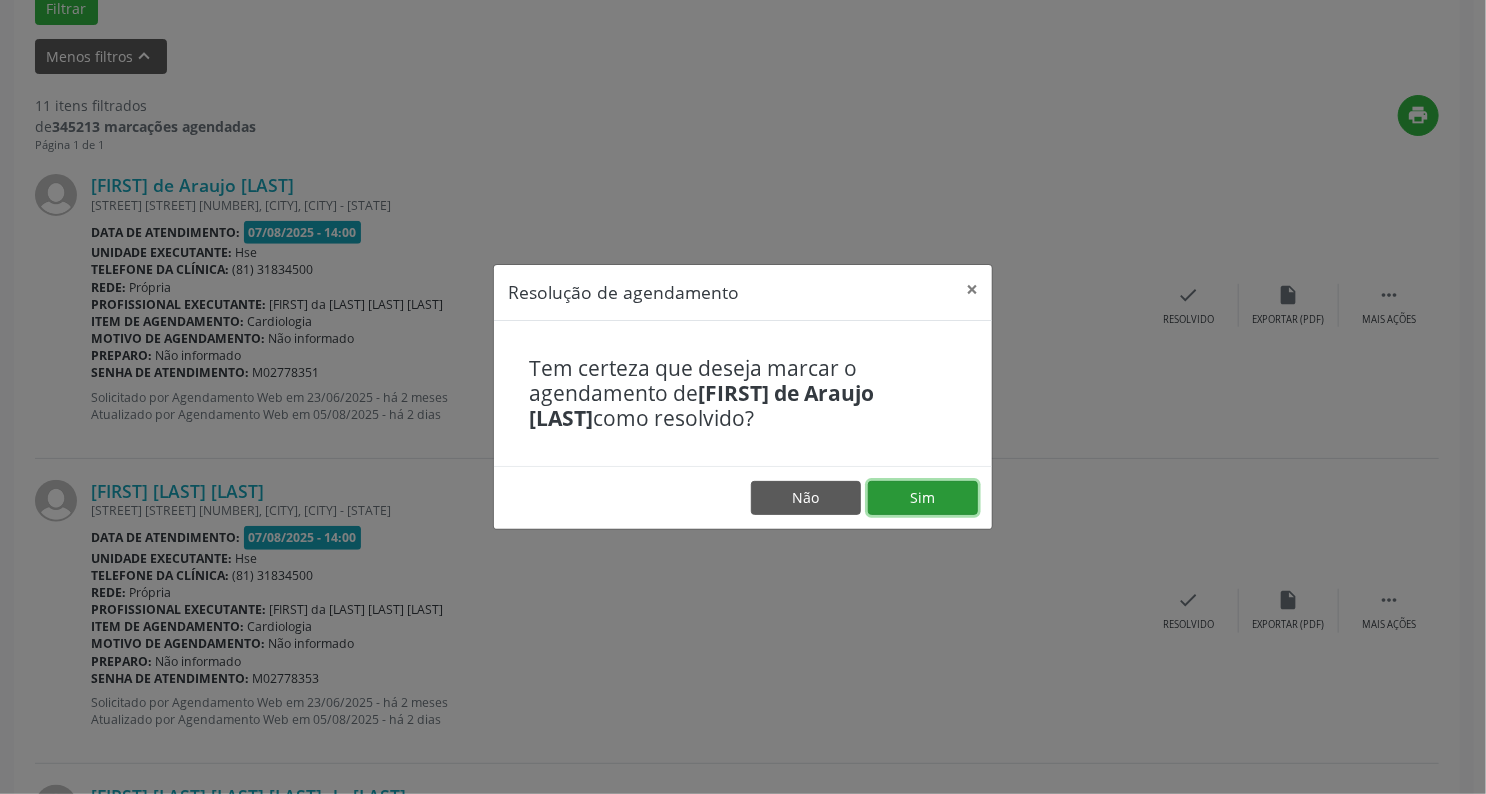 click on "Sim" at bounding box center (923, 498) 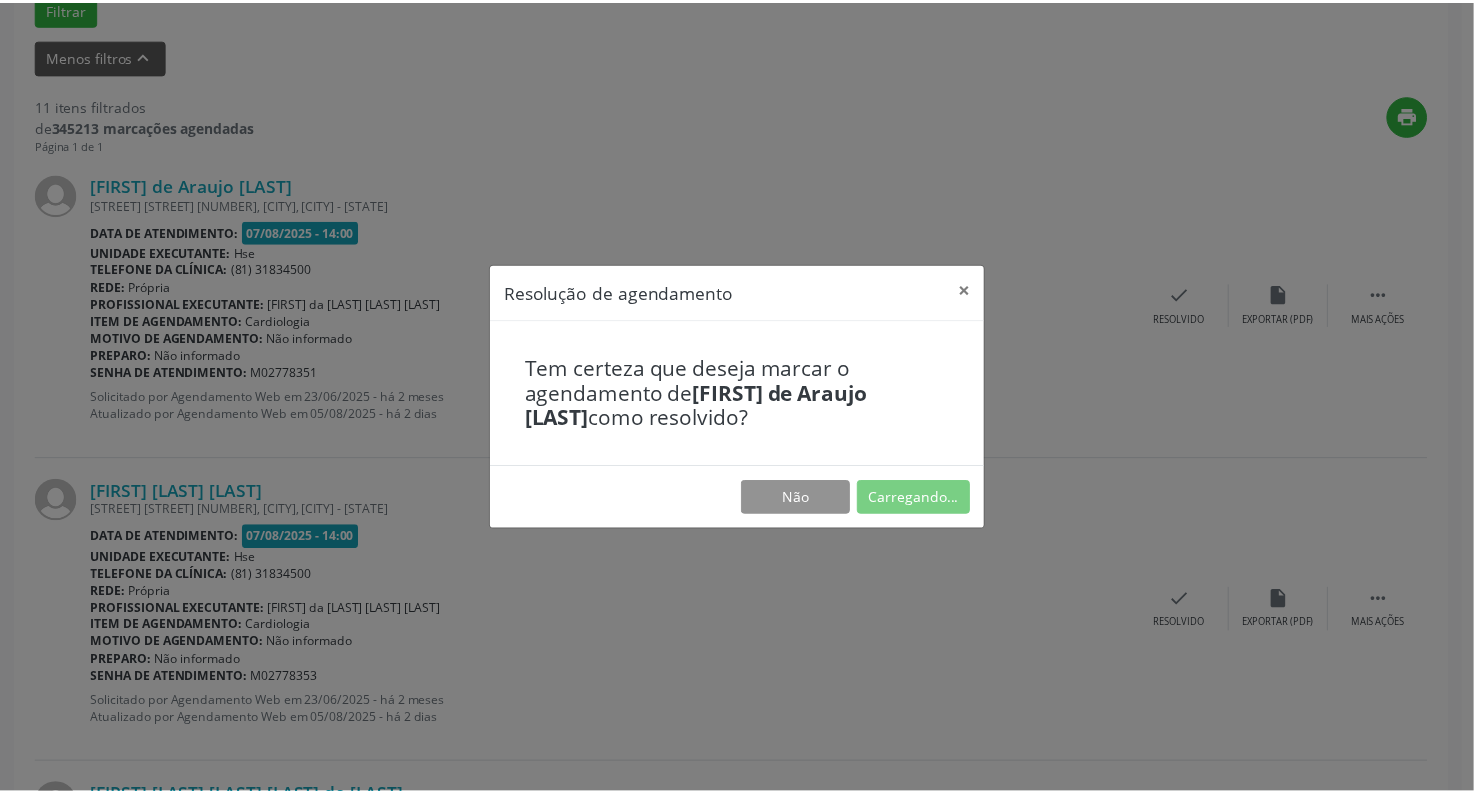 scroll, scrollTop: 56, scrollLeft: 0, axis: vertical 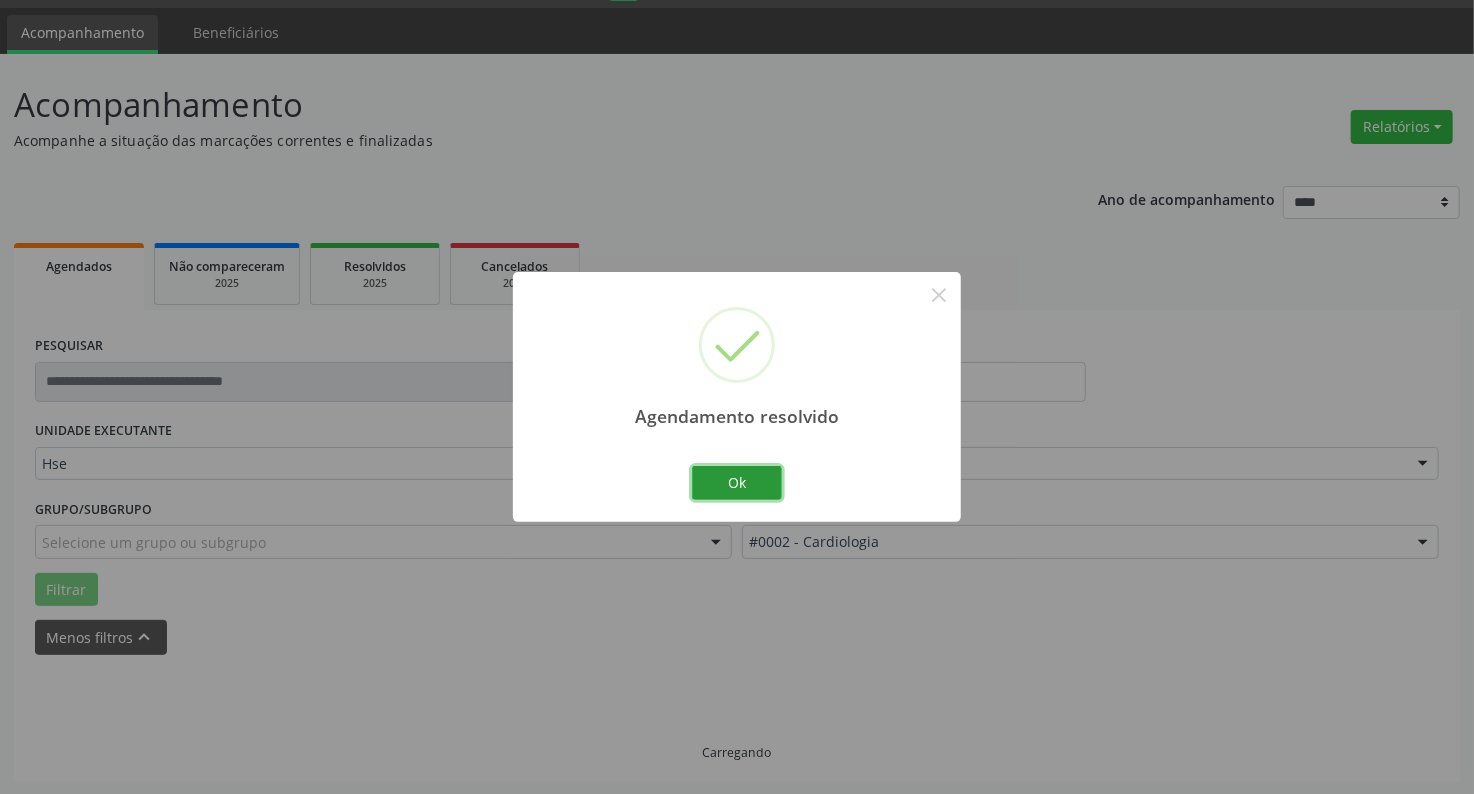 click on "Ok" at bounding box center (737, 483) 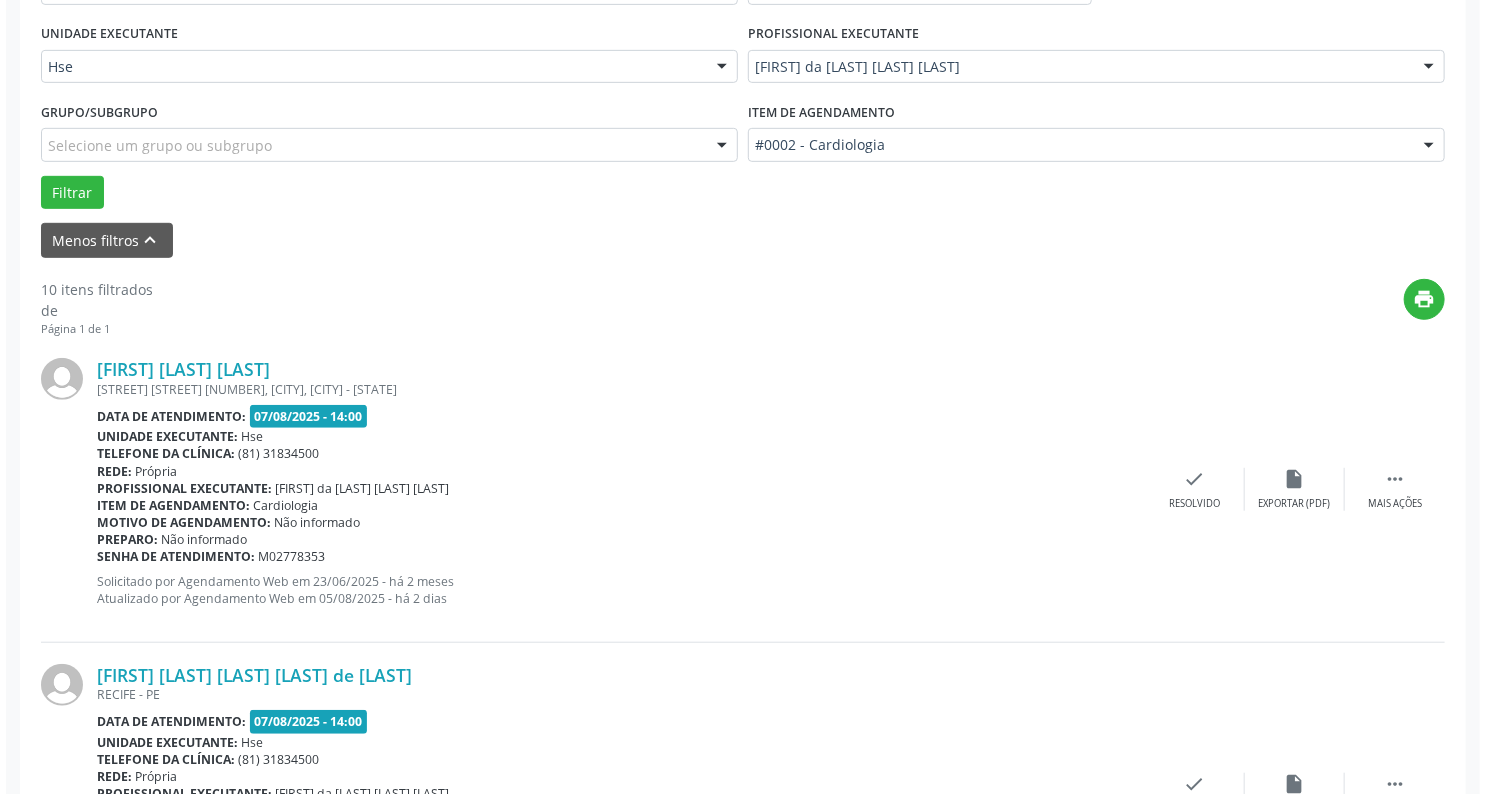 scroll, scrollTop: 456, scrollLeft: 0, axis: vertical 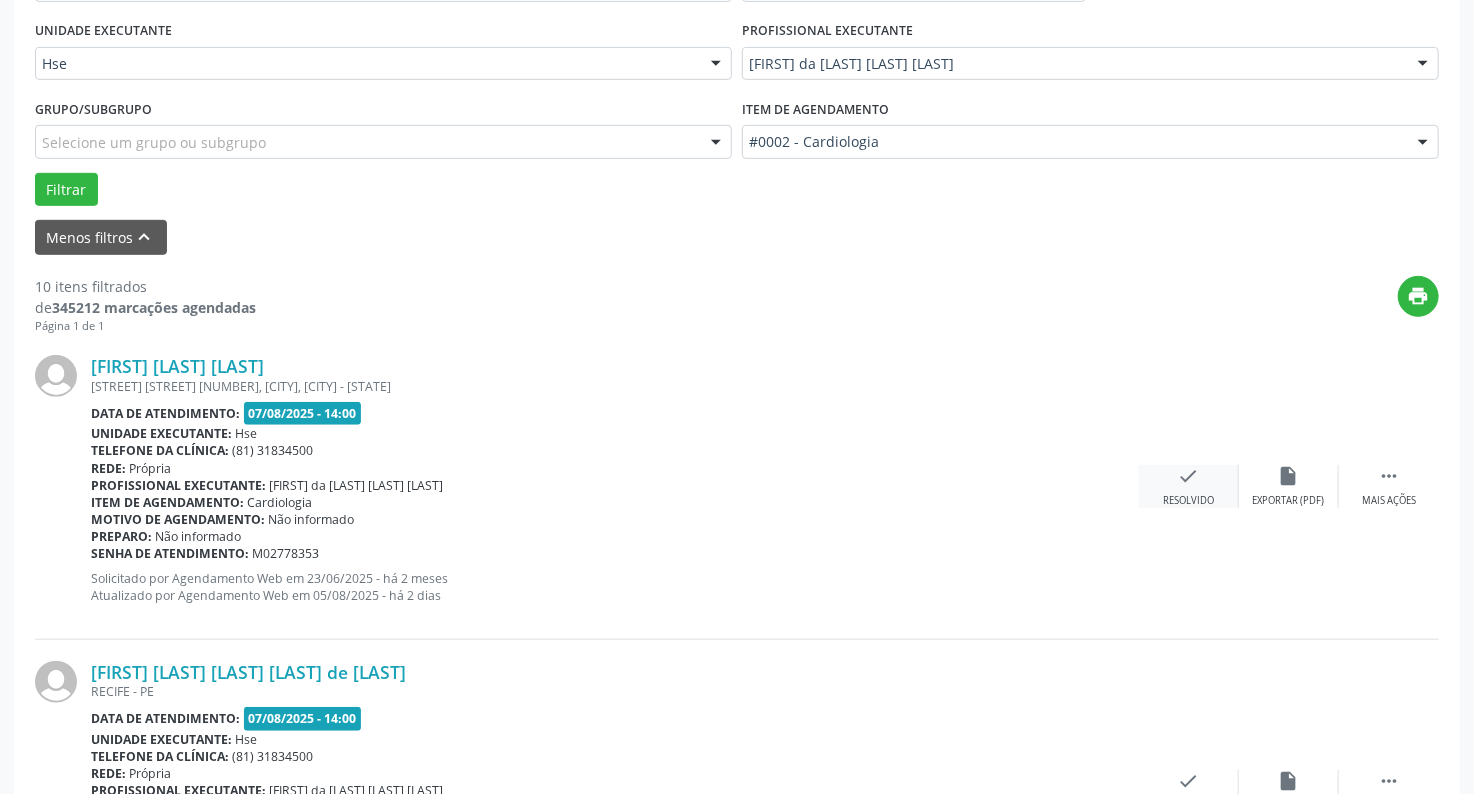 click on "Cassia Cavalcanti Matta
RUA ASCENSO FERREIRA  154, SAO SEBASTIAO, RECIFE - PE
Data de atendimento:
07/08/2025 - 14:00
Unidade executante:
Hse
Telefone da clínica:
(81) 31834500
Rede:
Própria
Profissional executante:
Maria da Graca Pinto Ribeiro
Item de agendamento:
Cardiologia
Motivo de agendamento:
Não informado
Preparo:
Não informado
Senha de atendimento:
M02778353
Solicitado por Agendamento Web em 23/06/2025 - há 2 meses
Atualizado por Agendamento Web em 05/08/2025 - há 2 dias" at bounding box center (615, 486) 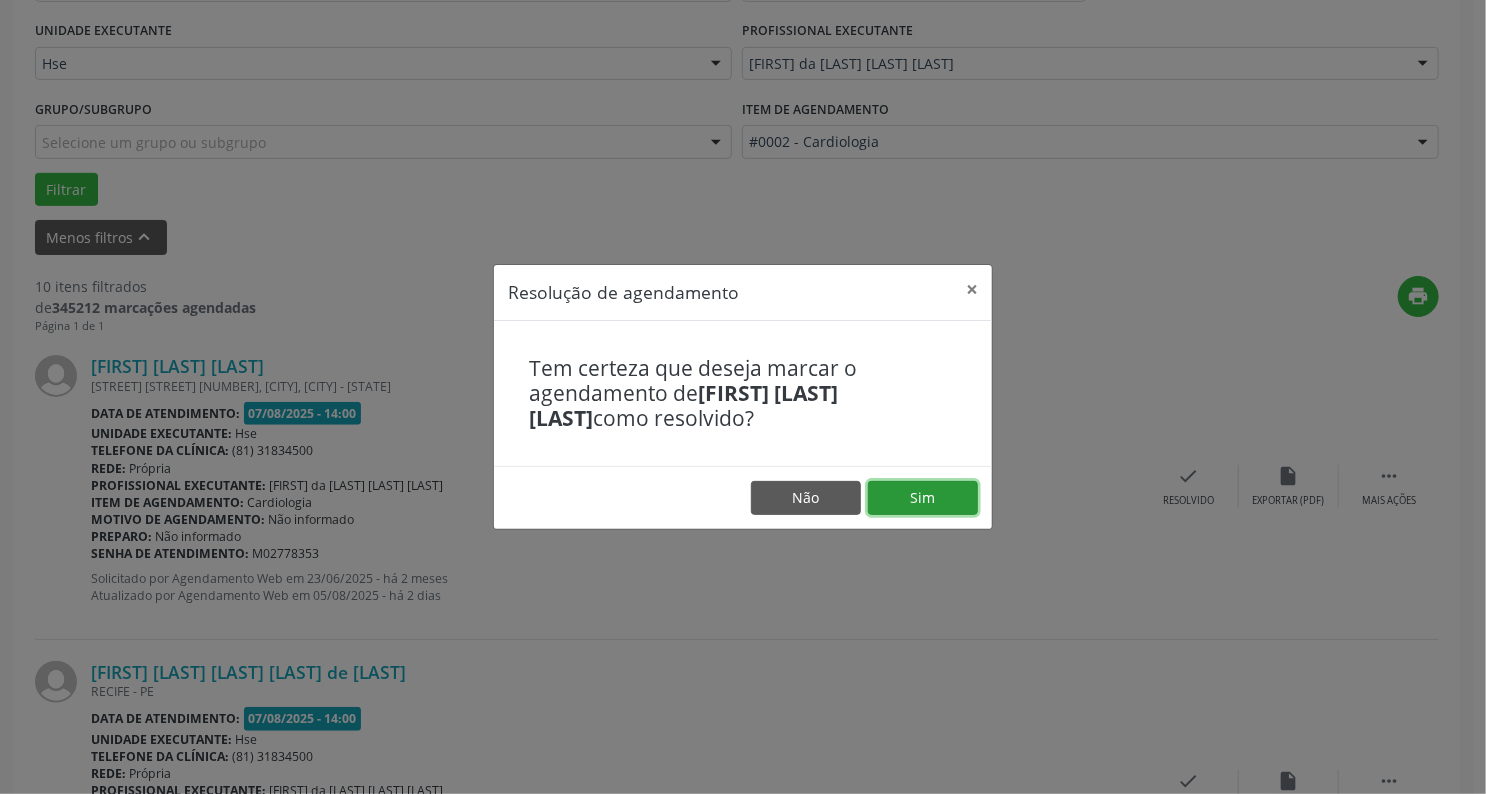 click on "Sim" at bounding box center [923, 498] 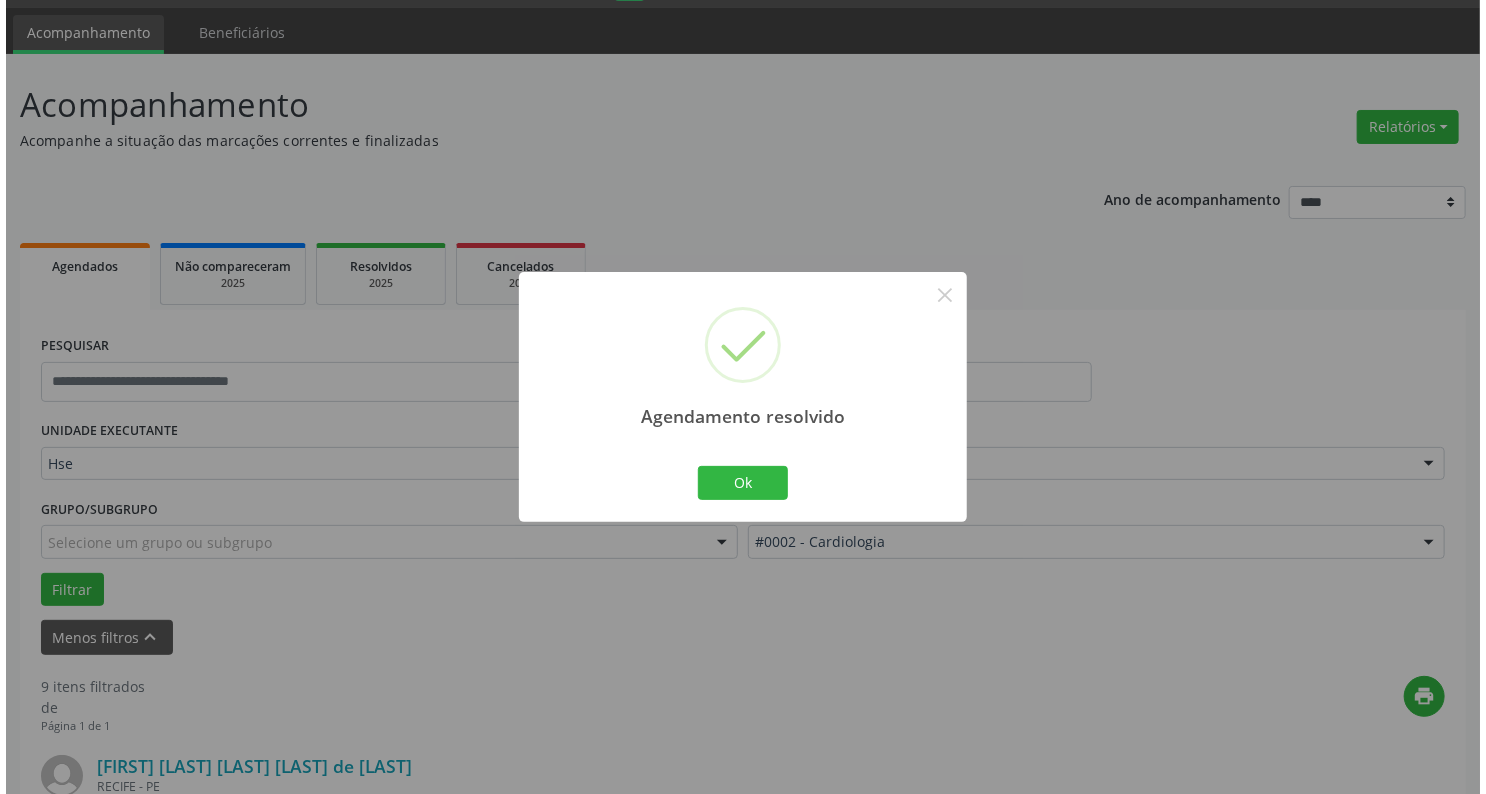 scroll, scrollTop: 456, scrollLeft: 0, axis: vertical 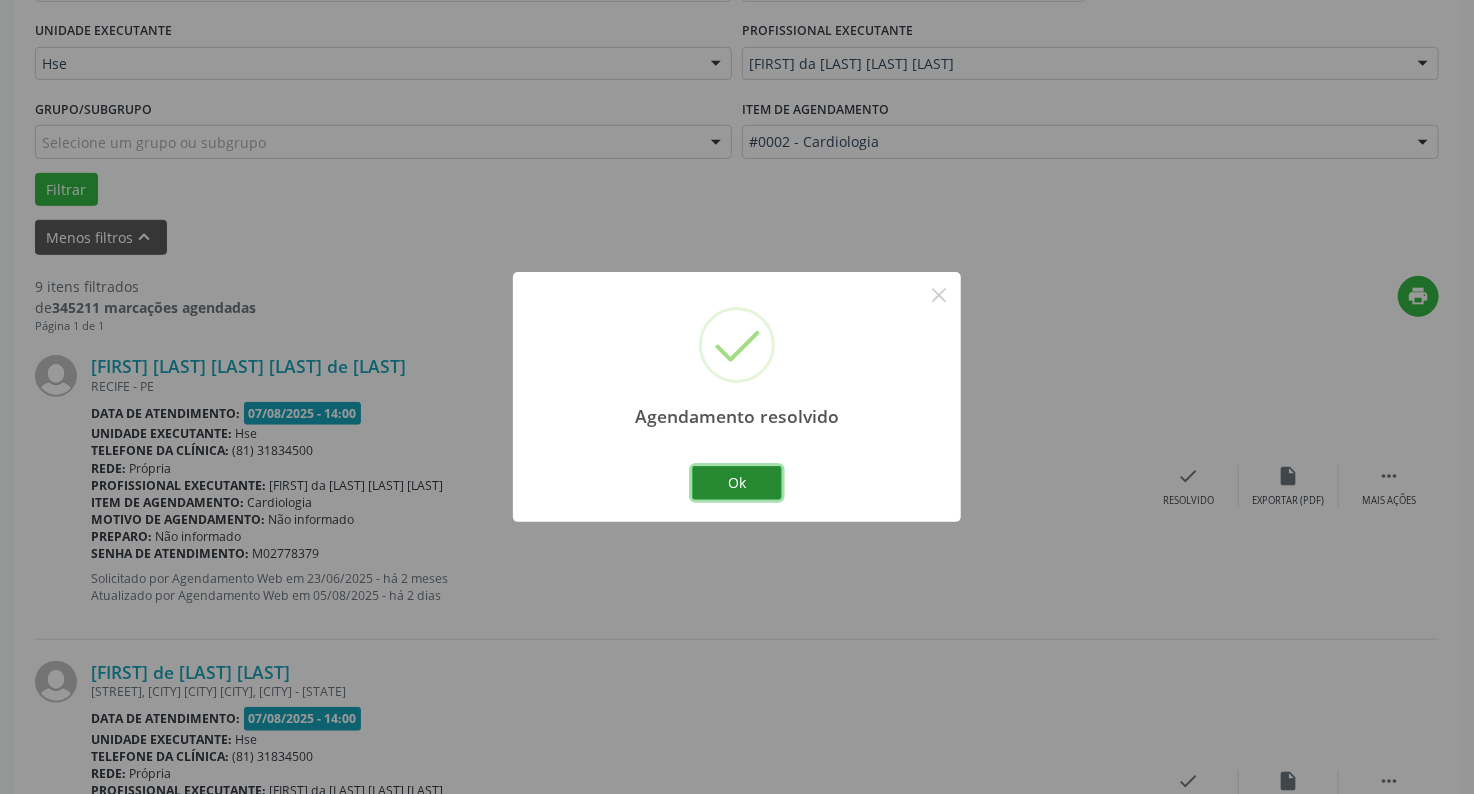 click on "Ok" at bounding box center [737, 483] 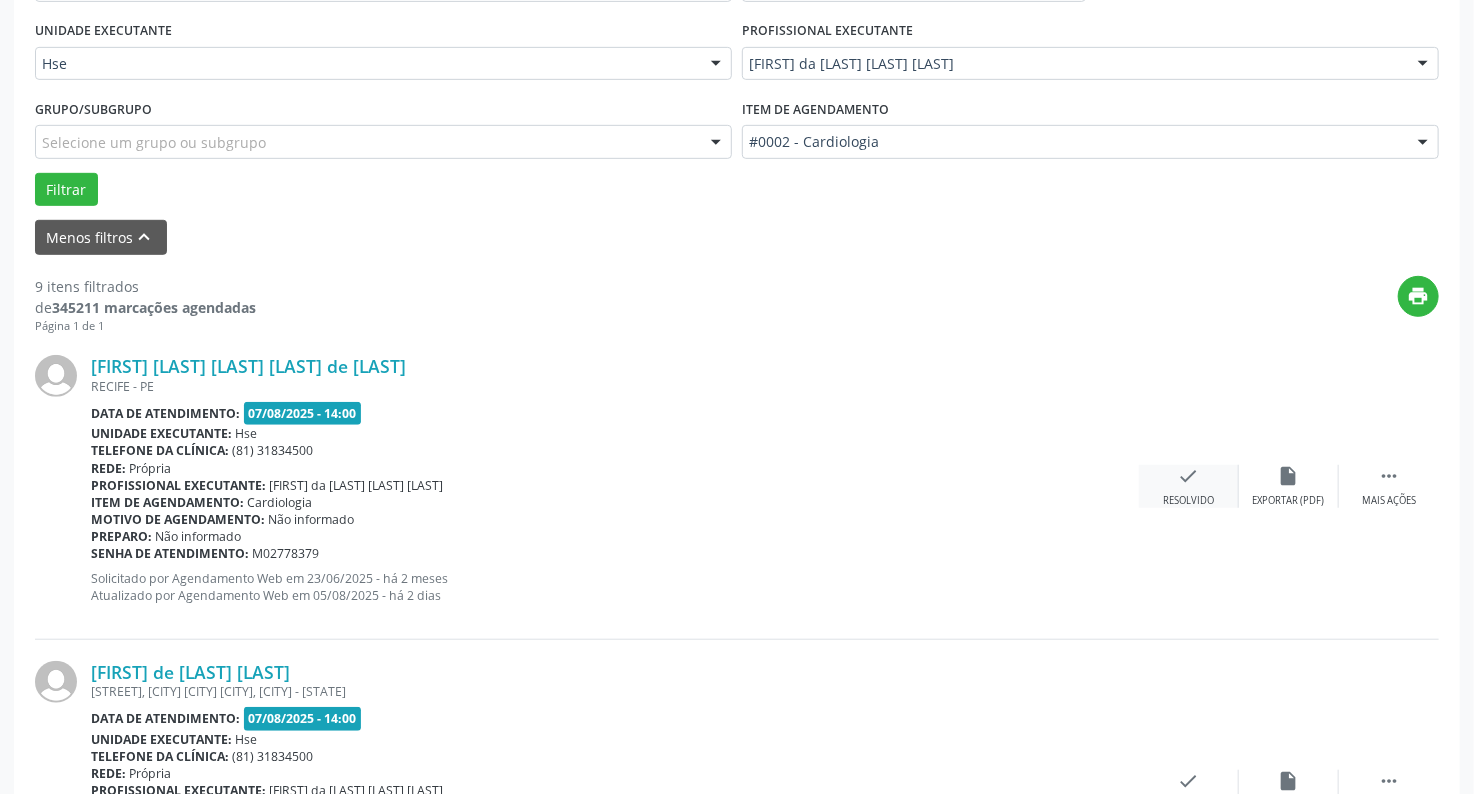 click on "Vera Lucia Maria Nascimento de Lima
RECIFE - PE
Data de atendimento:
07/08/2025 - 14:00
Unidade executante:
Hse
Telefone da clínica:
(81) 31834500
Rede:
Própria
Profissional executante:
Maria da Graca Pinto Ribeiro
Item de agendamento:
Cardiologia
Motivo de agendamento:
Não informado
Preparo:
Não informado
Senha de atendimento:
M02778379
Solicitado por Agendamento Web em 23/06/2025 - há 2 meses
Atualizado por Agendamento Web em 05/08/2025 - há 2 dias

Mais ações
insert_drive_file
Exportar (PDF)
check
Resolvido" at bounding box center [737, 486] 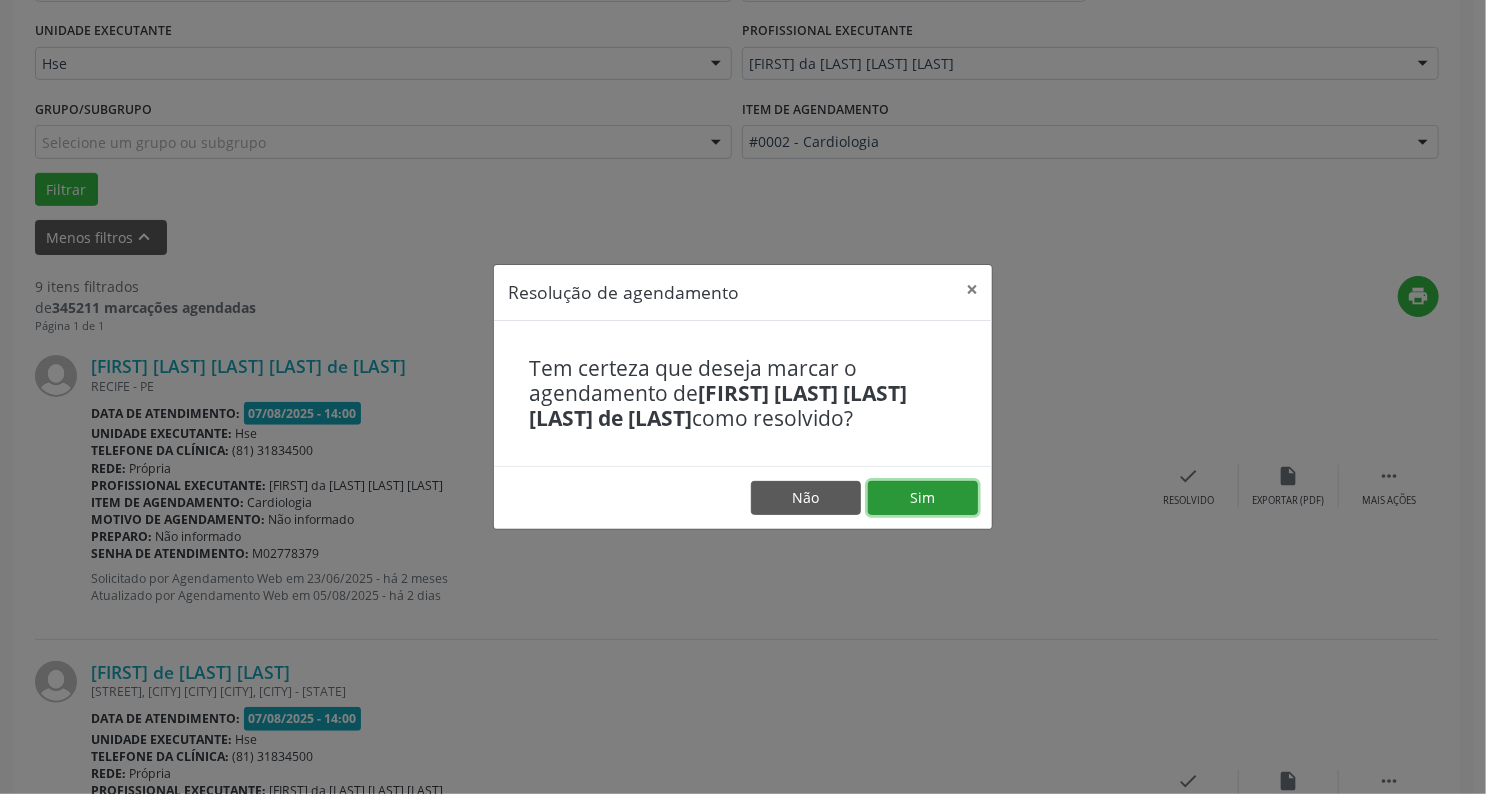 click on "Sim" at bounding box center [923, 498] 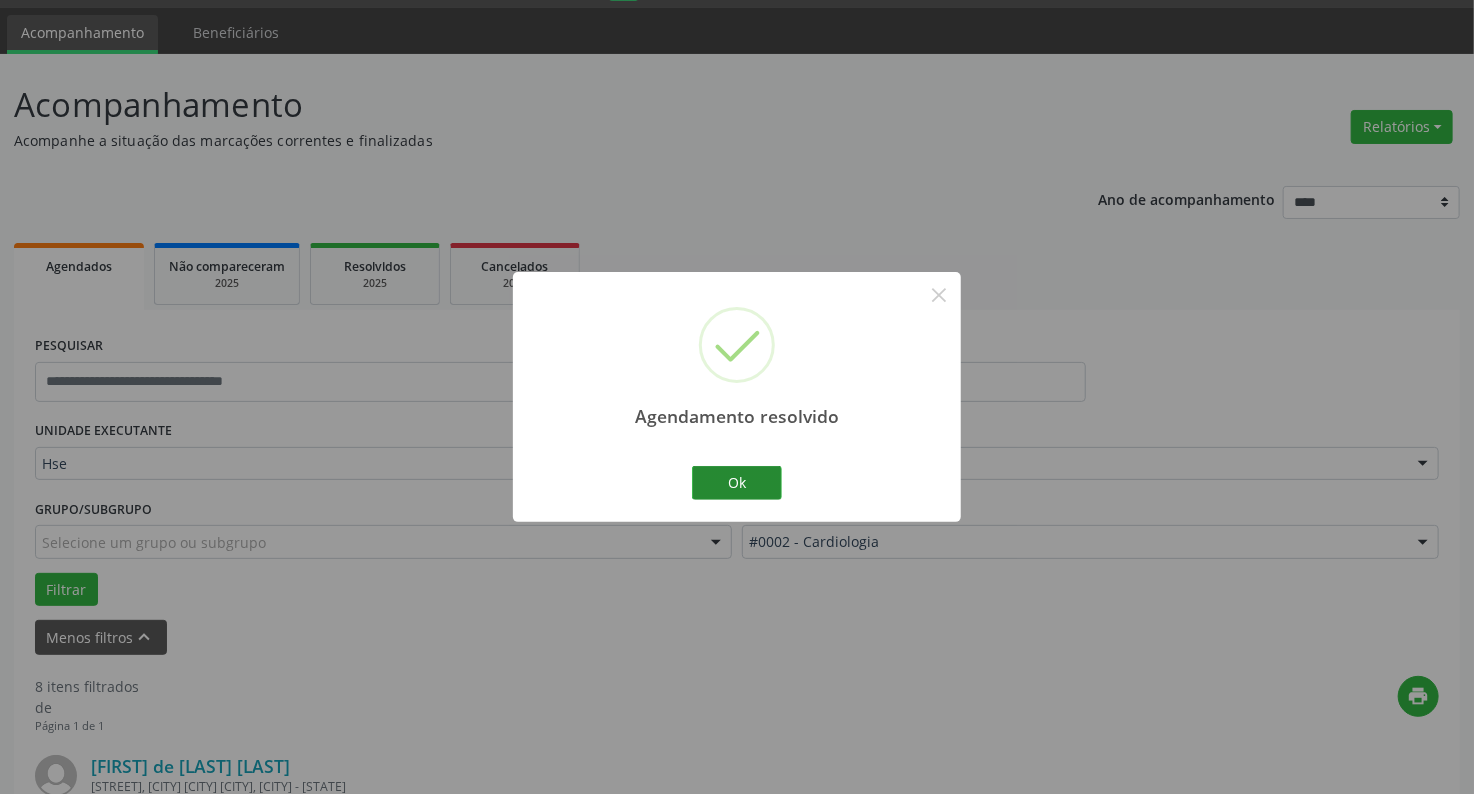 scroll, scrollTop: 456, scrollLeft: 0, axis: vertical 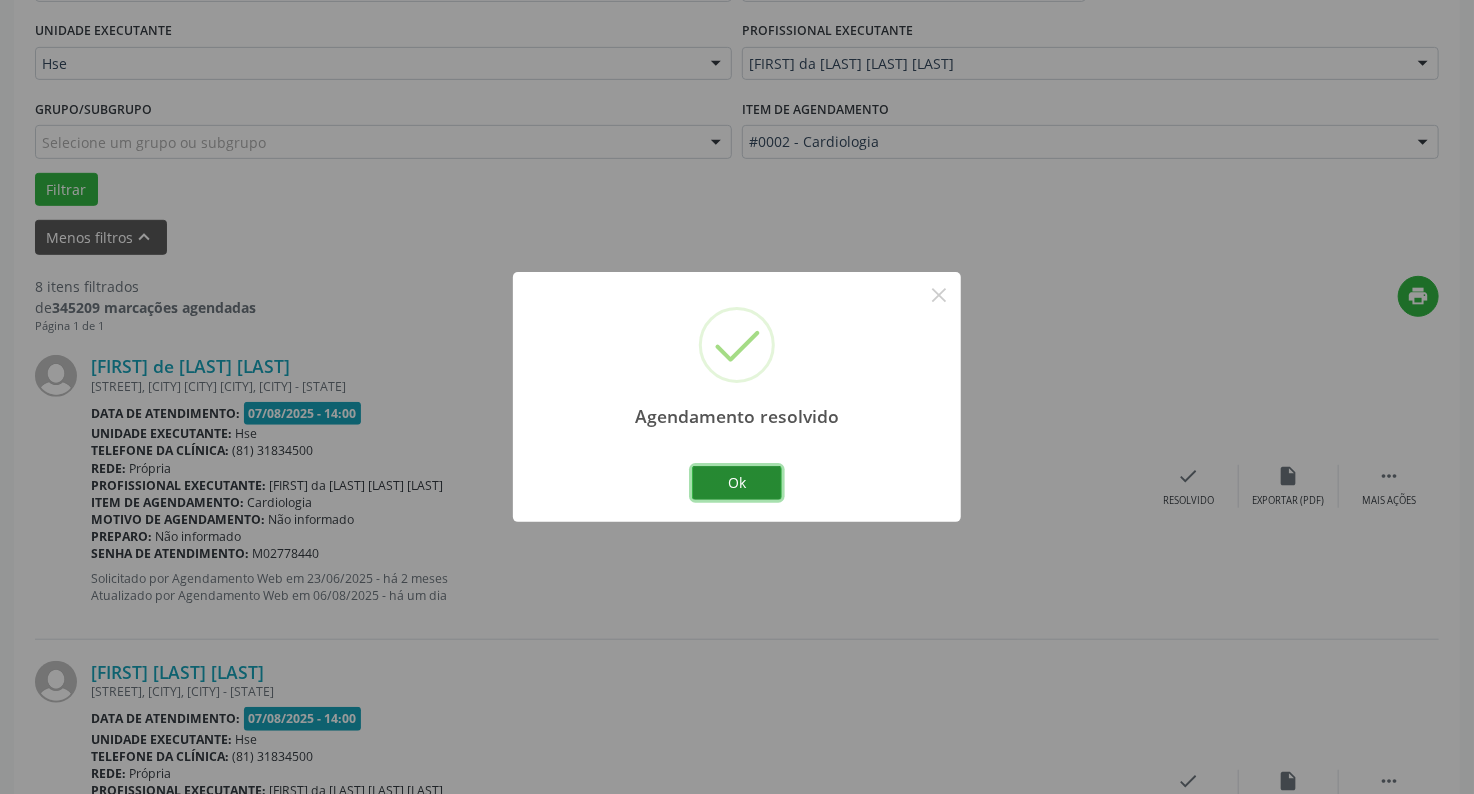 click on "Ok" at bounding box center [737, 483] 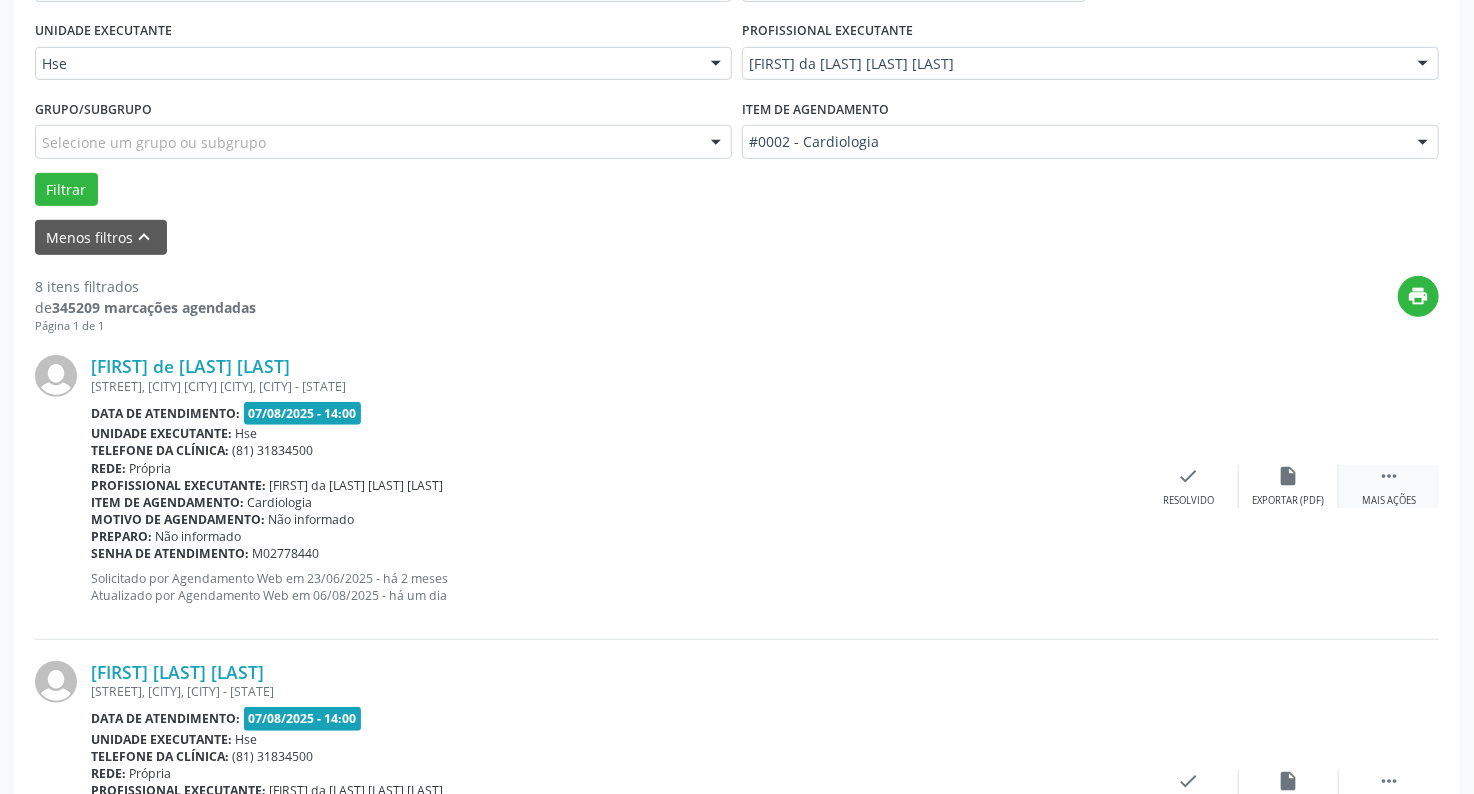 click on "
Mais ações" at bounding box center [1389, 486] 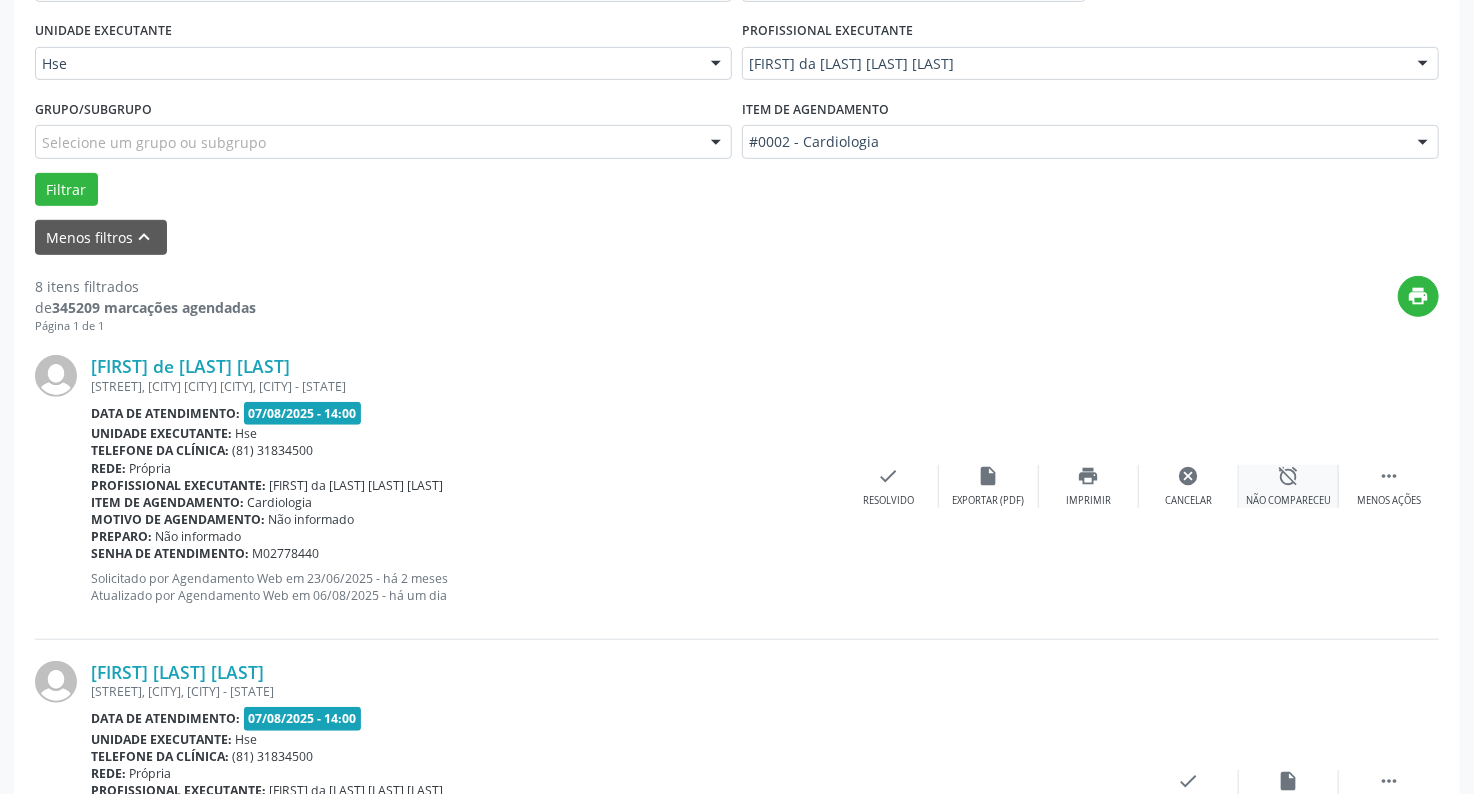 click on "alarm_off
Não compareceu" at bounding box center (1289, 486) 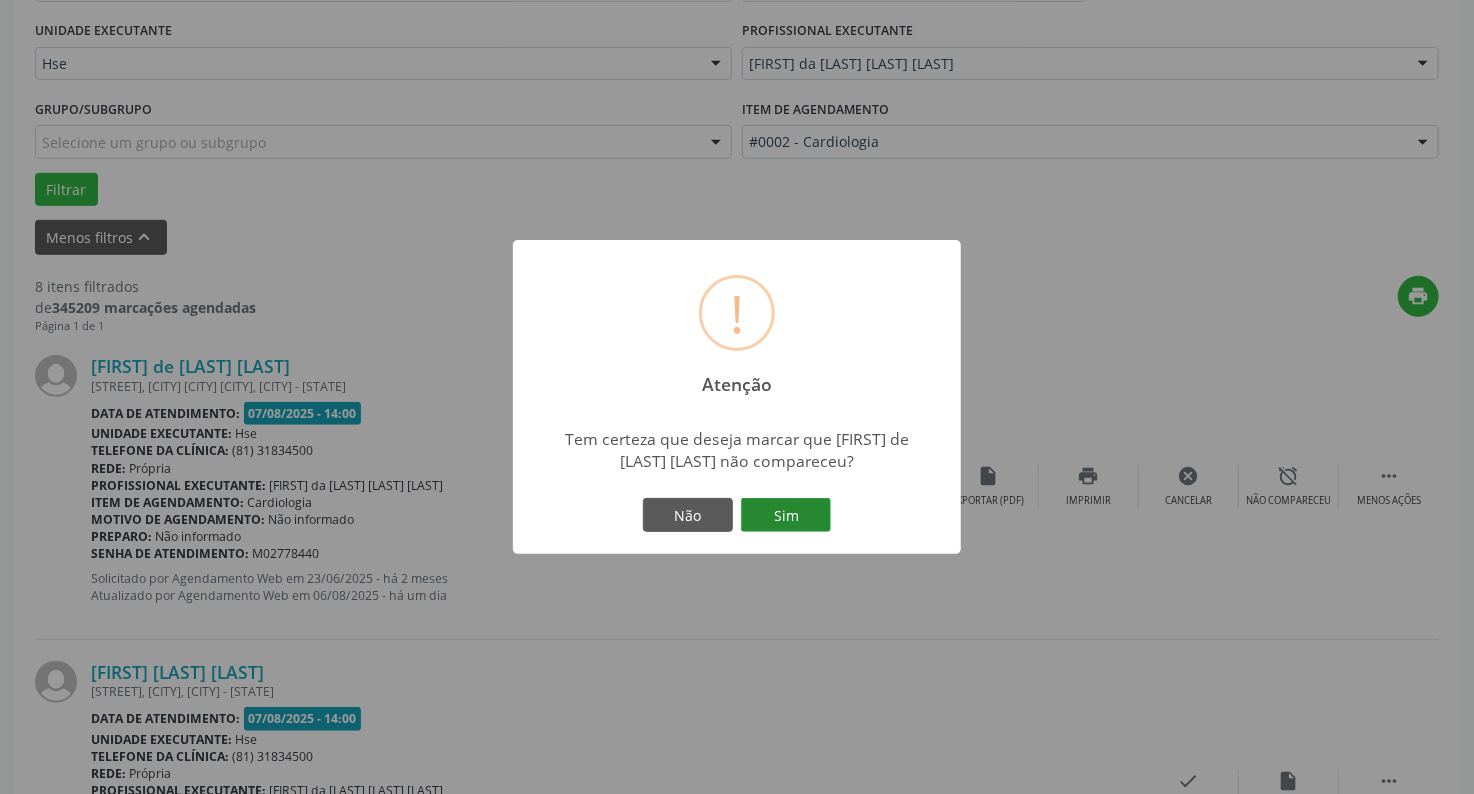 click on "Sim" at bounding box center [786, 515] 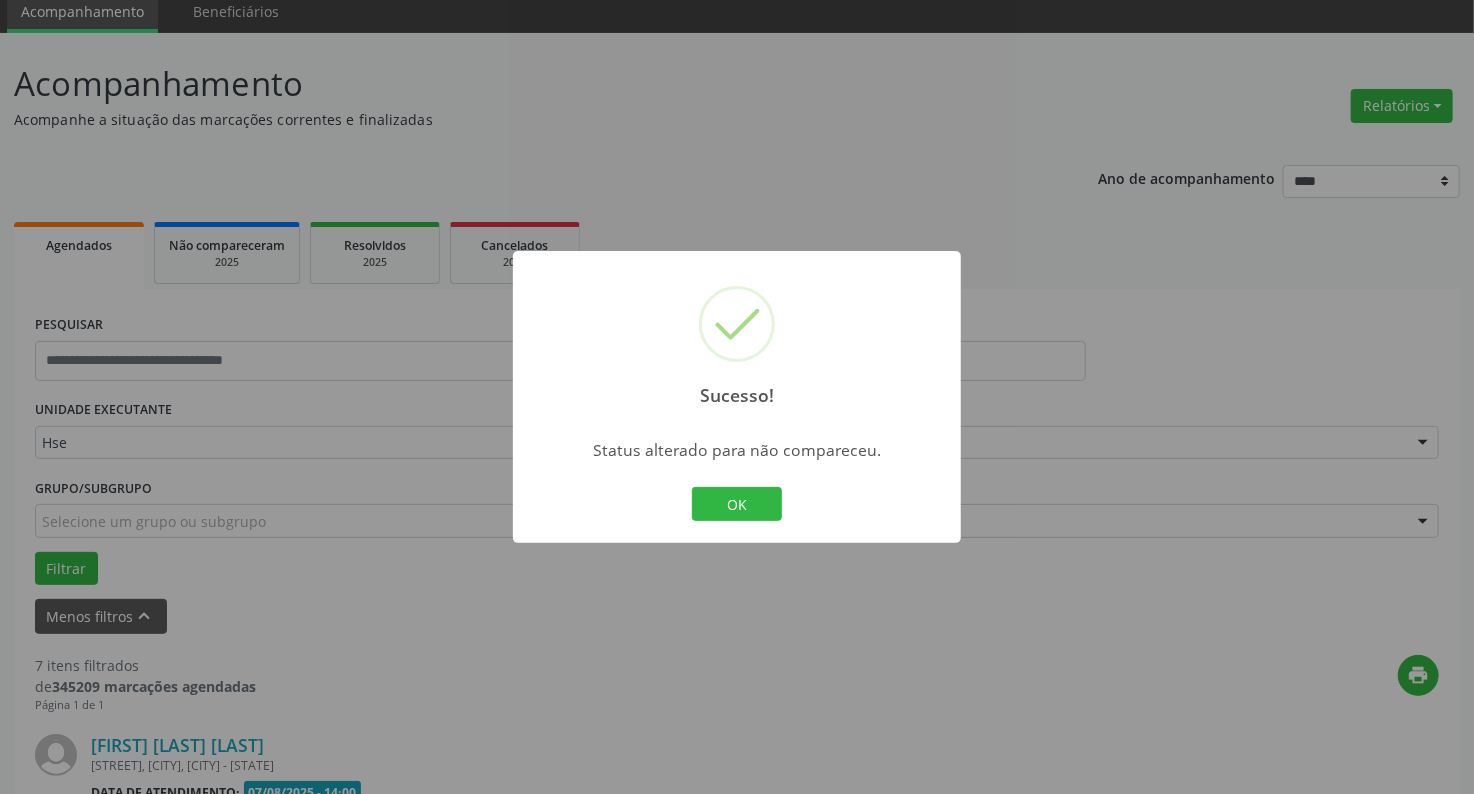 scroll, scrollTop: 456, scrollLeft: 0, axis: vertical 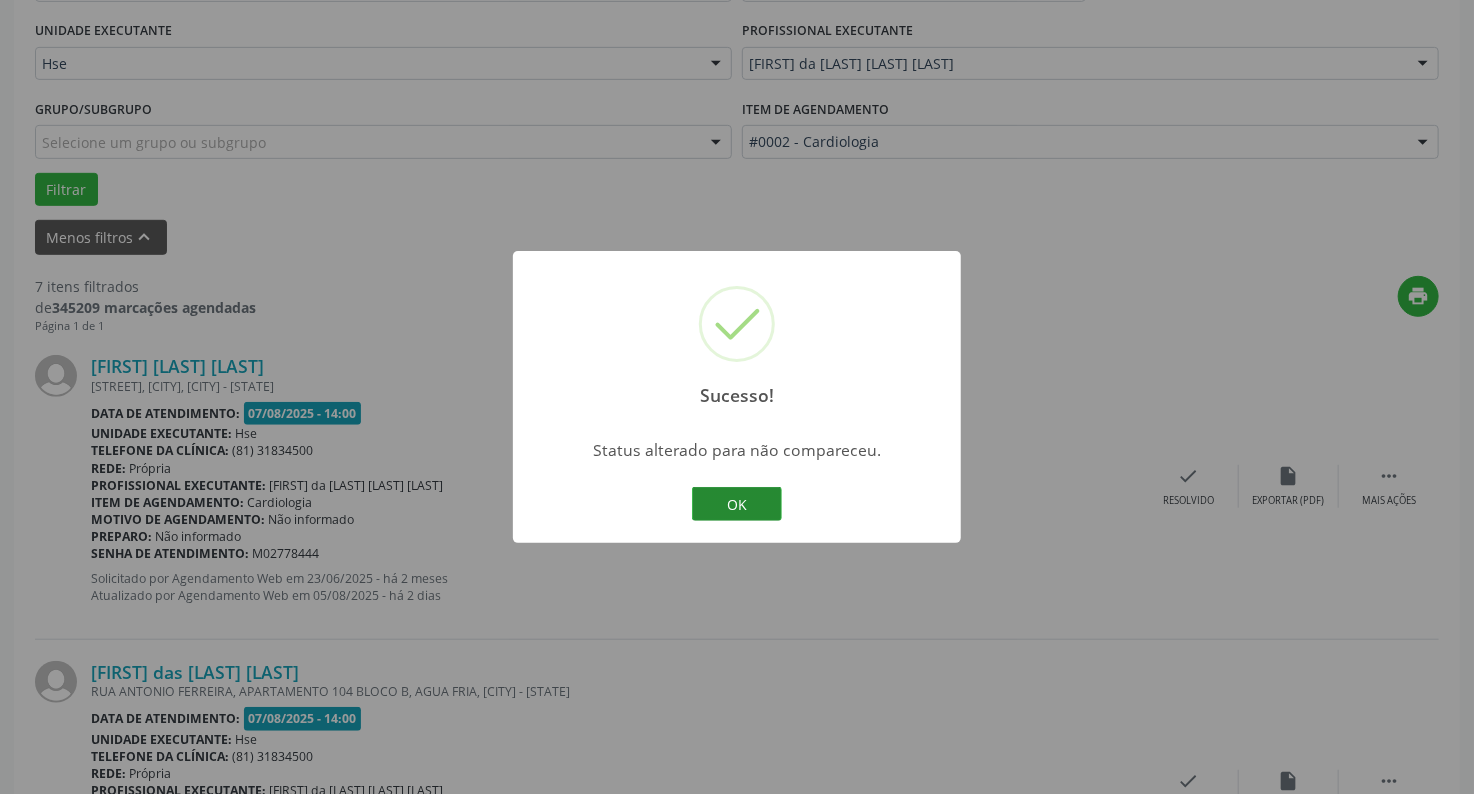 click on "OK" at bounding box center [737, 504] 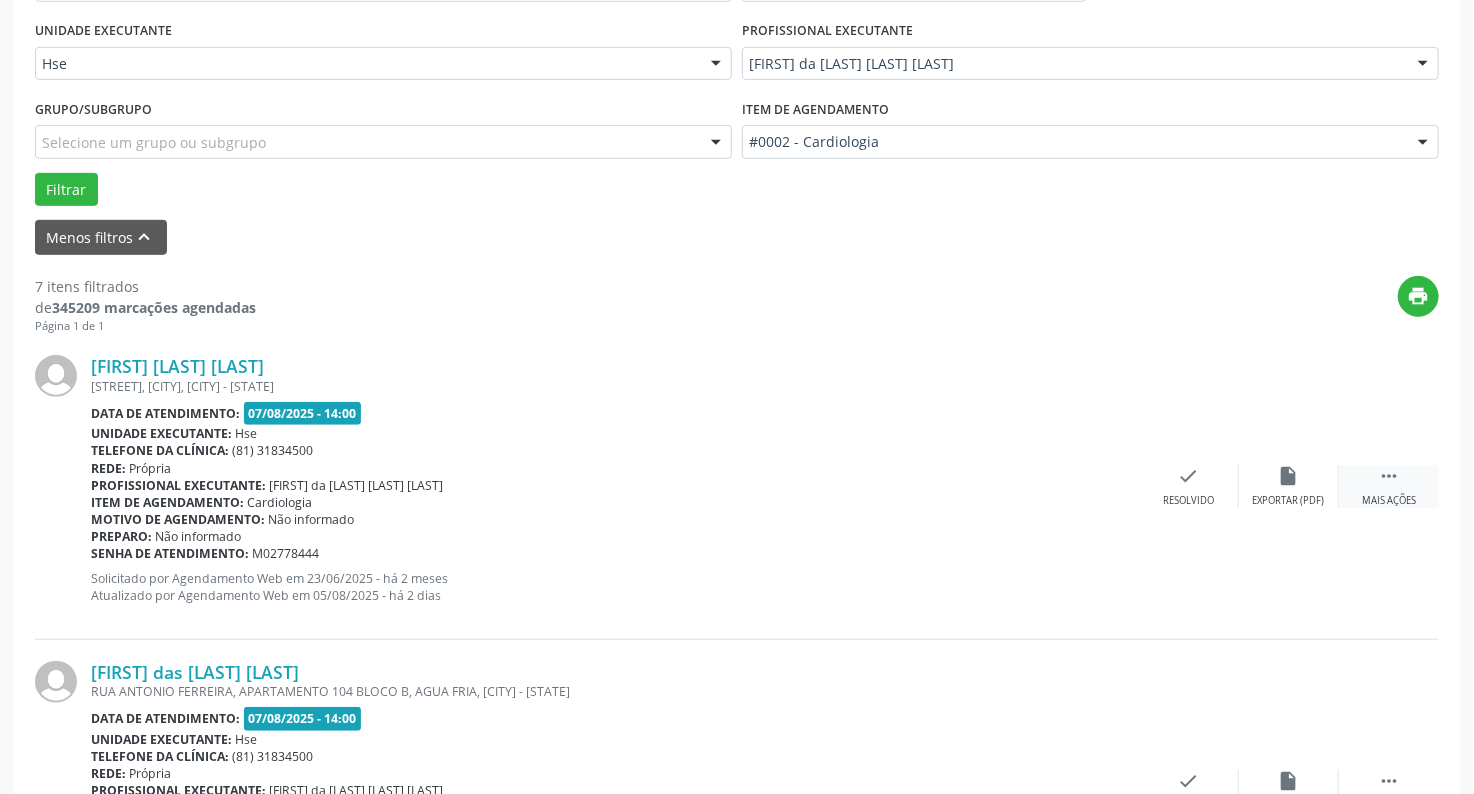 click on "Mais ações" at bounding box center [1389, 501] 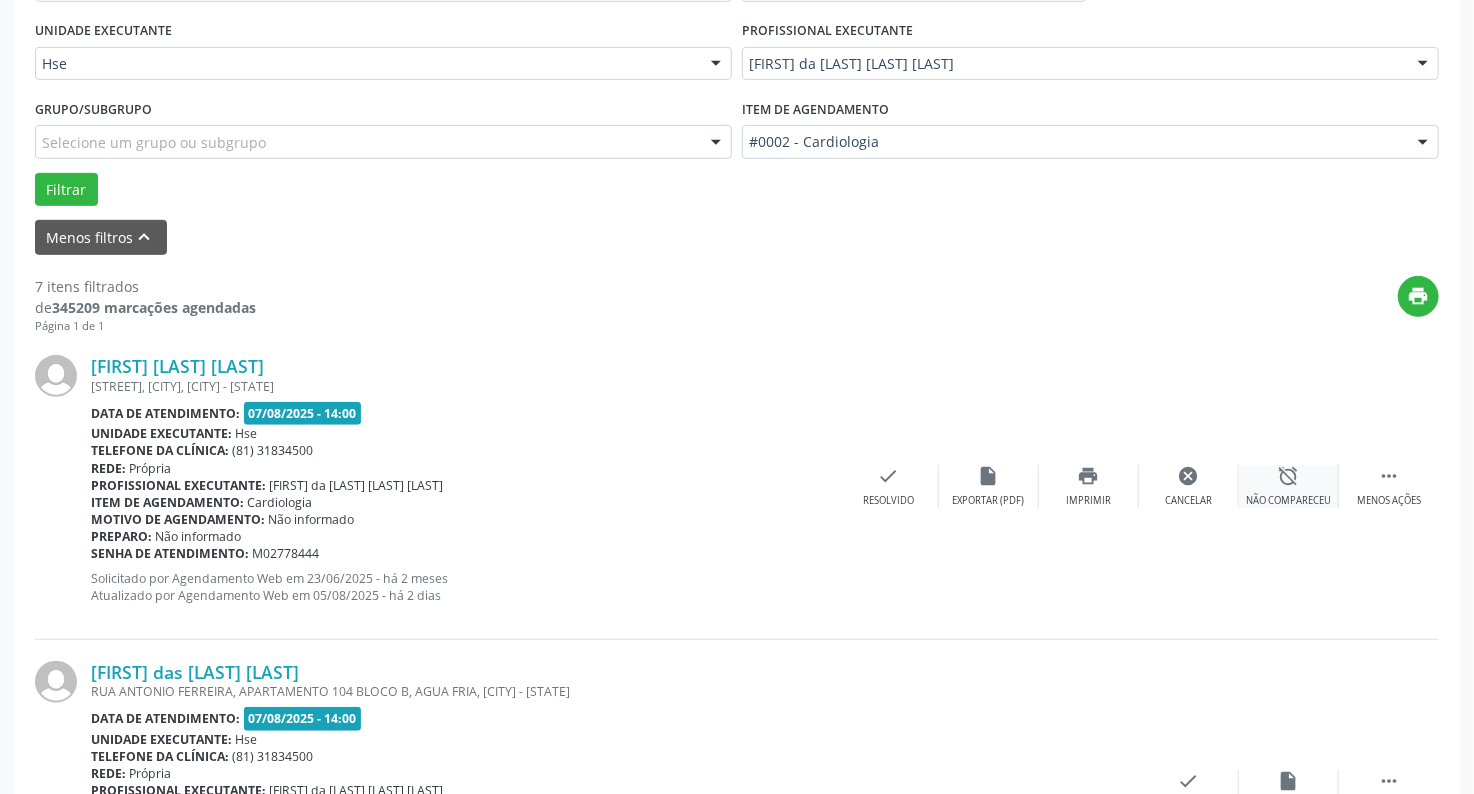 click on "alarm_off
Não compareceu" at bounding box center (1289, 486) 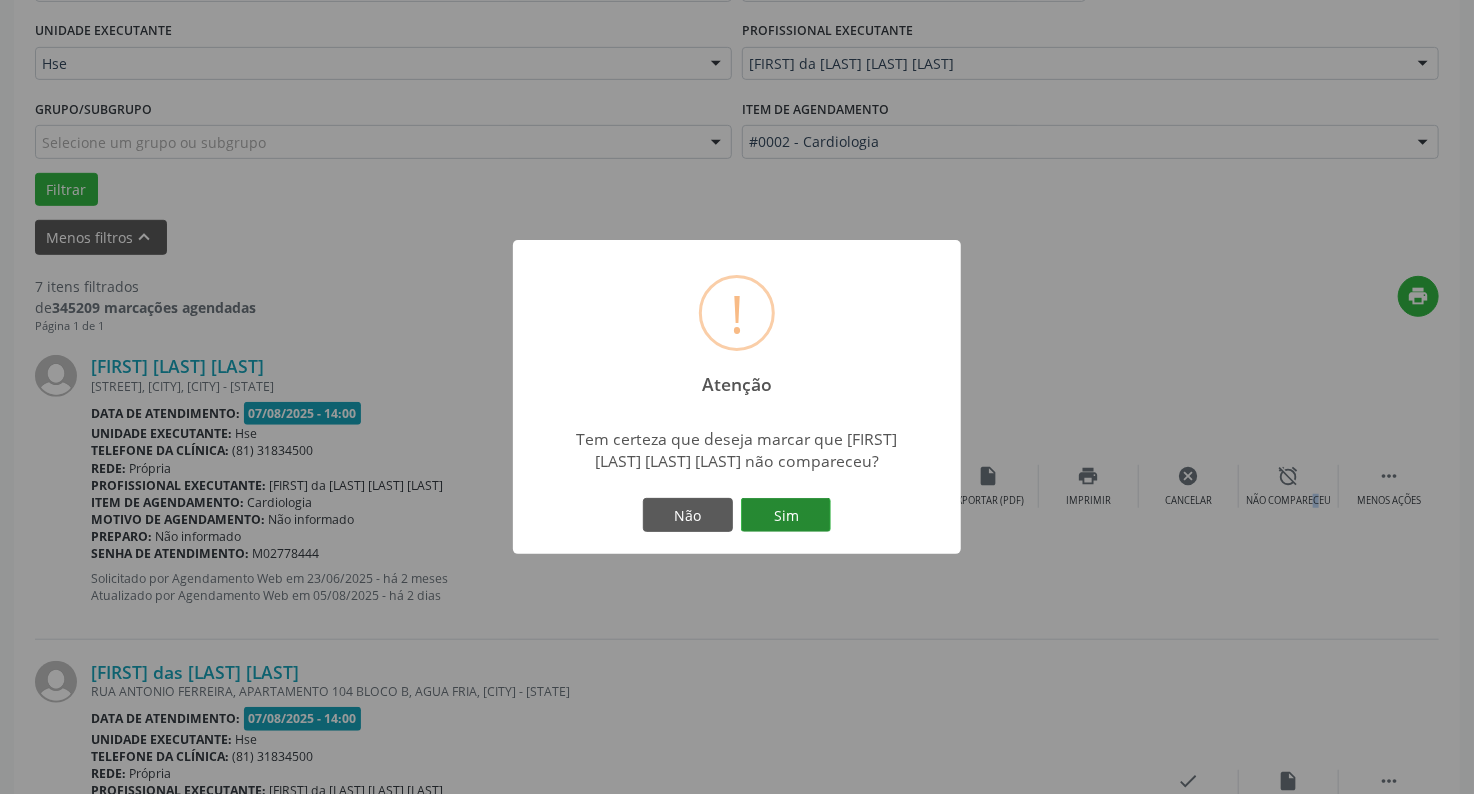 click on "Sim" at bounding box center [786, 515] 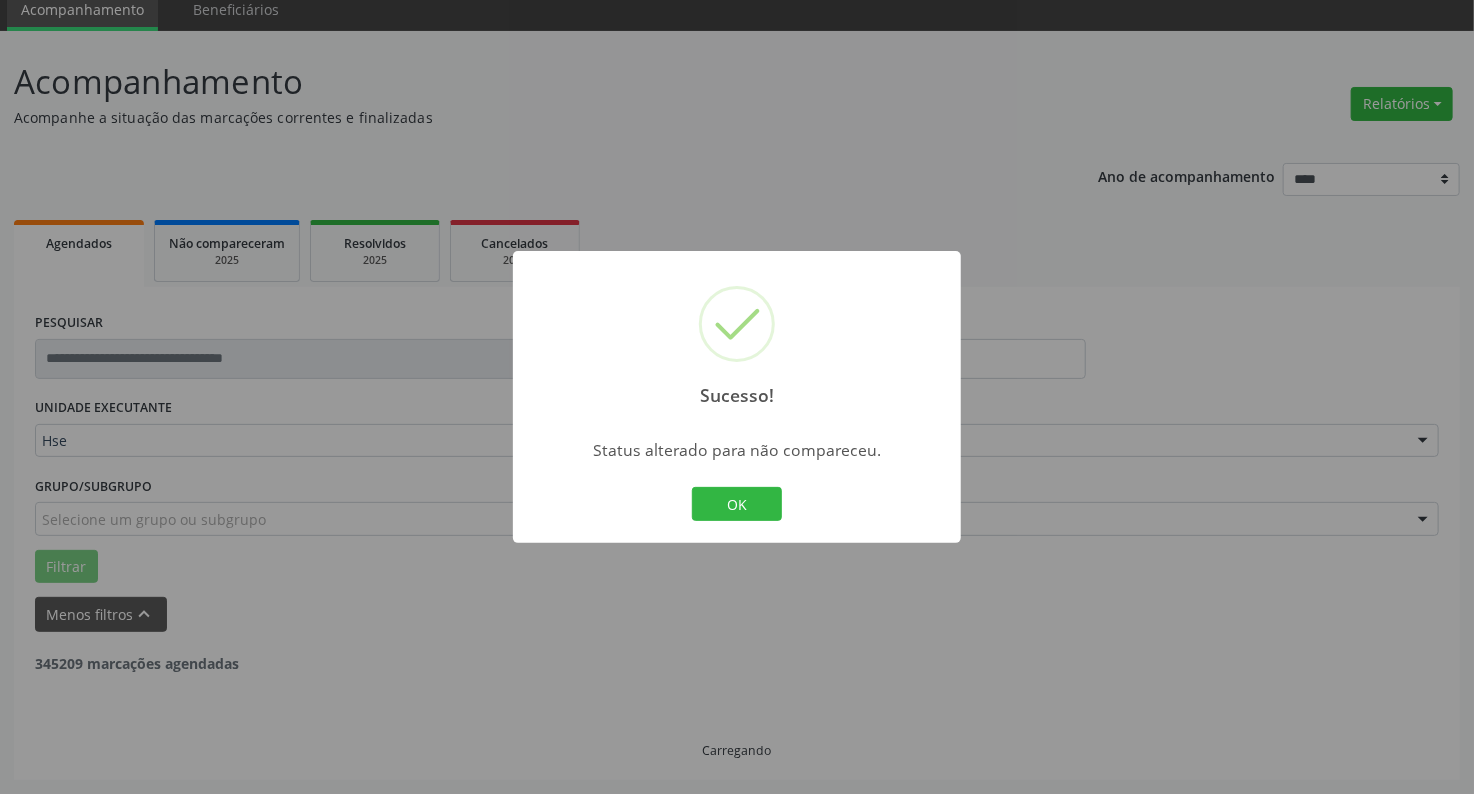scroll, scrollTop: 77, scrollLeft: 0, axis: vertical 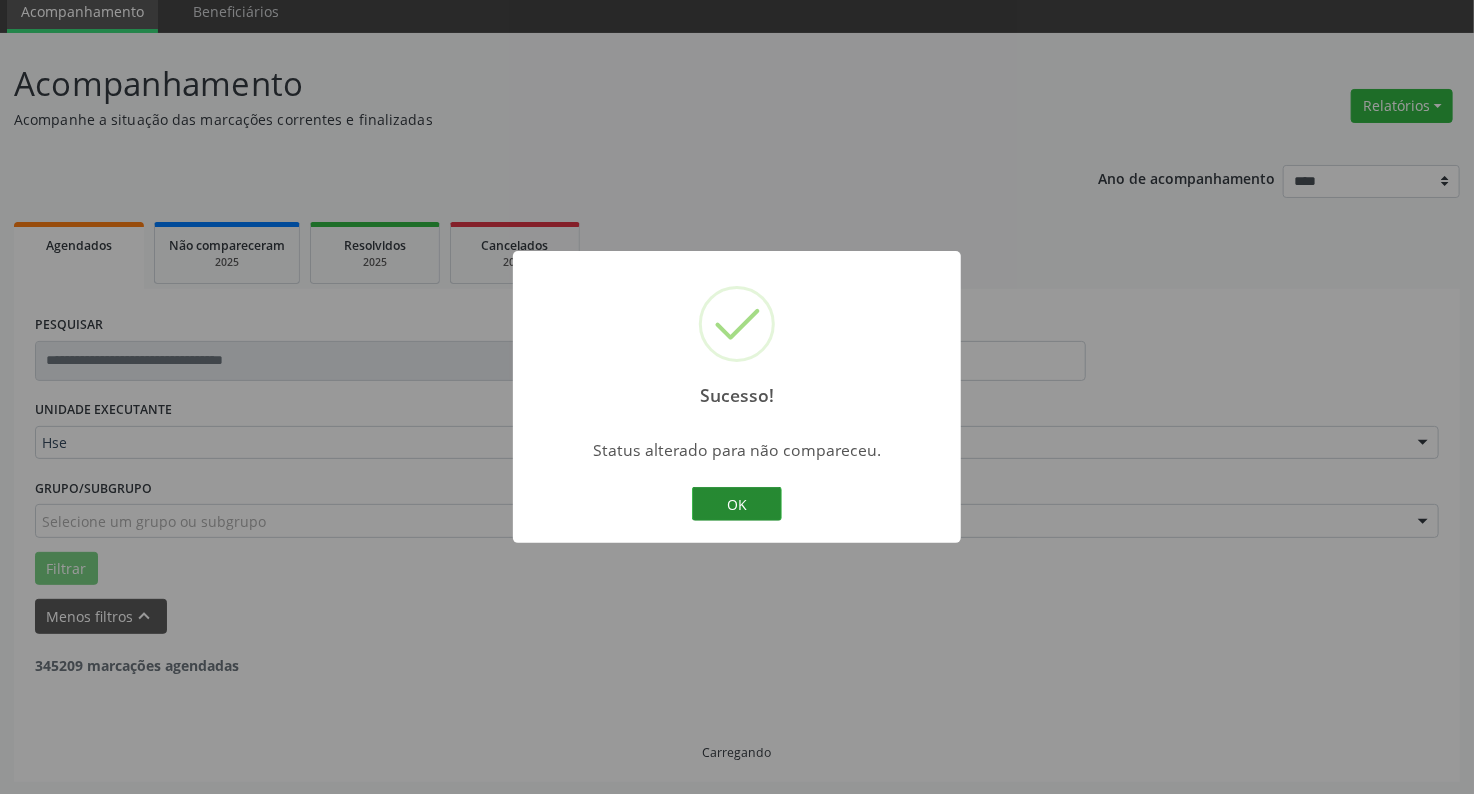 click on "OK" at bounding box center (737, 504) 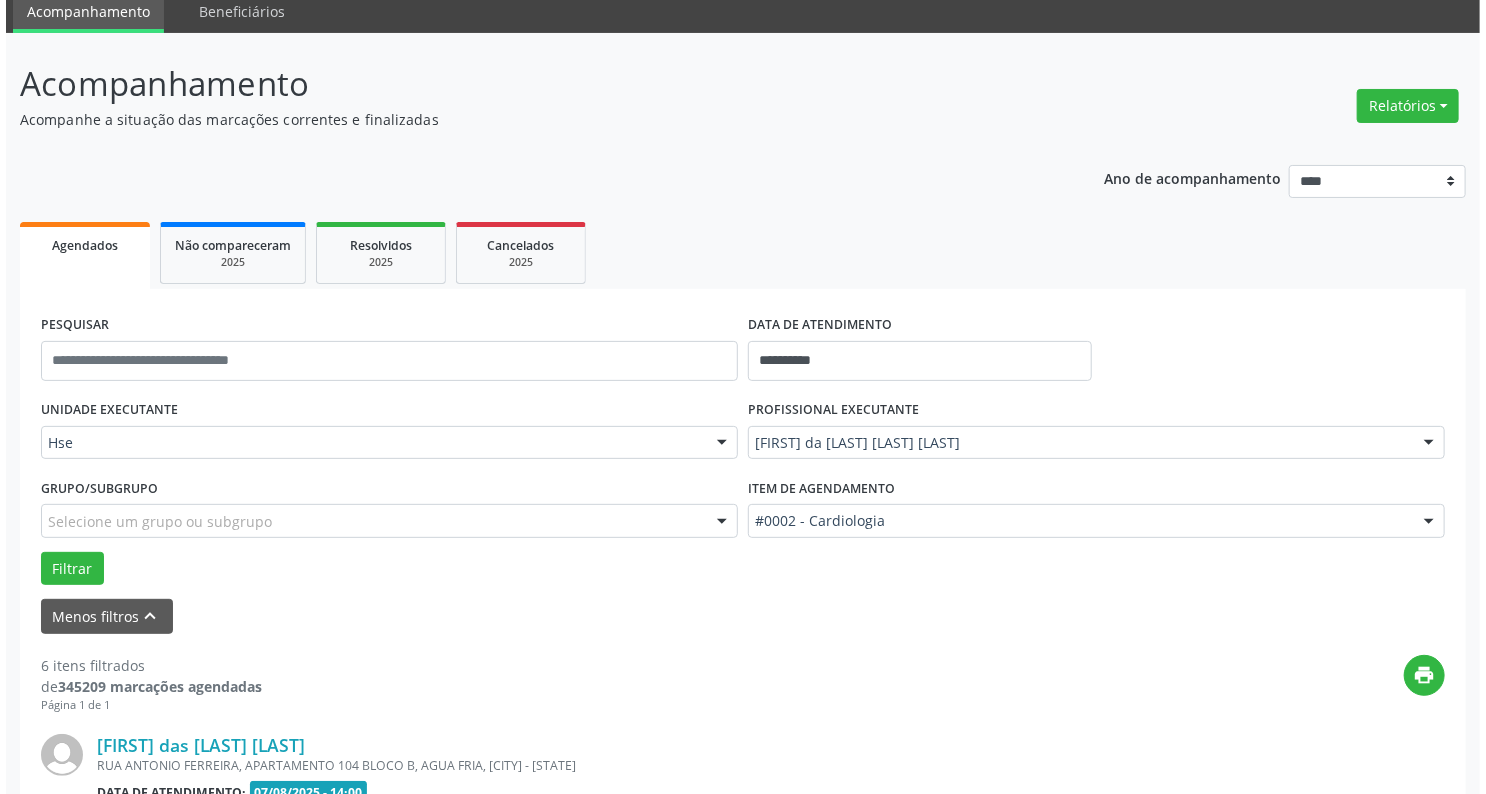 scroll, scrollTop: 456, scrollLeft: 0, axis: vertical 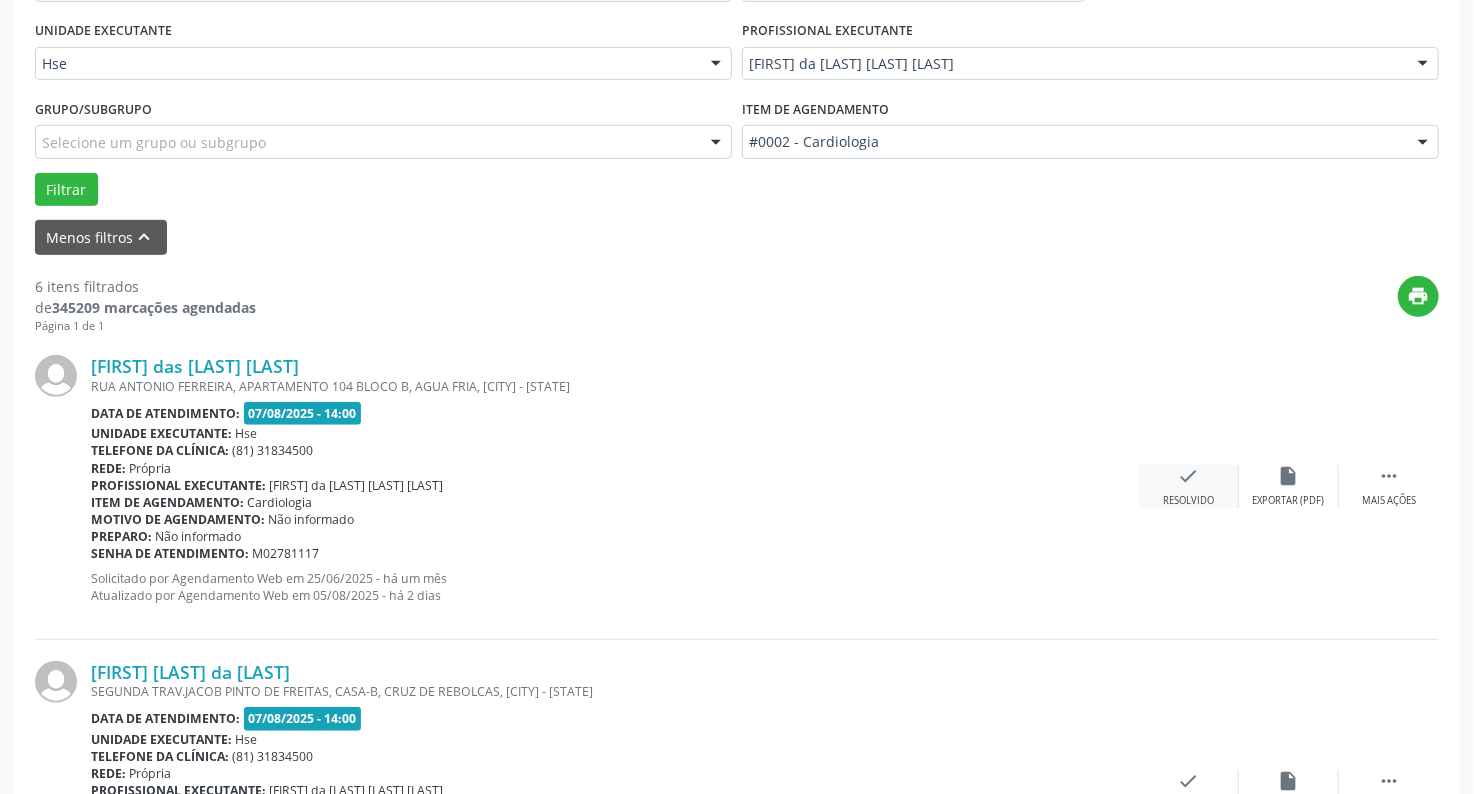 click on "check
Resolvido" at bounding box center [1189, 486] 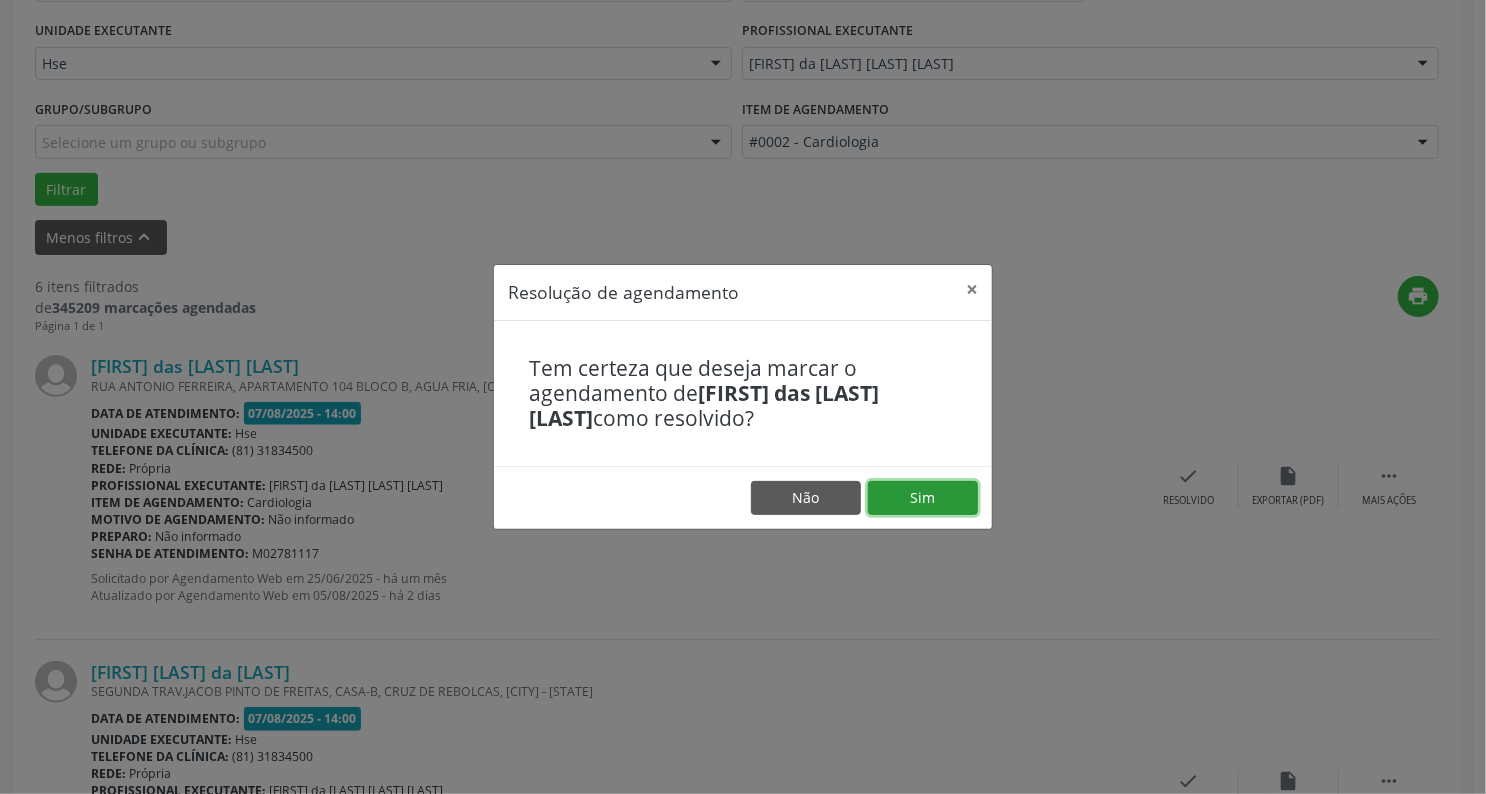 click on "Sim" at bounding box center (923, 498) 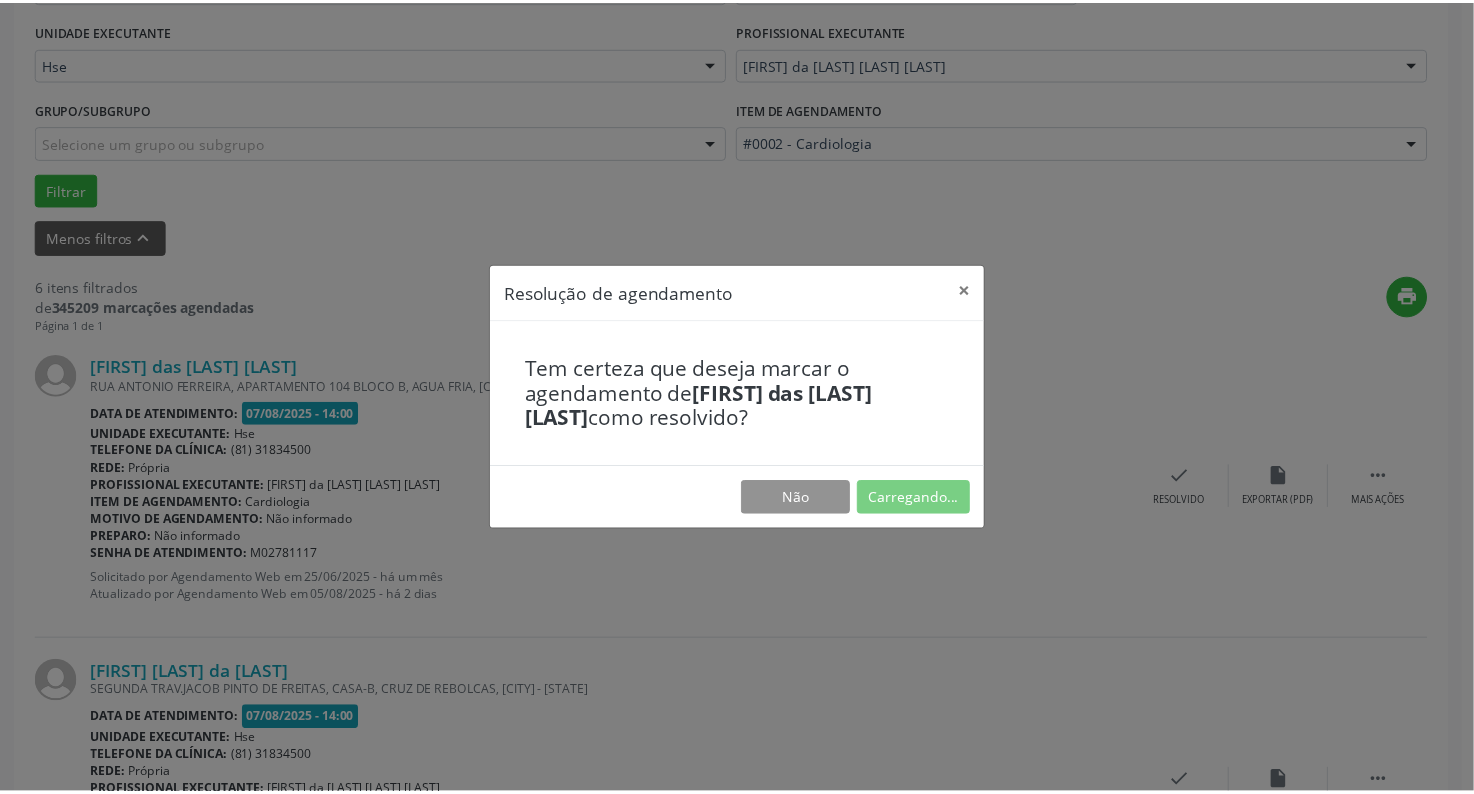 scroll, scrollTop: 56, scrollLeft: 0, axis: vertical 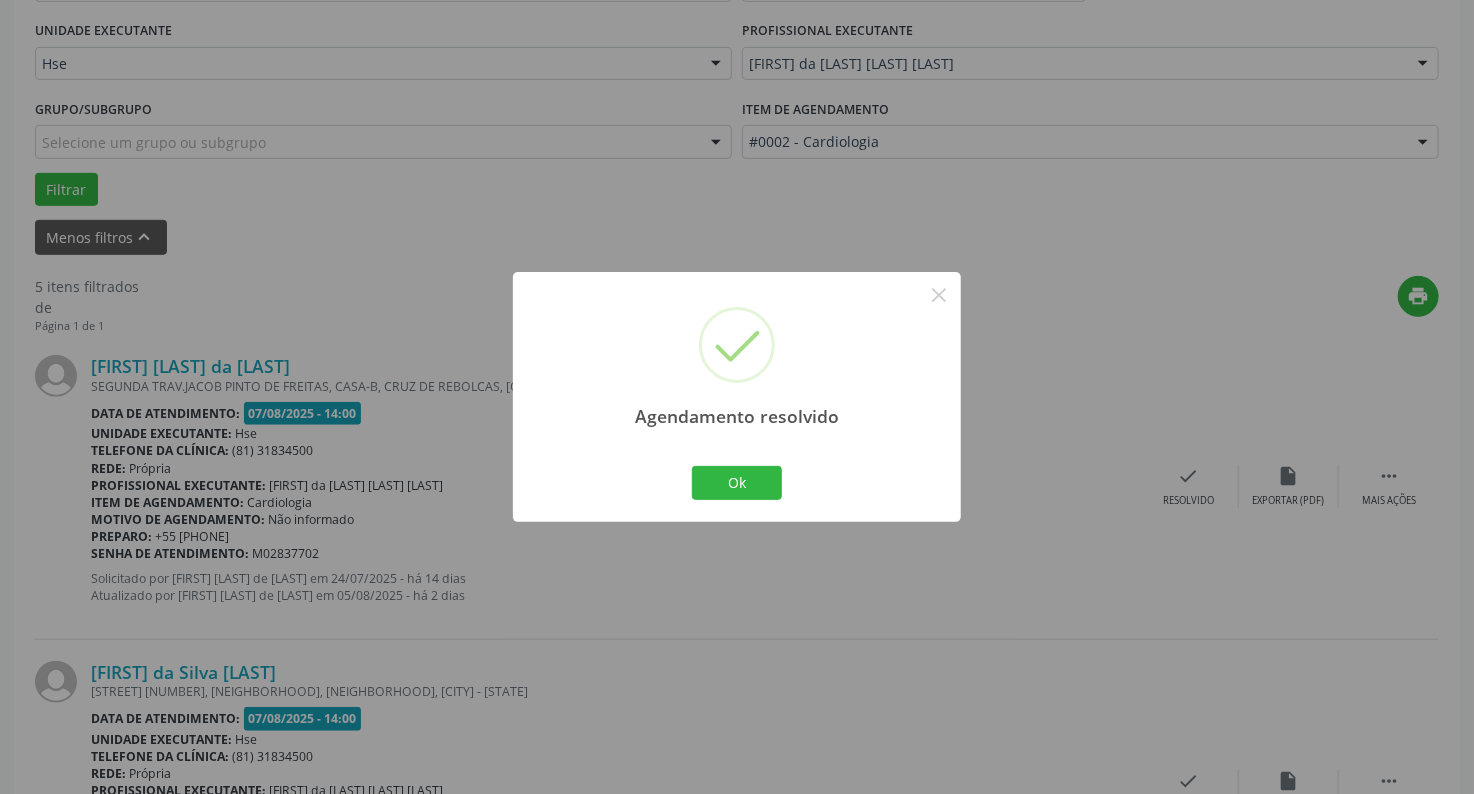 click at bounding box center [737, 520] 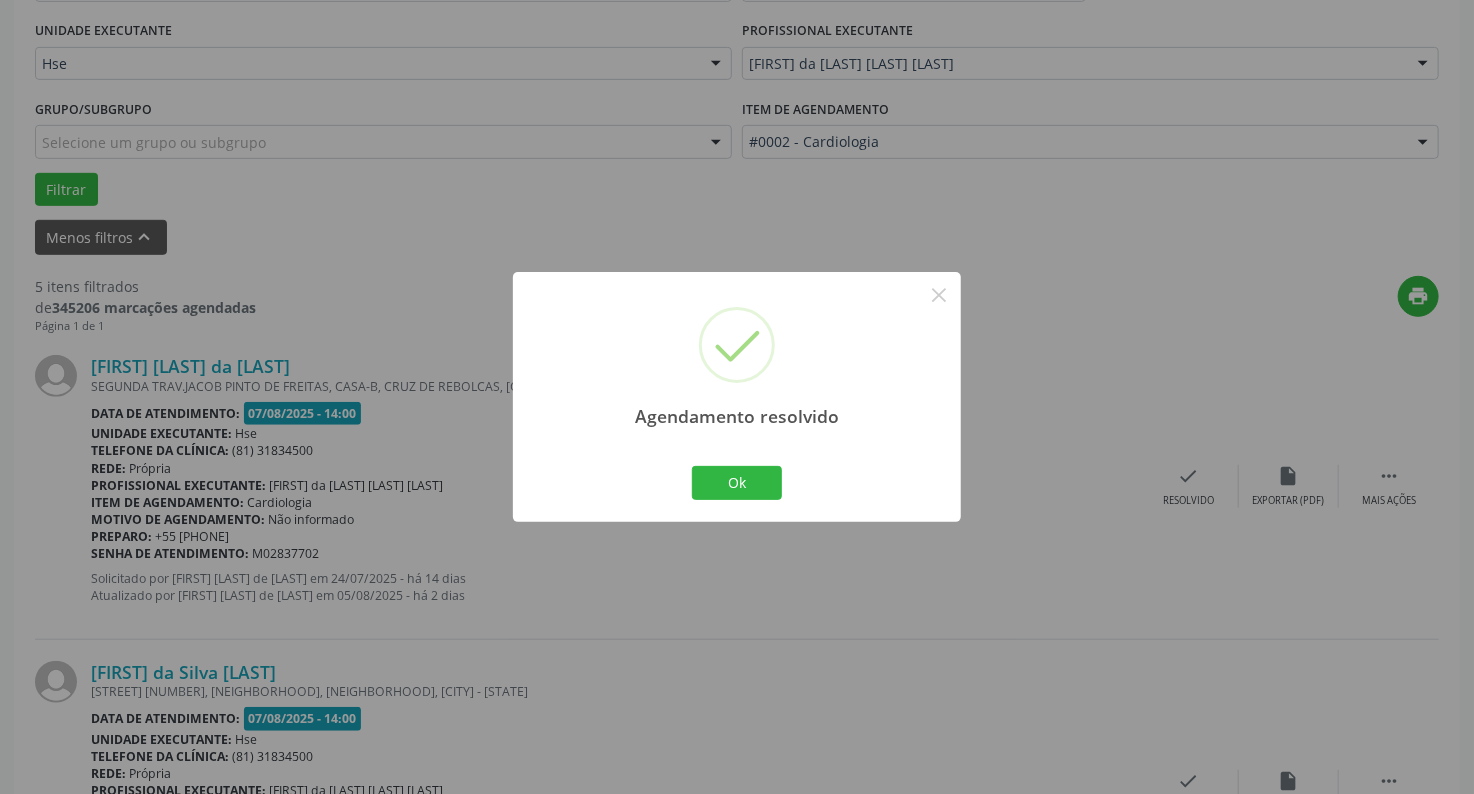 click on "Ok Cancel" at bounding box center (737, 483) 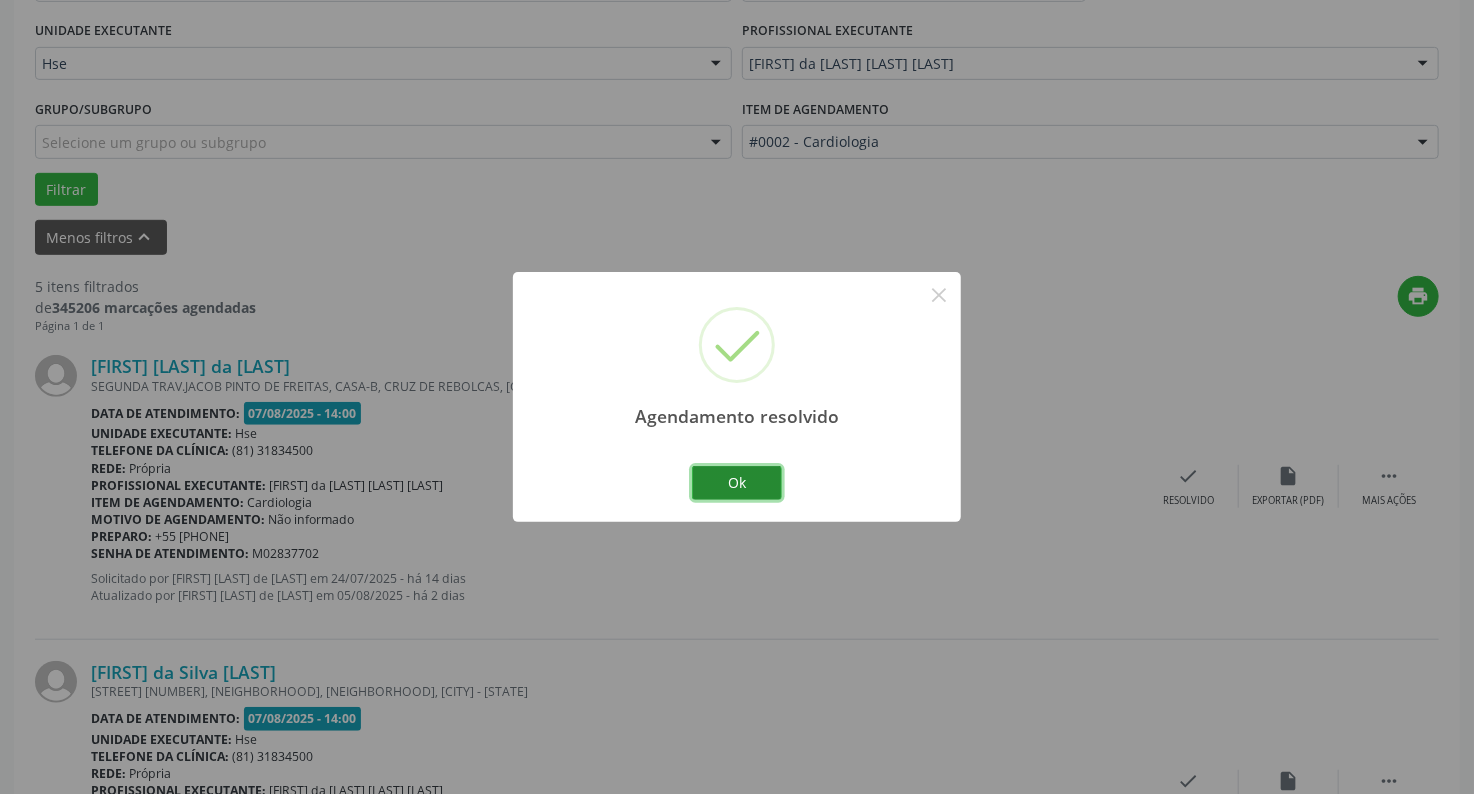 click on "Ok" at bounding box center (737, 483) 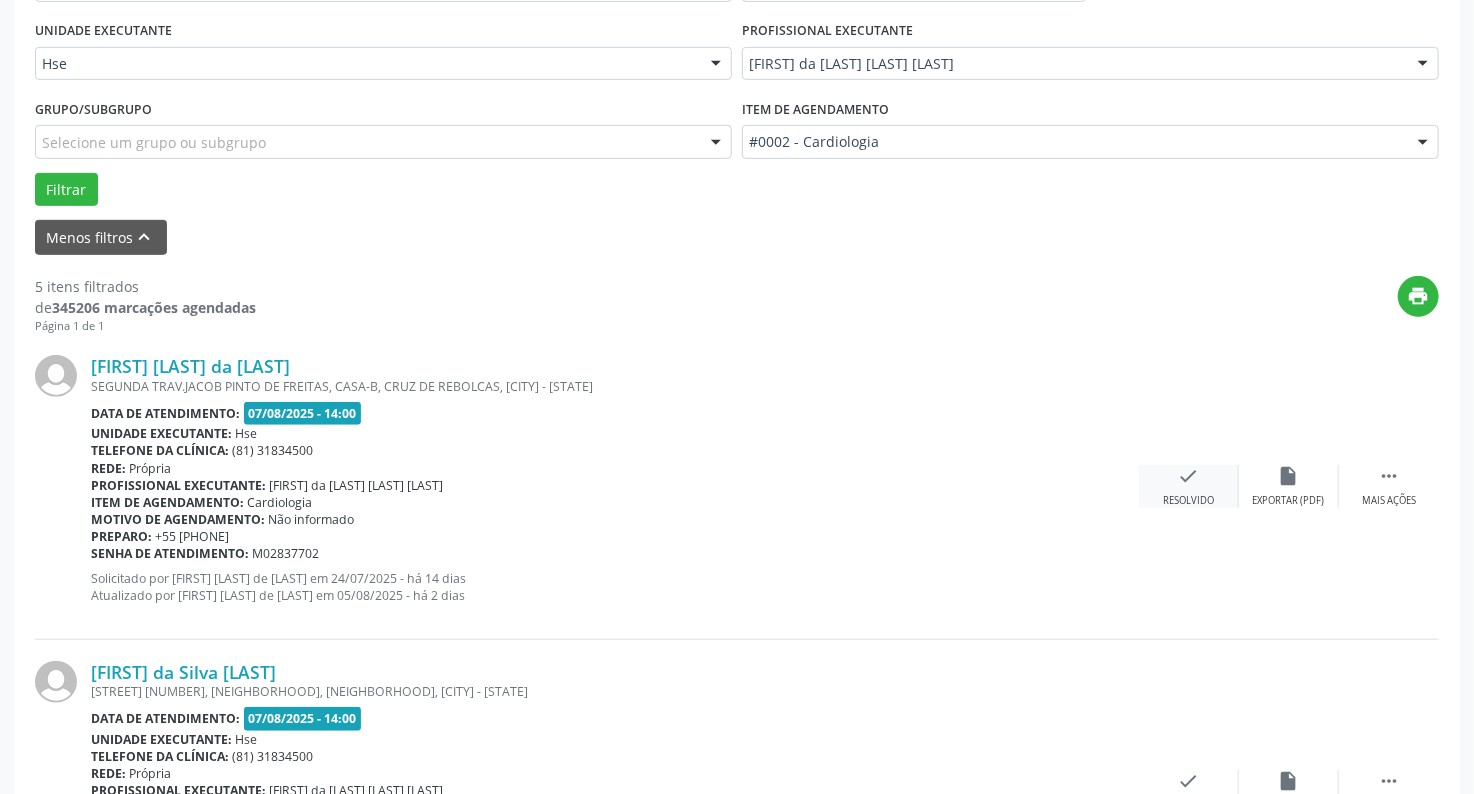 click on "check
Resolvido" at bounding box center (1189, 486) 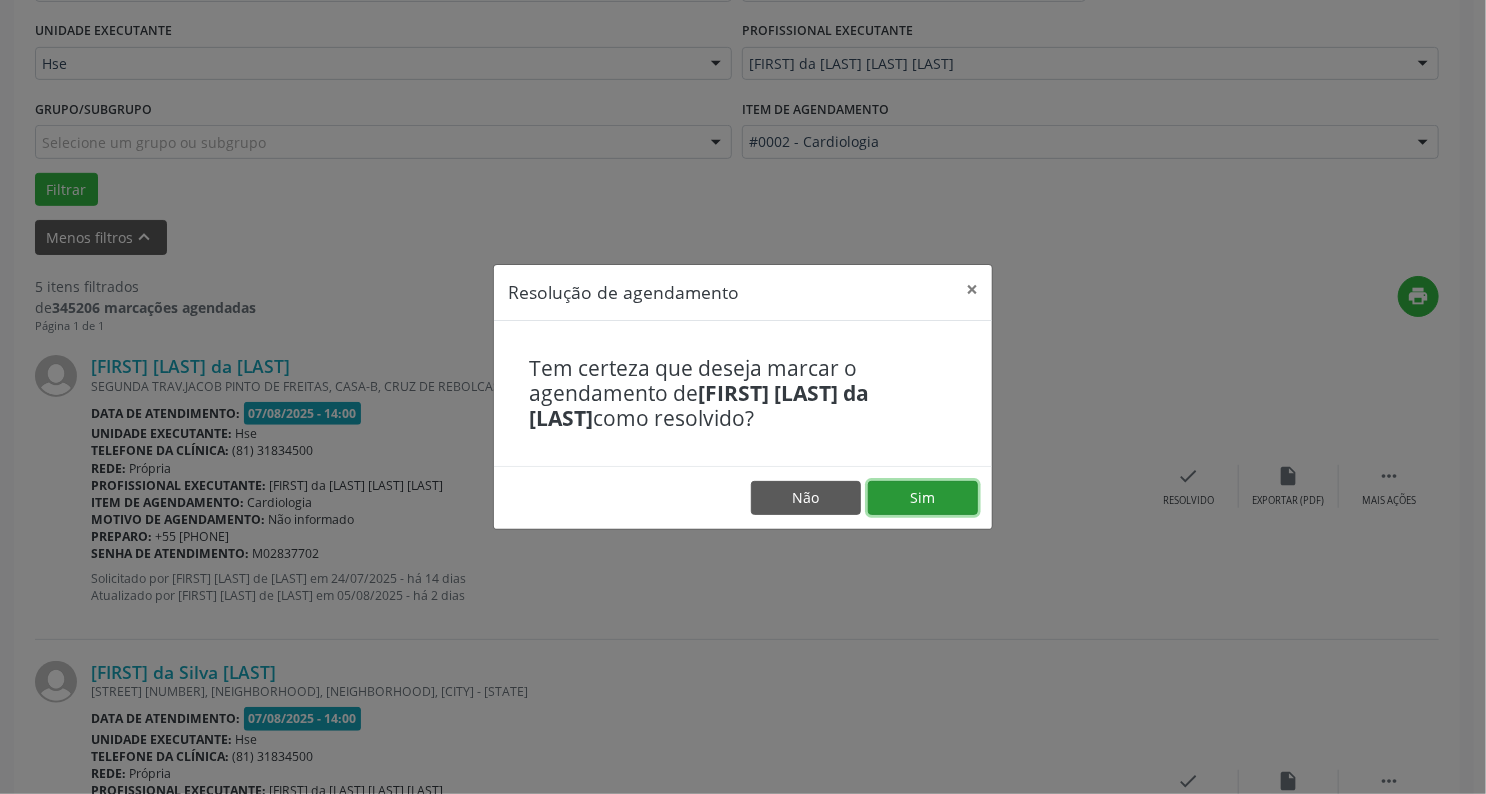 click on "Sim" at bounding box center (923, 498) 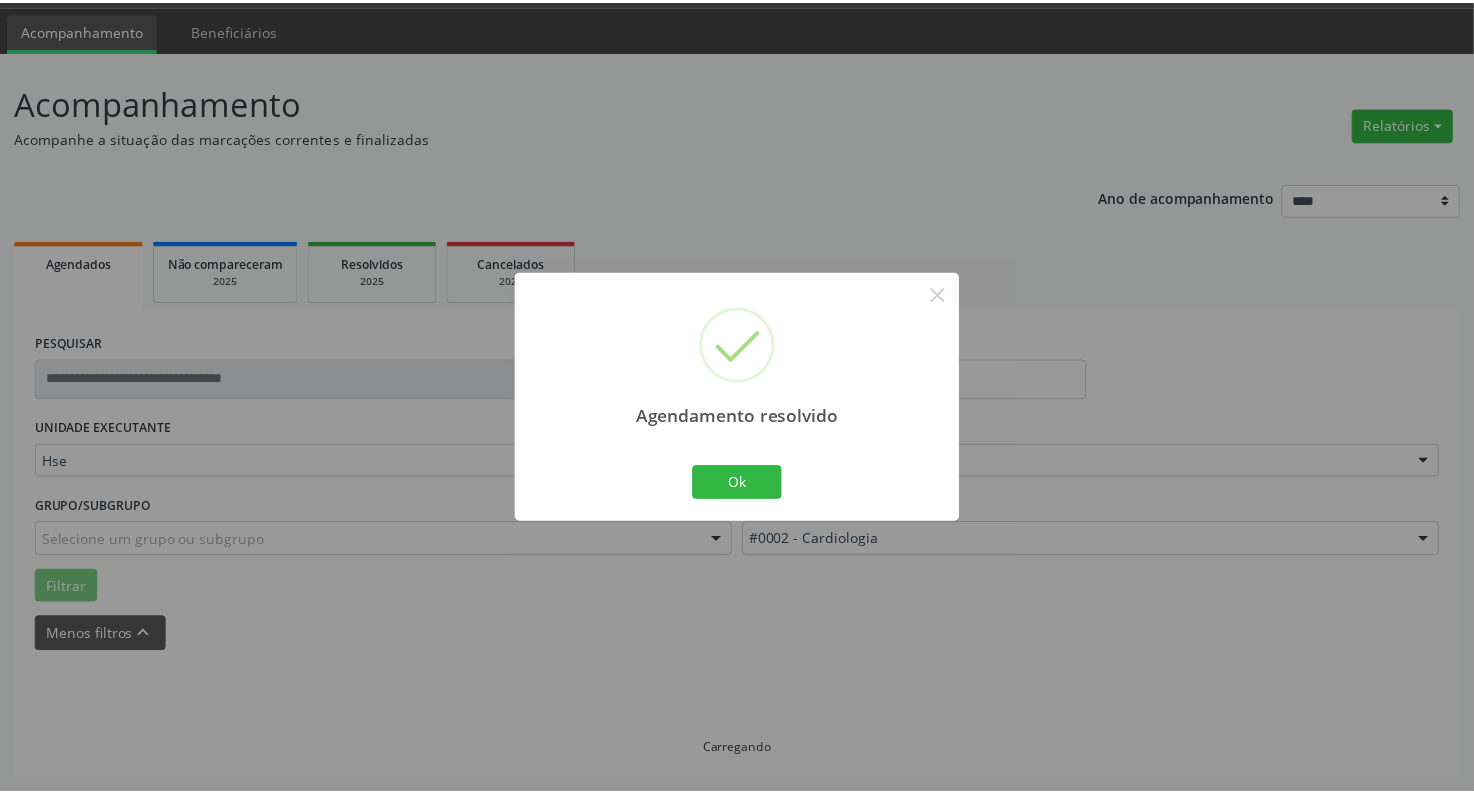 scroll, scrollTop: 56, scrollLeft: 0, axis: vertical 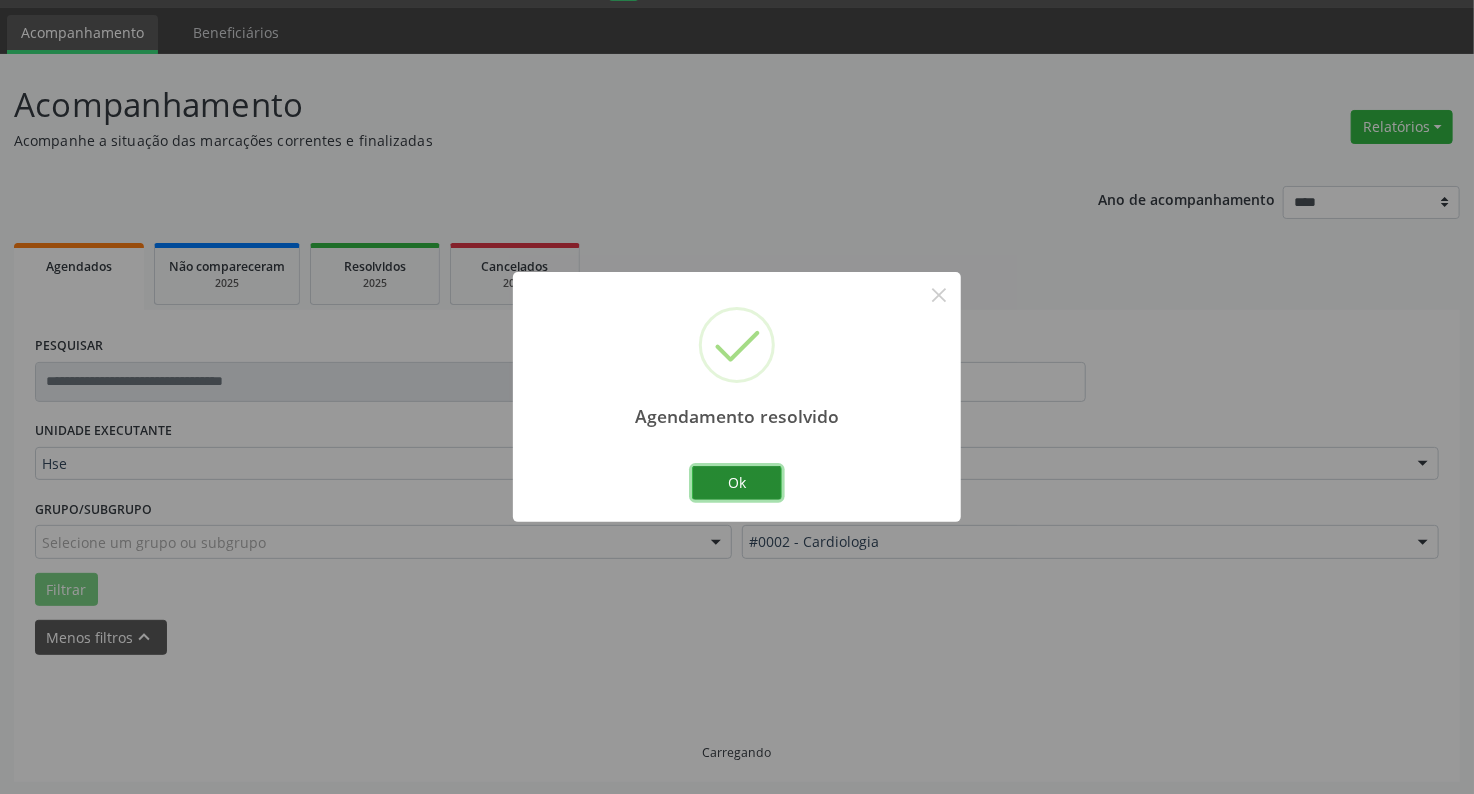 click on "Ok" at bounding box center [737, 483] 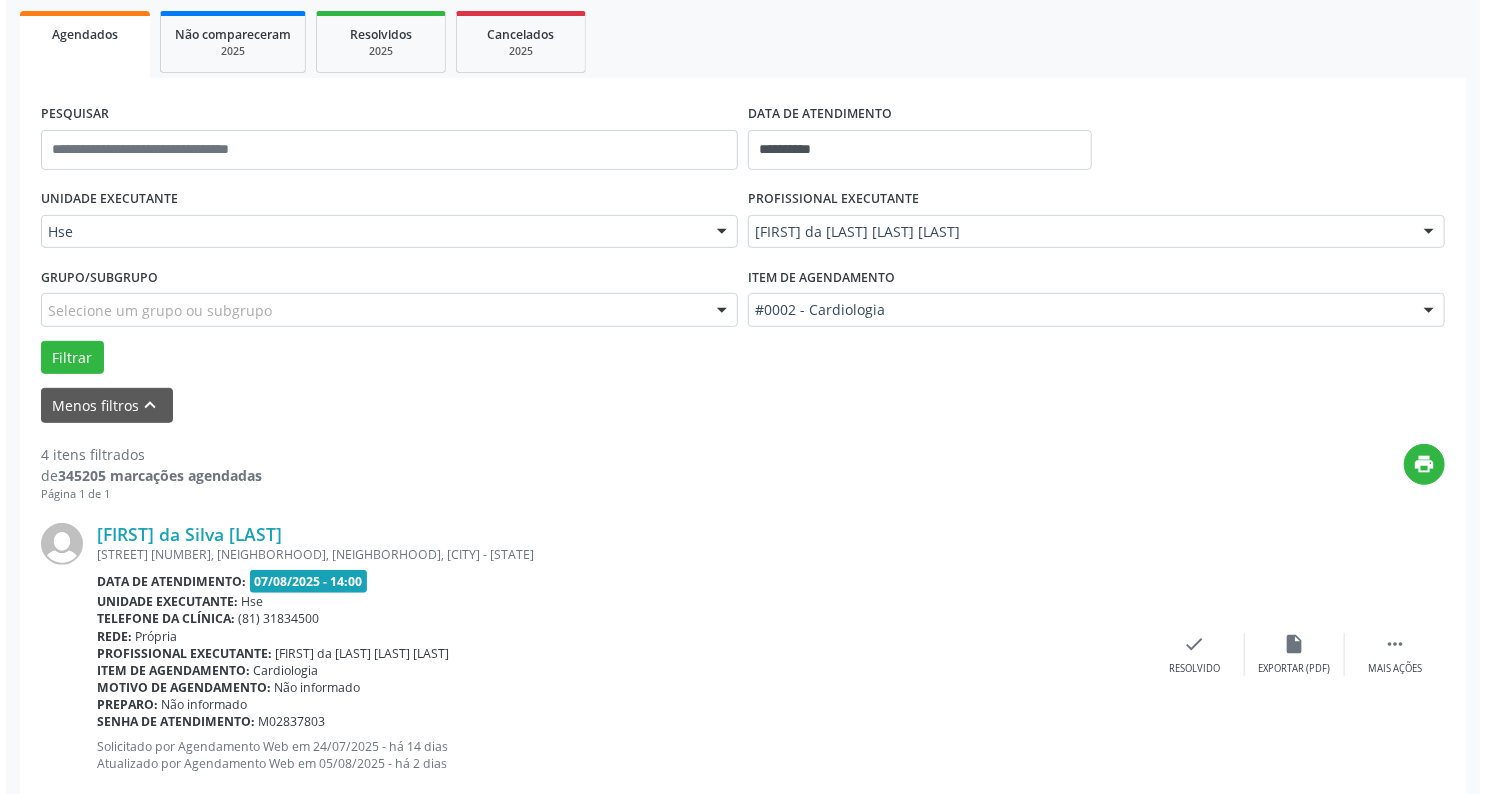 scroll, scrollTop: 456, scrollLeft: 0, axis: vertical 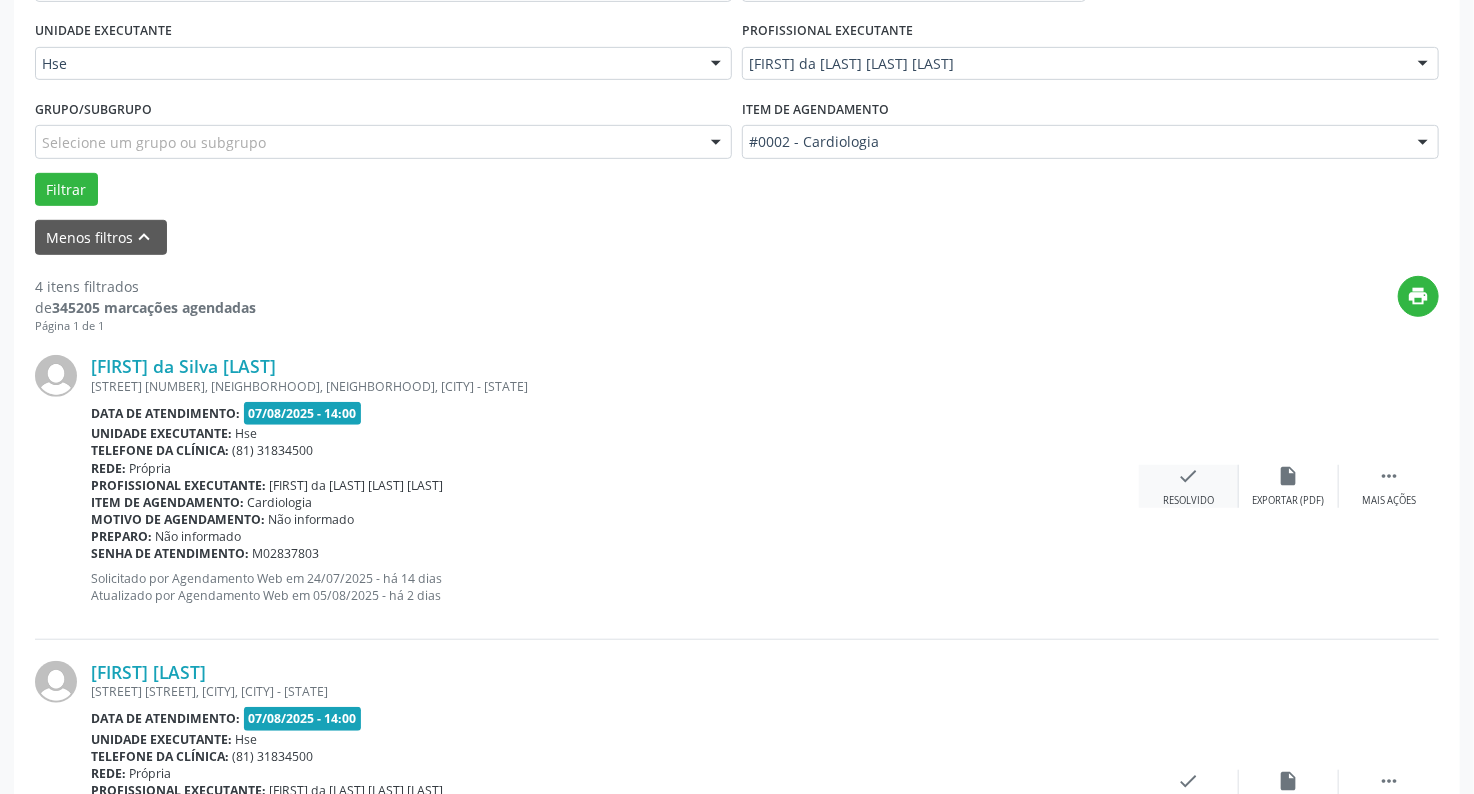 click on "check" at bounding box center [1189, 476] 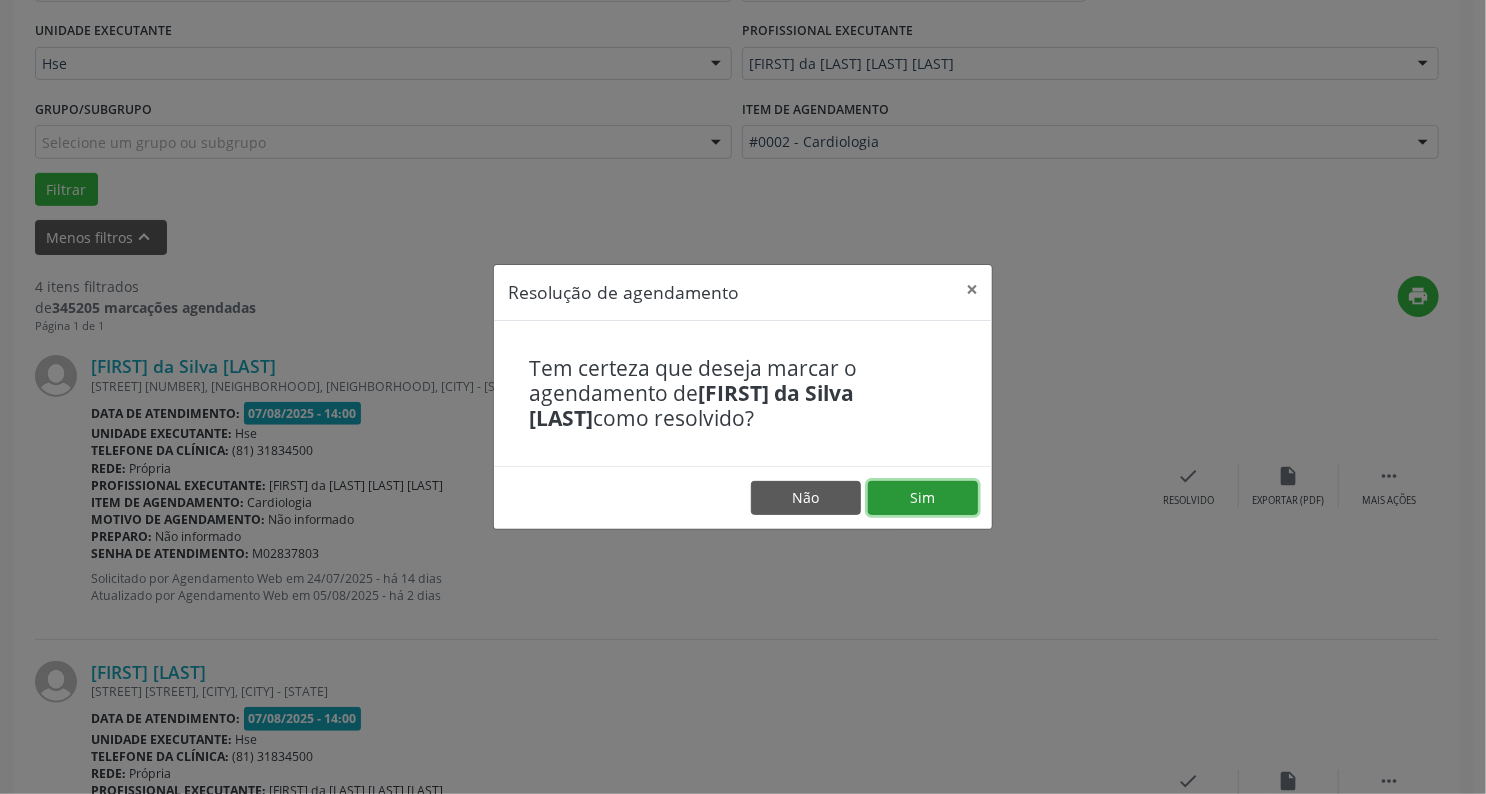 click on "Sim" at bounding box center (923, 498) 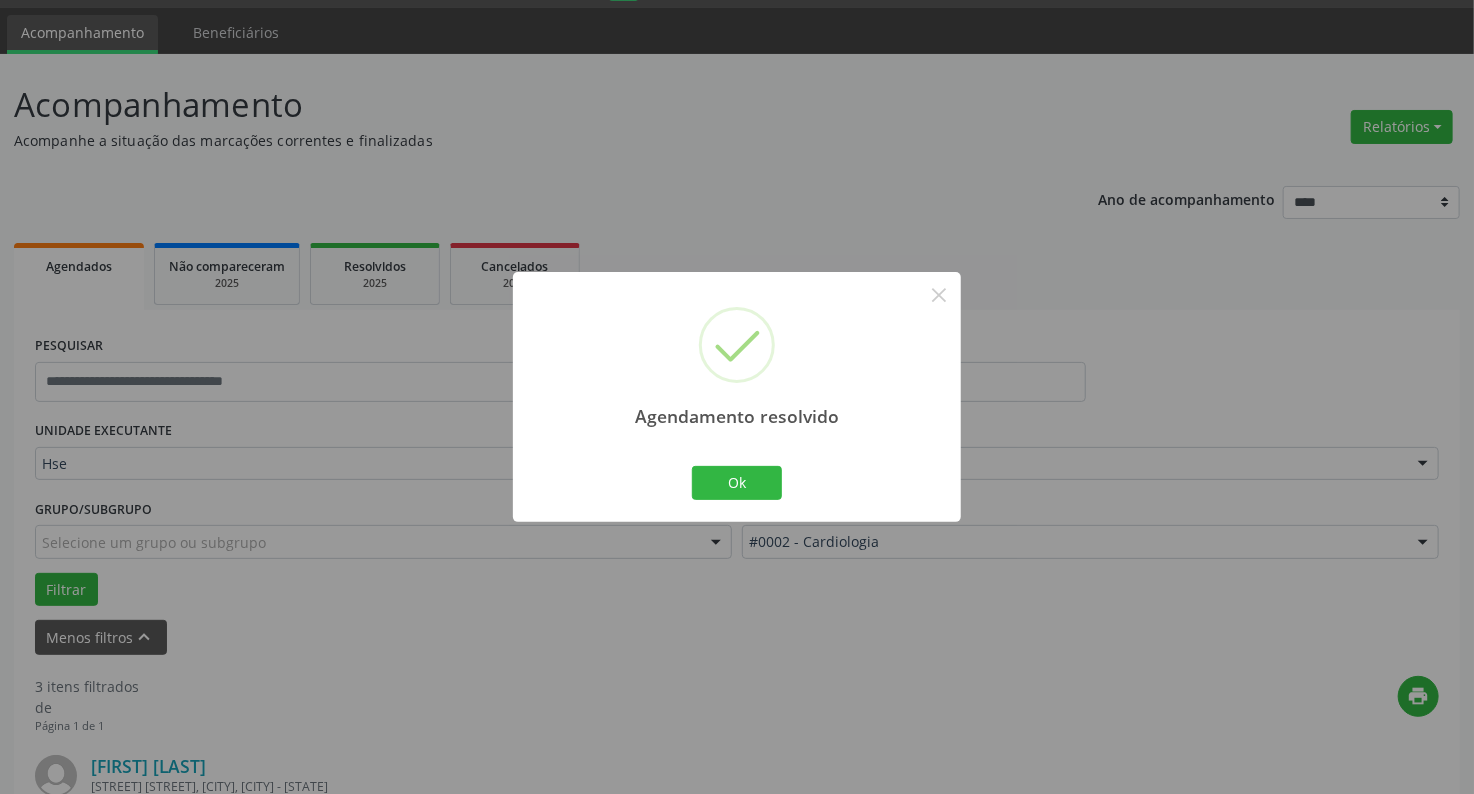 scroll, scrollTop: 456, scrollLeft: 0, axis: vertical 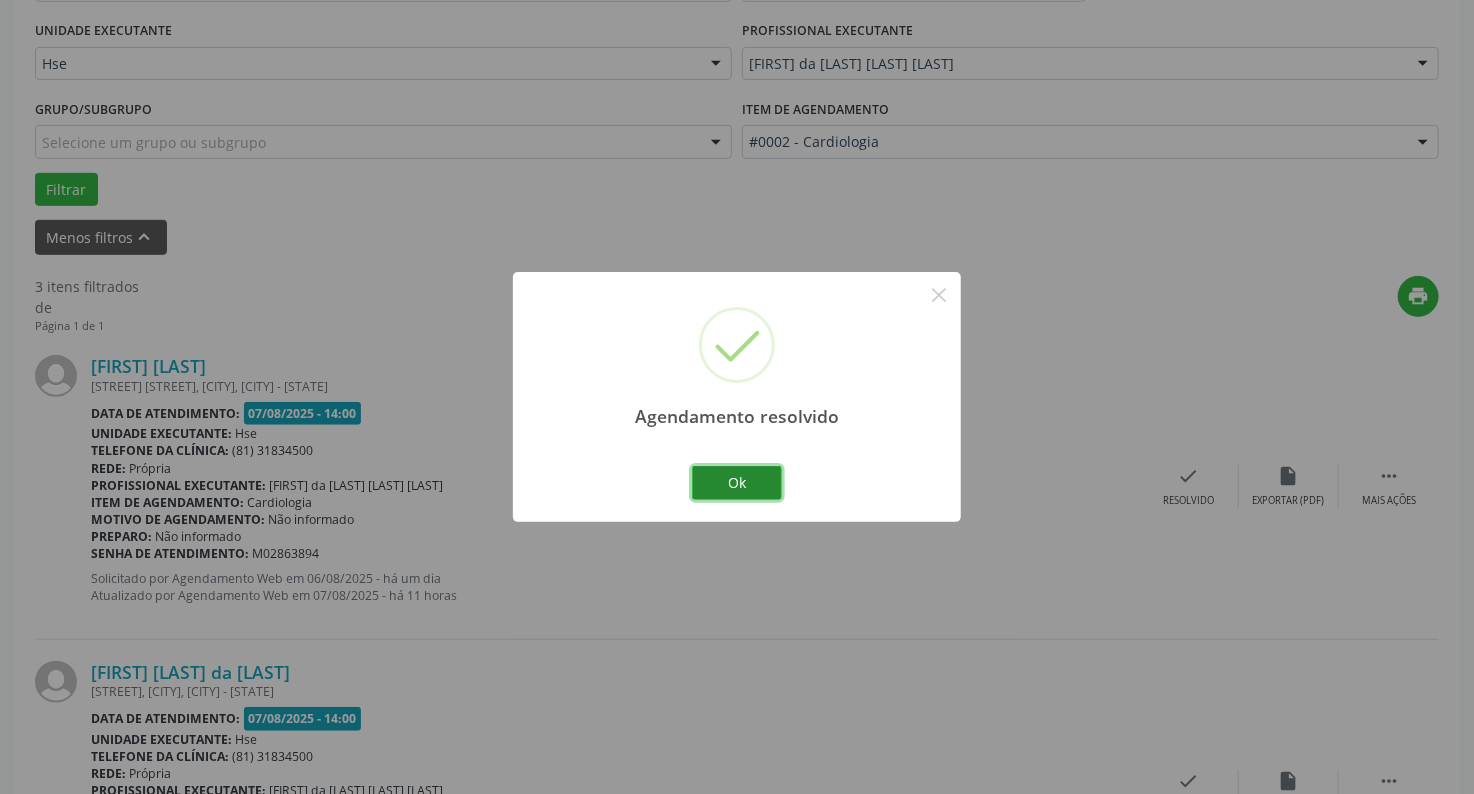 click on "Ok" at bounding box center (737, 483) 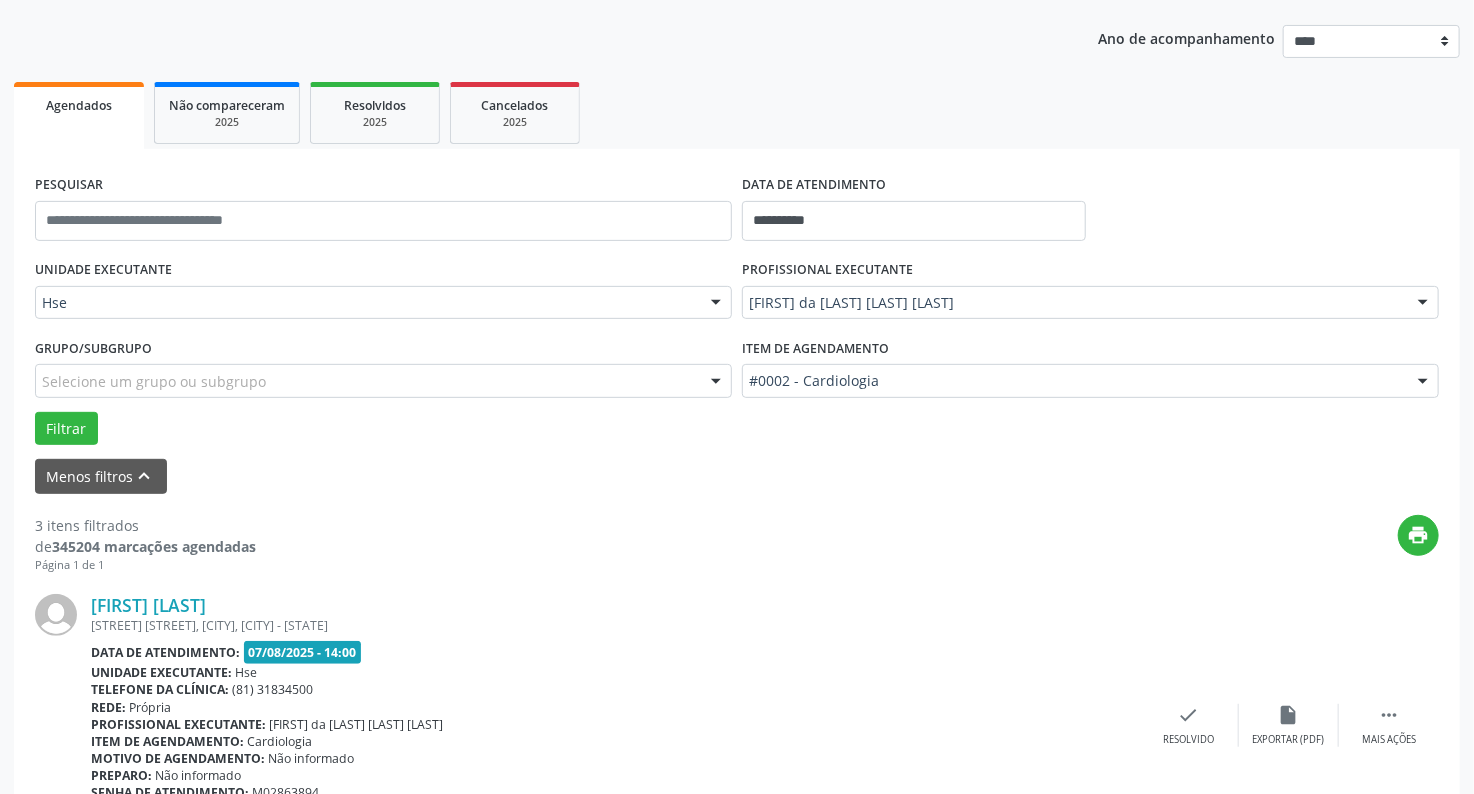 scroll, scrollTop: 64, scrollLeft: 0, axis: vertical 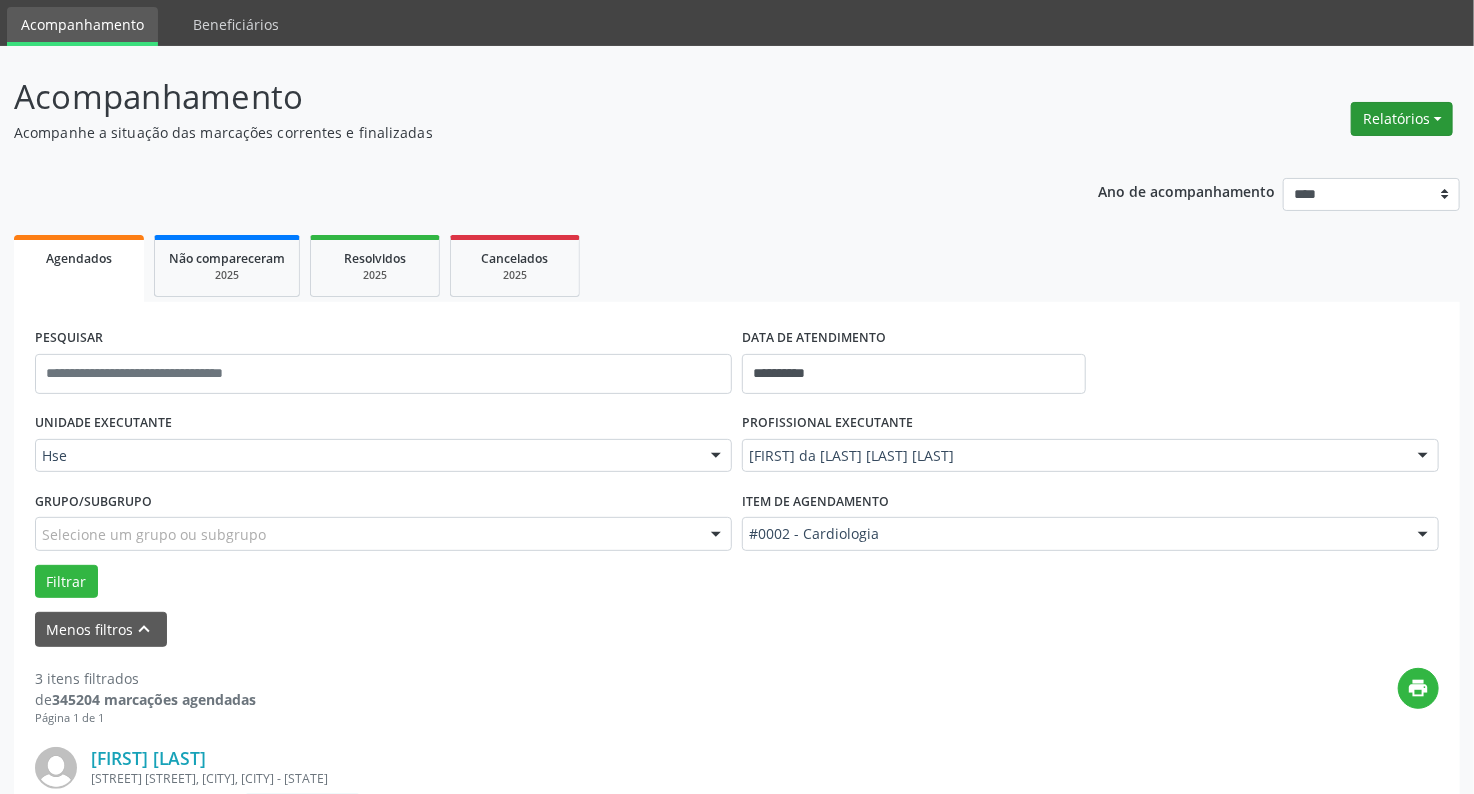 drag, startPoint x: 1347, startPoint y: 104, endPoint x: 1360, endPoint y: 133, distance: 31.780497 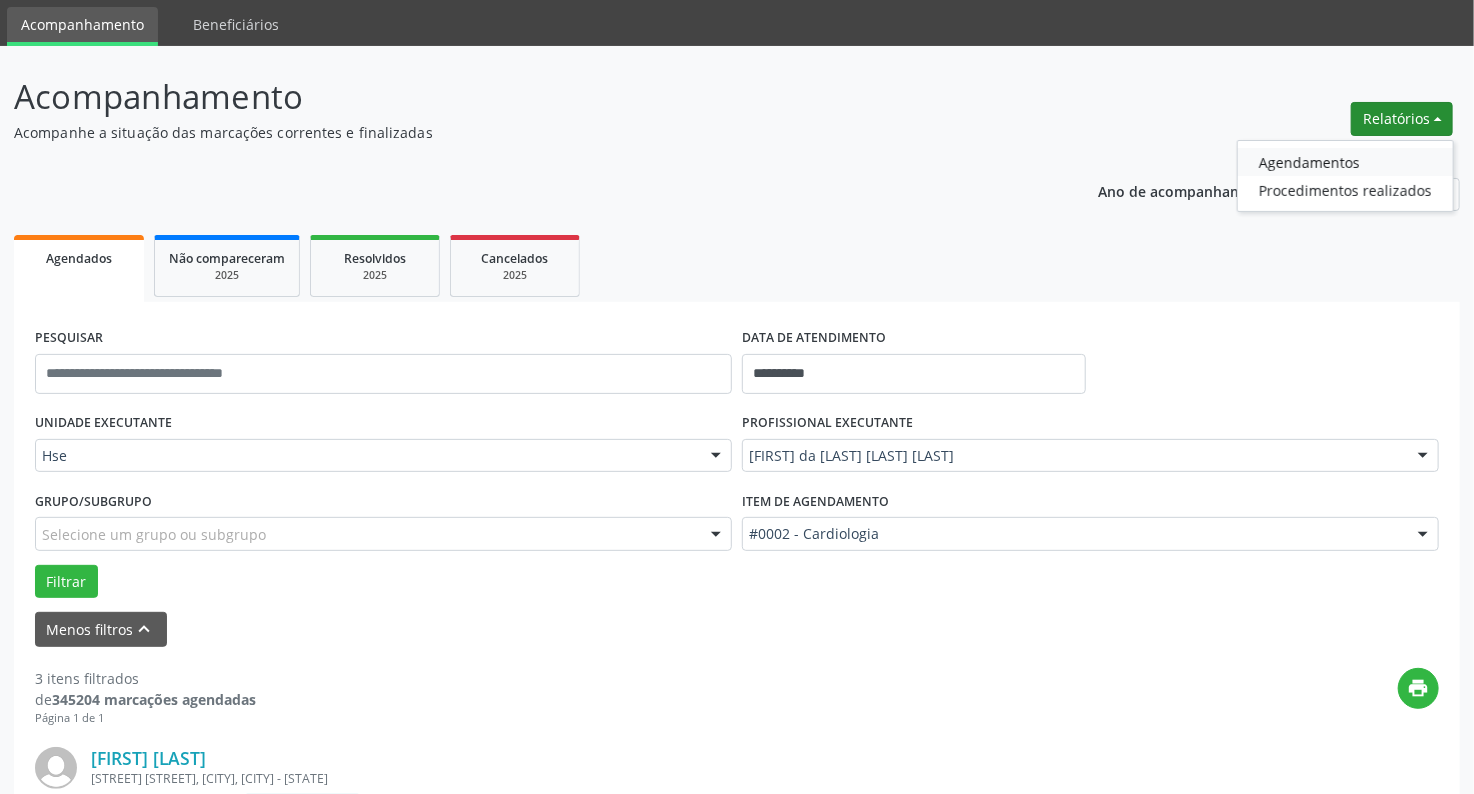 click on "Agendamentos" at bounding box center [1345, 162] 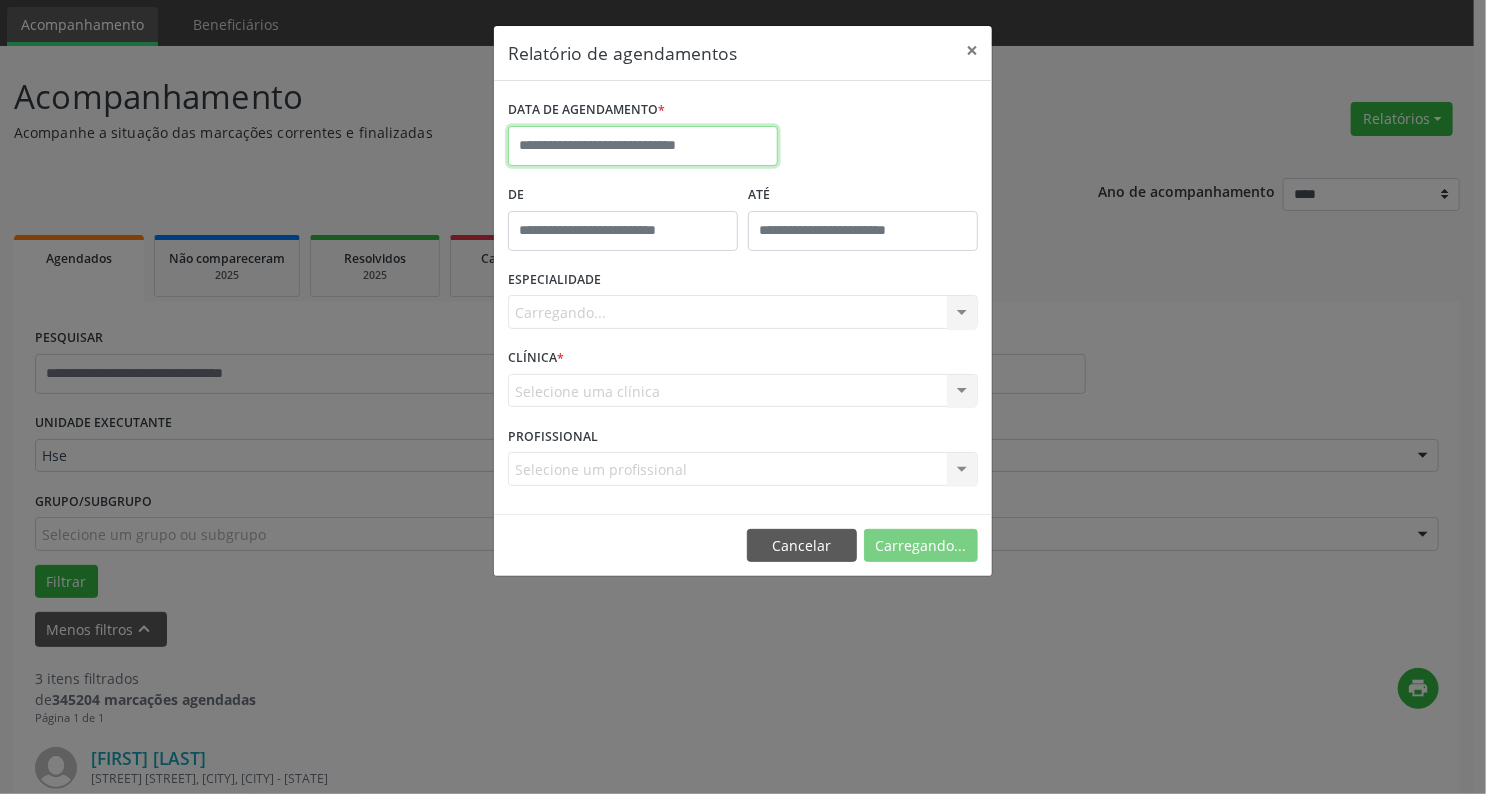 drag, startPoint x: 654, startPoint y: 144, endPoint x: 650, endPoint y: 197, distance: 53.15073 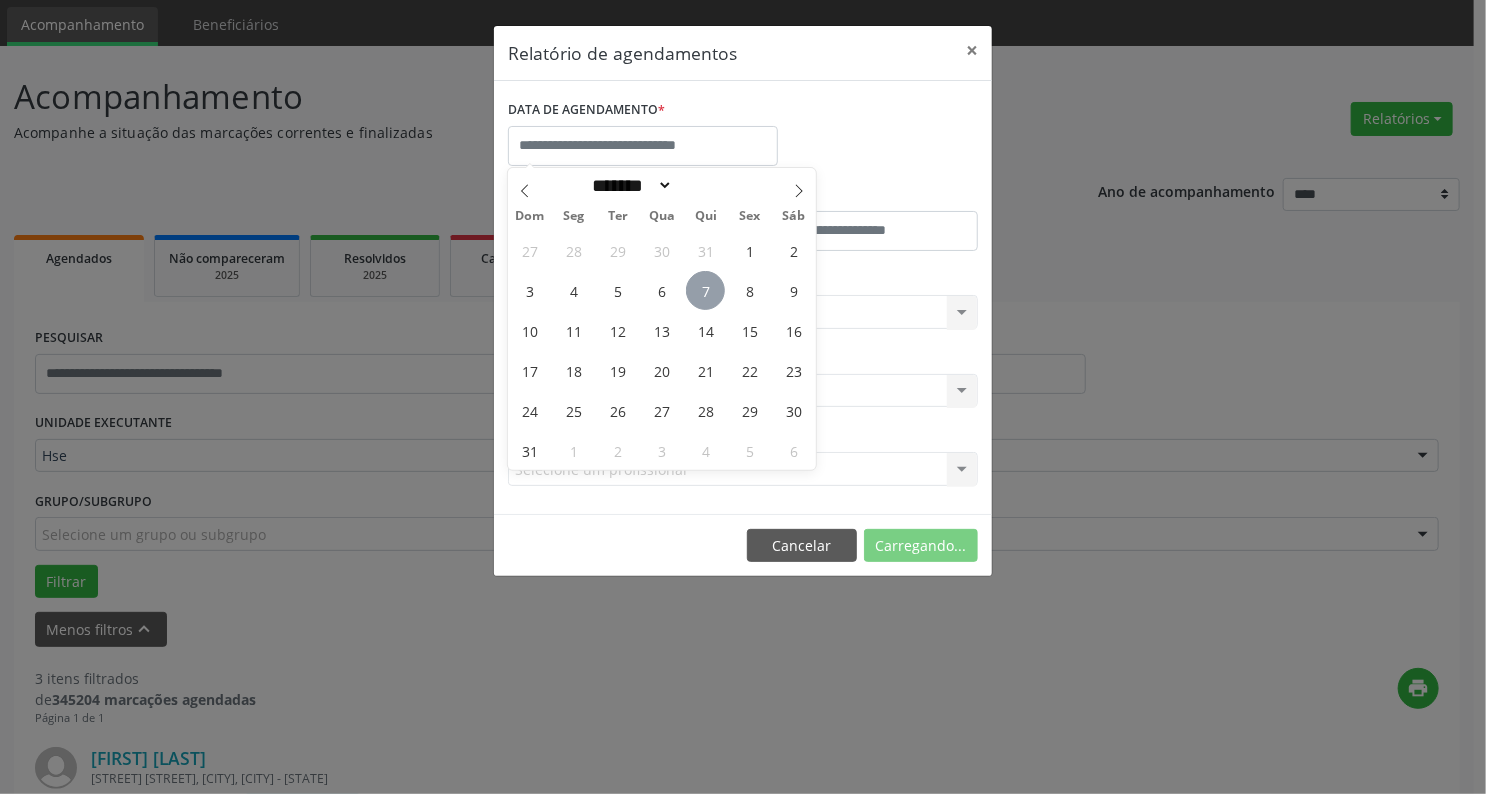 click on "7" at bounding box center [705, 290] 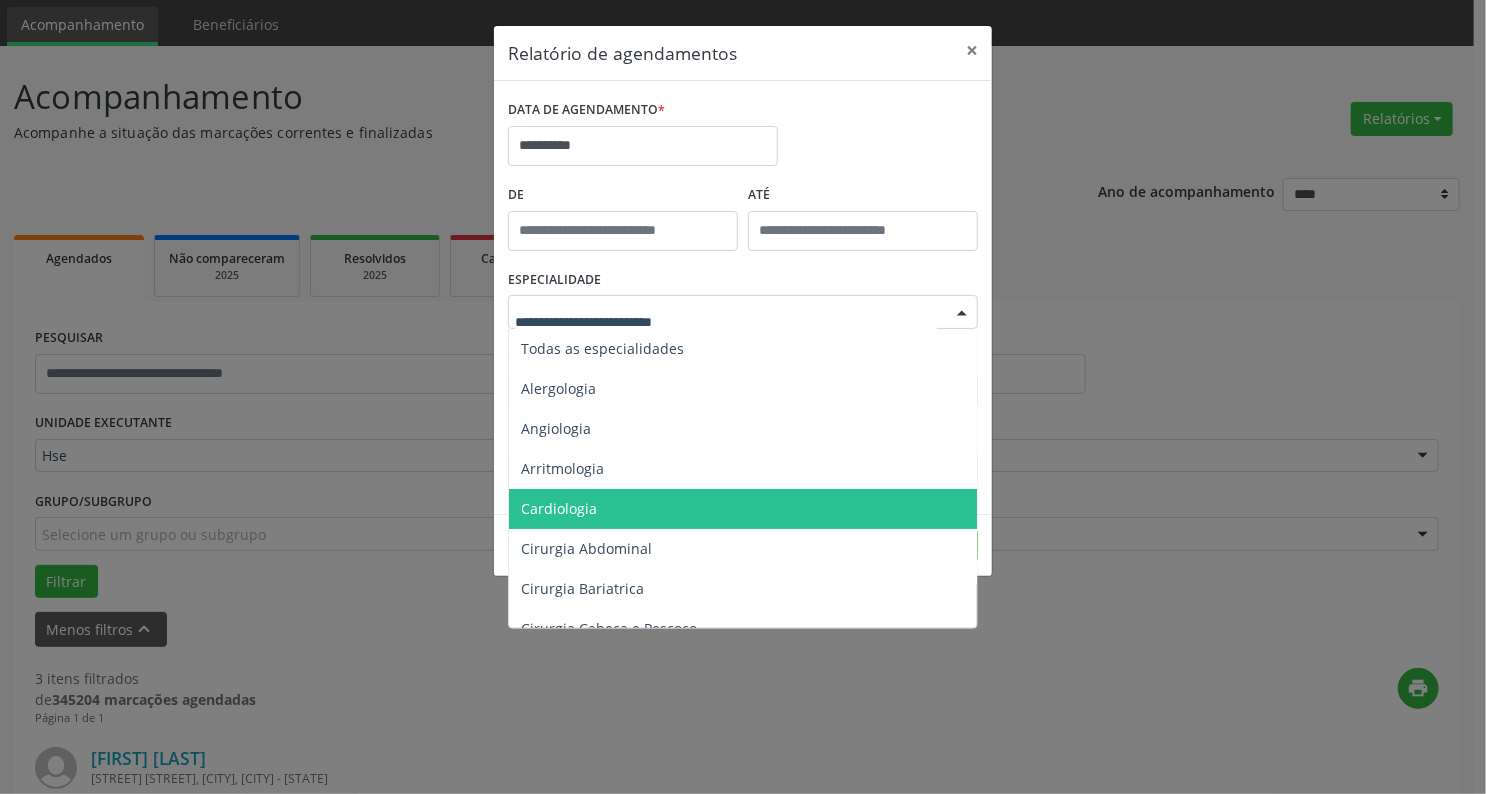 click on "Cardiologia" at bounding box center [744, 509] 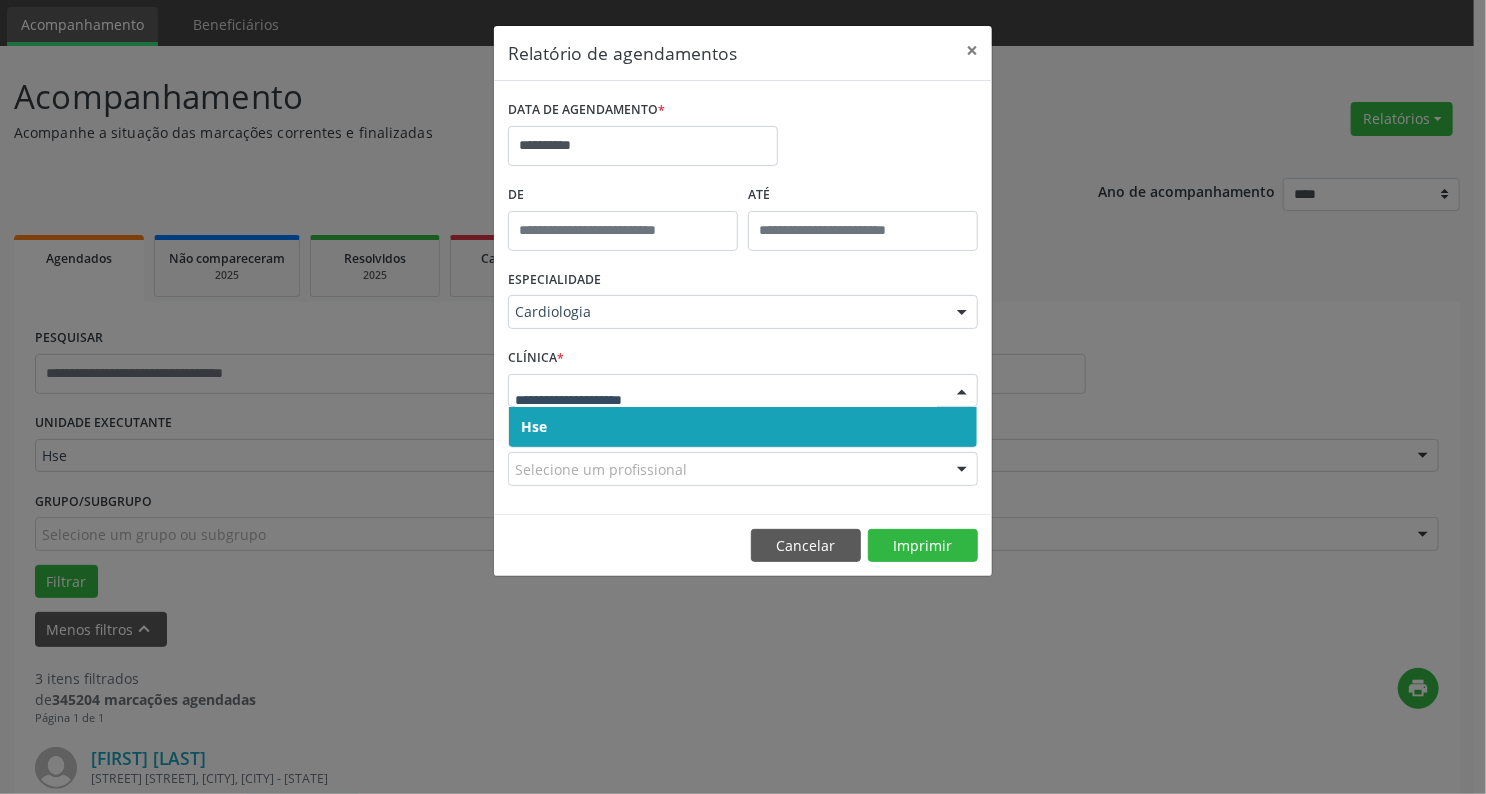 click on "Hse" at bounding box center [743, 427] 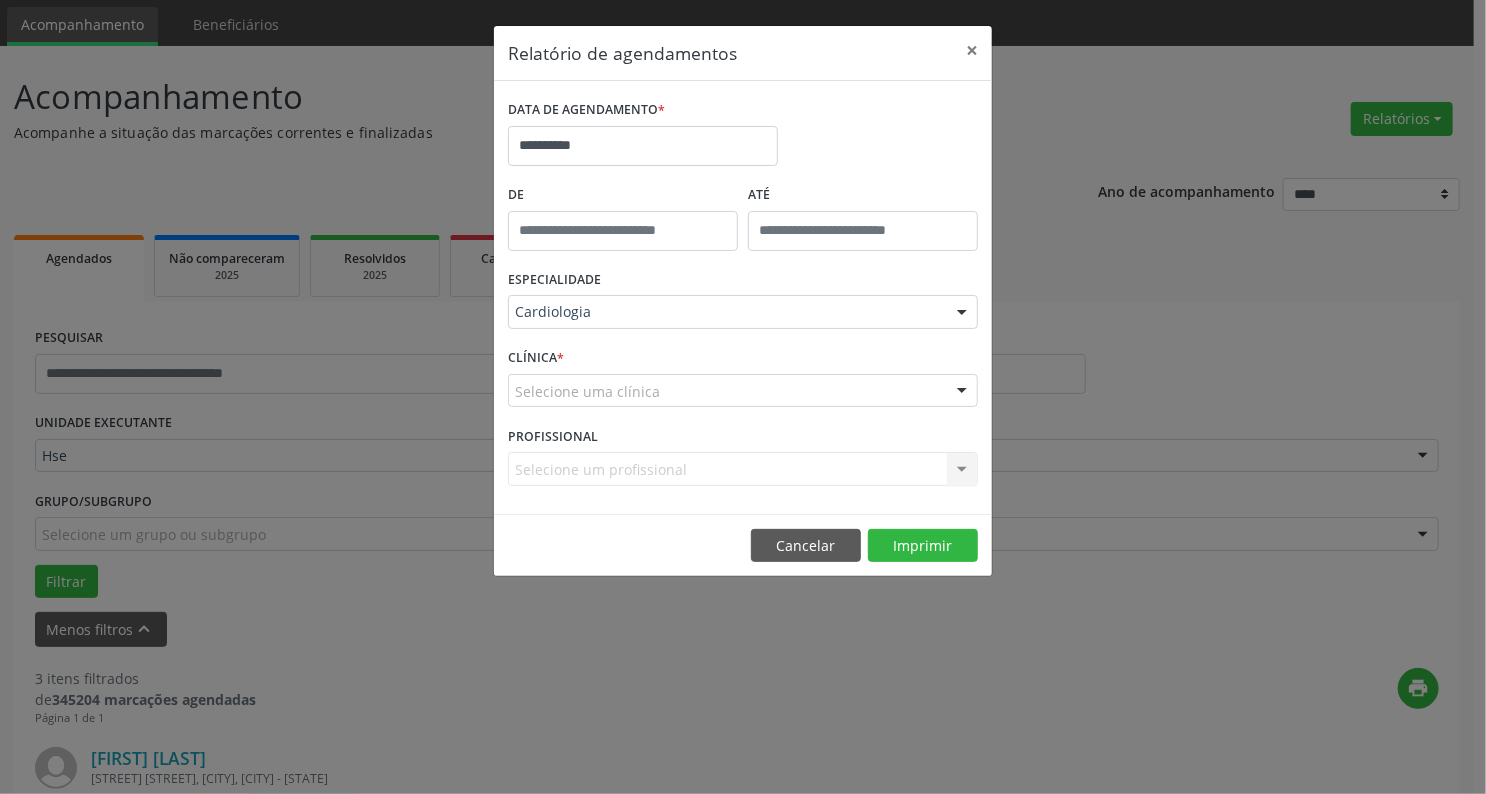 drag, startPoint x: 533, startPoint y: 375, endPoint x: 546, endPoint y: 389, distance: 19.104973 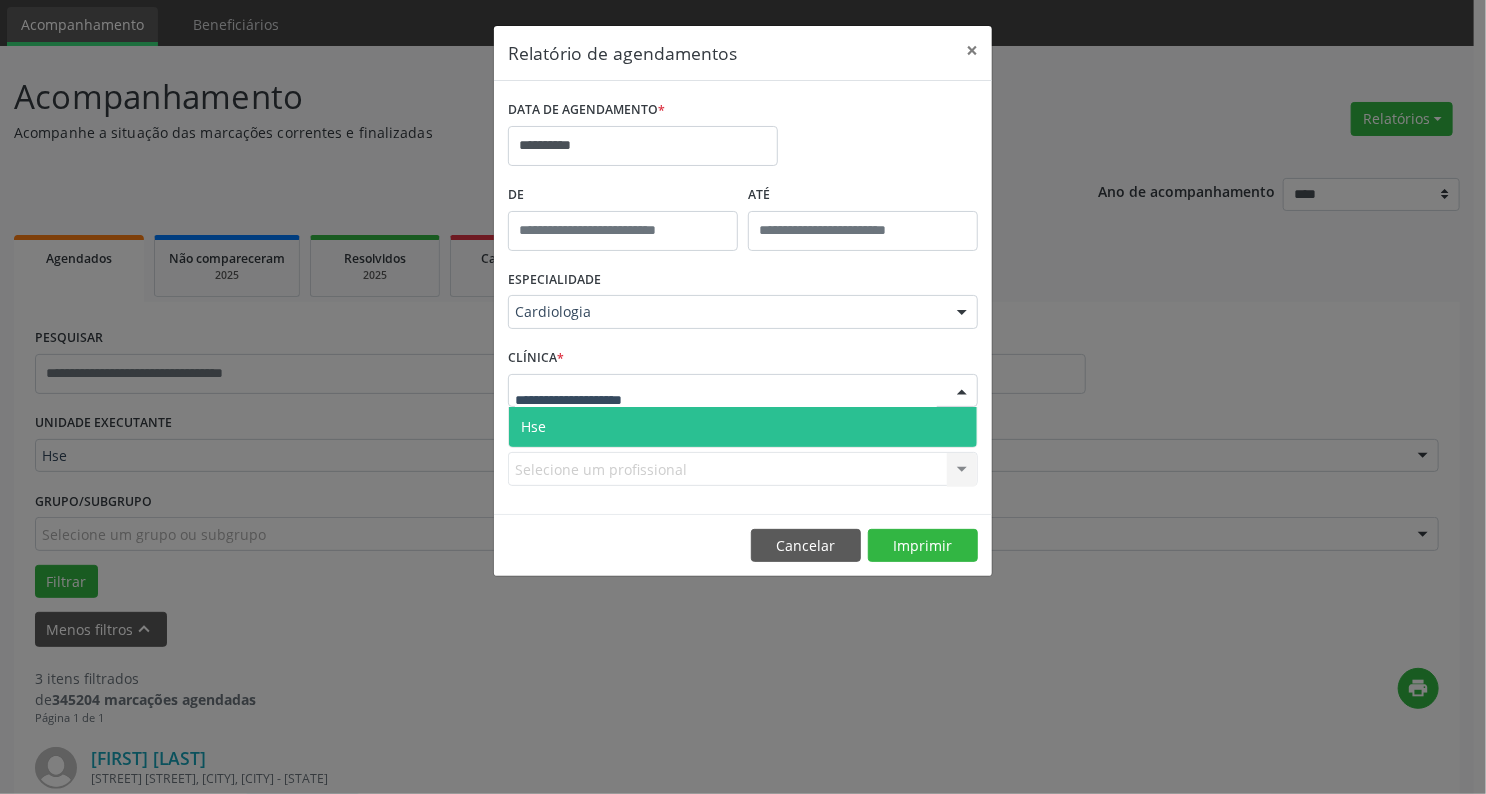 click on "Hse" at bounding box center (743, 427) 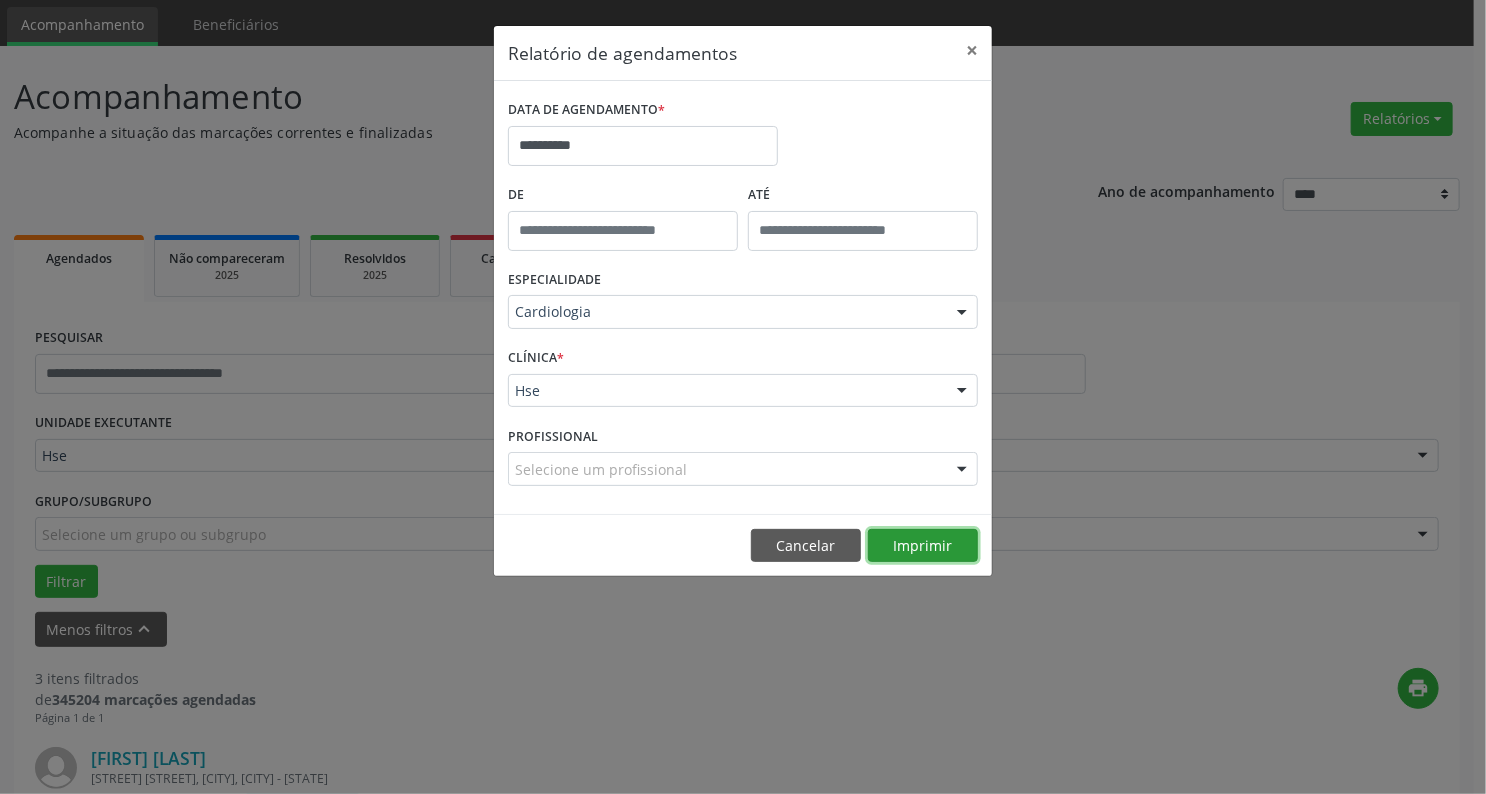 click on "Imprimir" at bounding box center [923, 546] 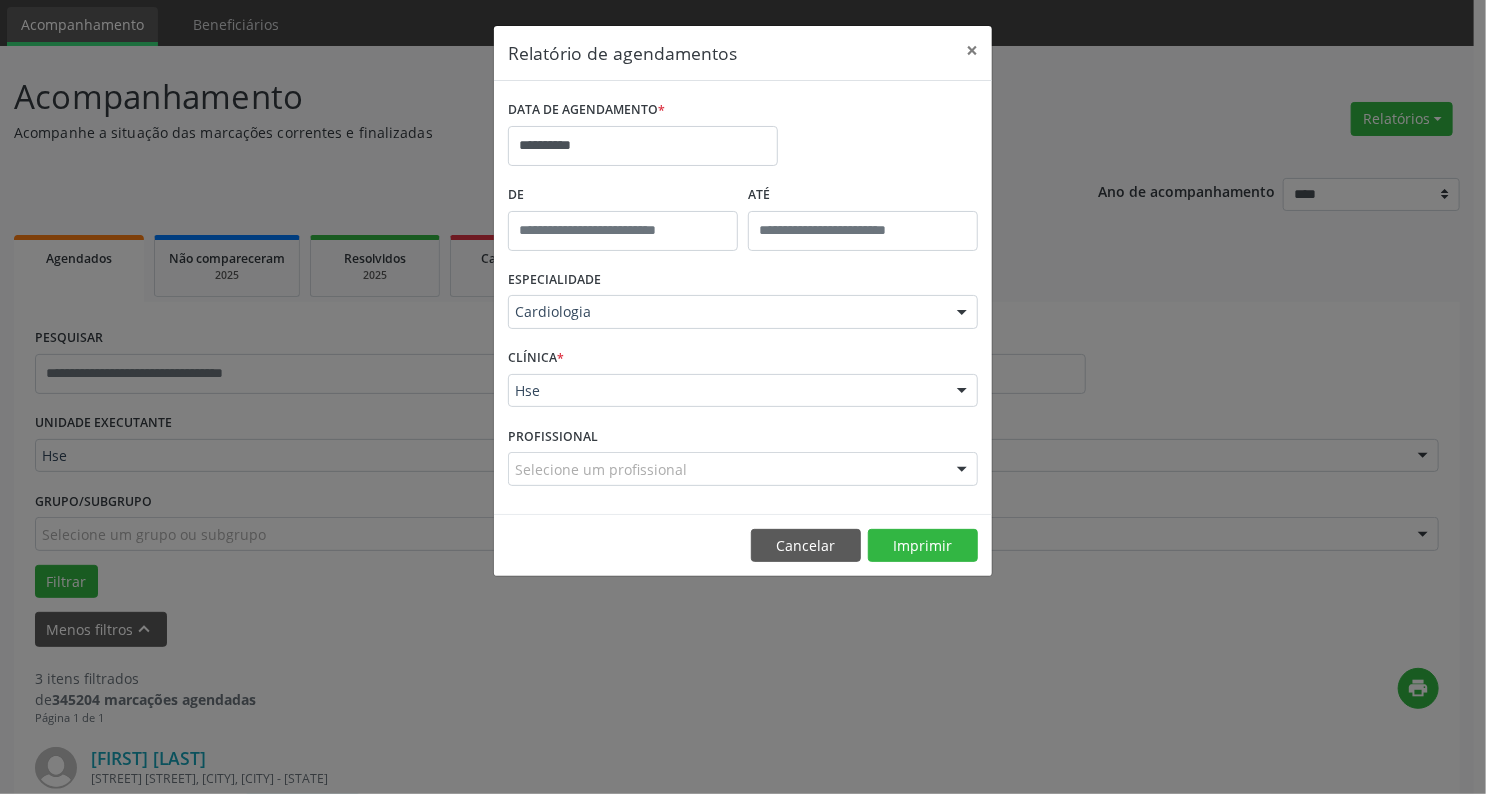 click on "**********" at bounding box center (743, 397) 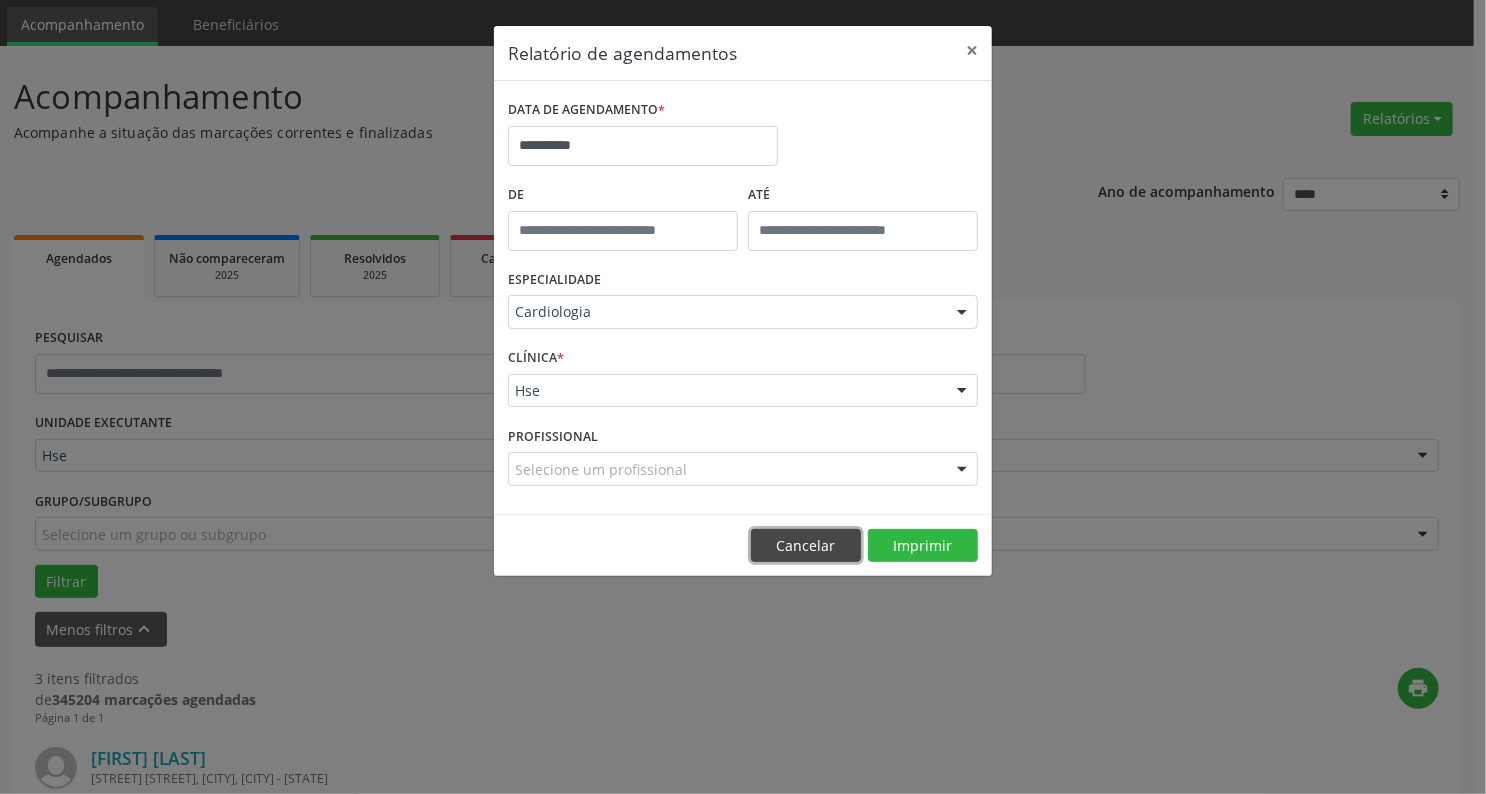 click on "Cancelar" at bounding box center [806, 546] 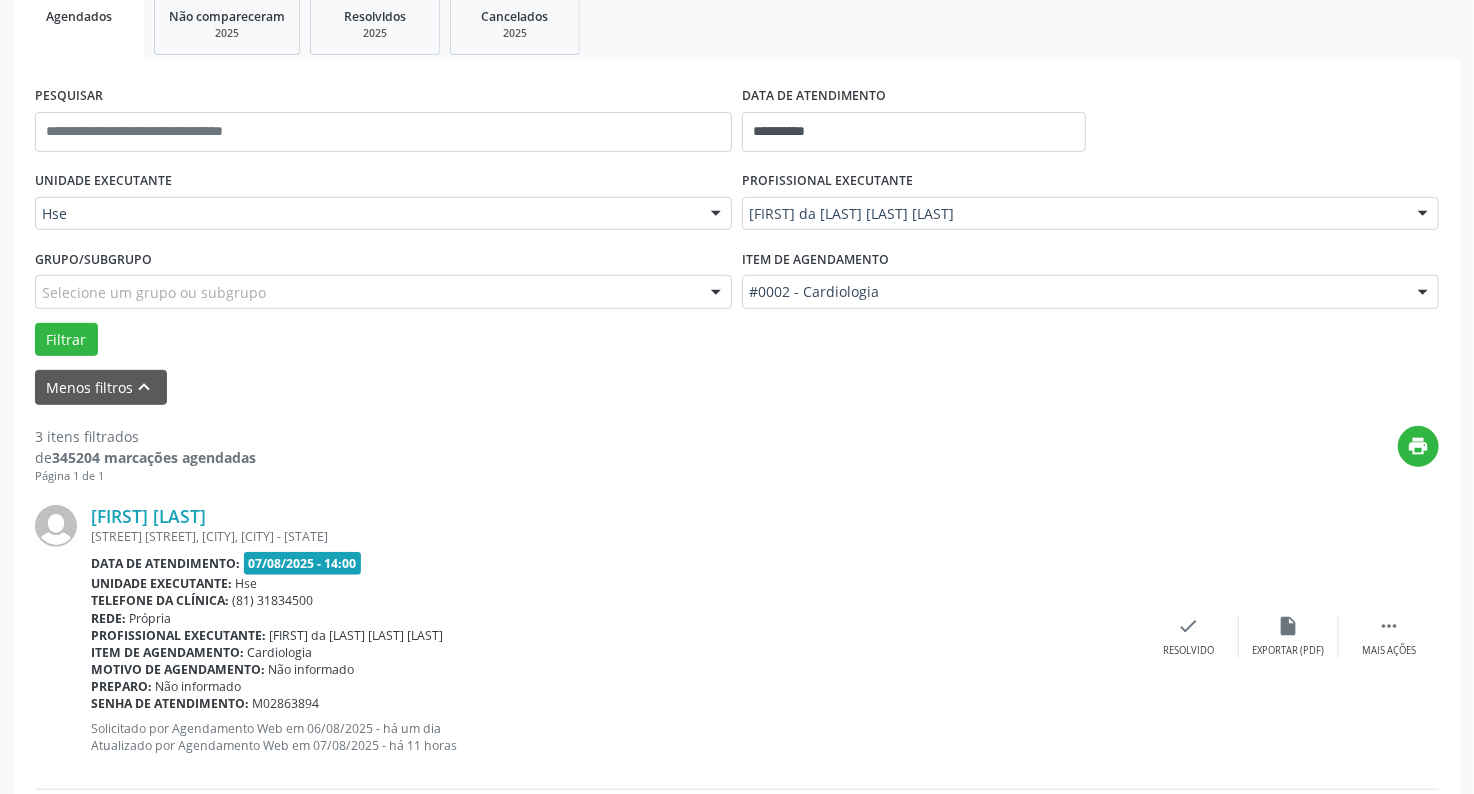 scroll, scrollTop: 464, scrollLeft: 0, axis: vertical 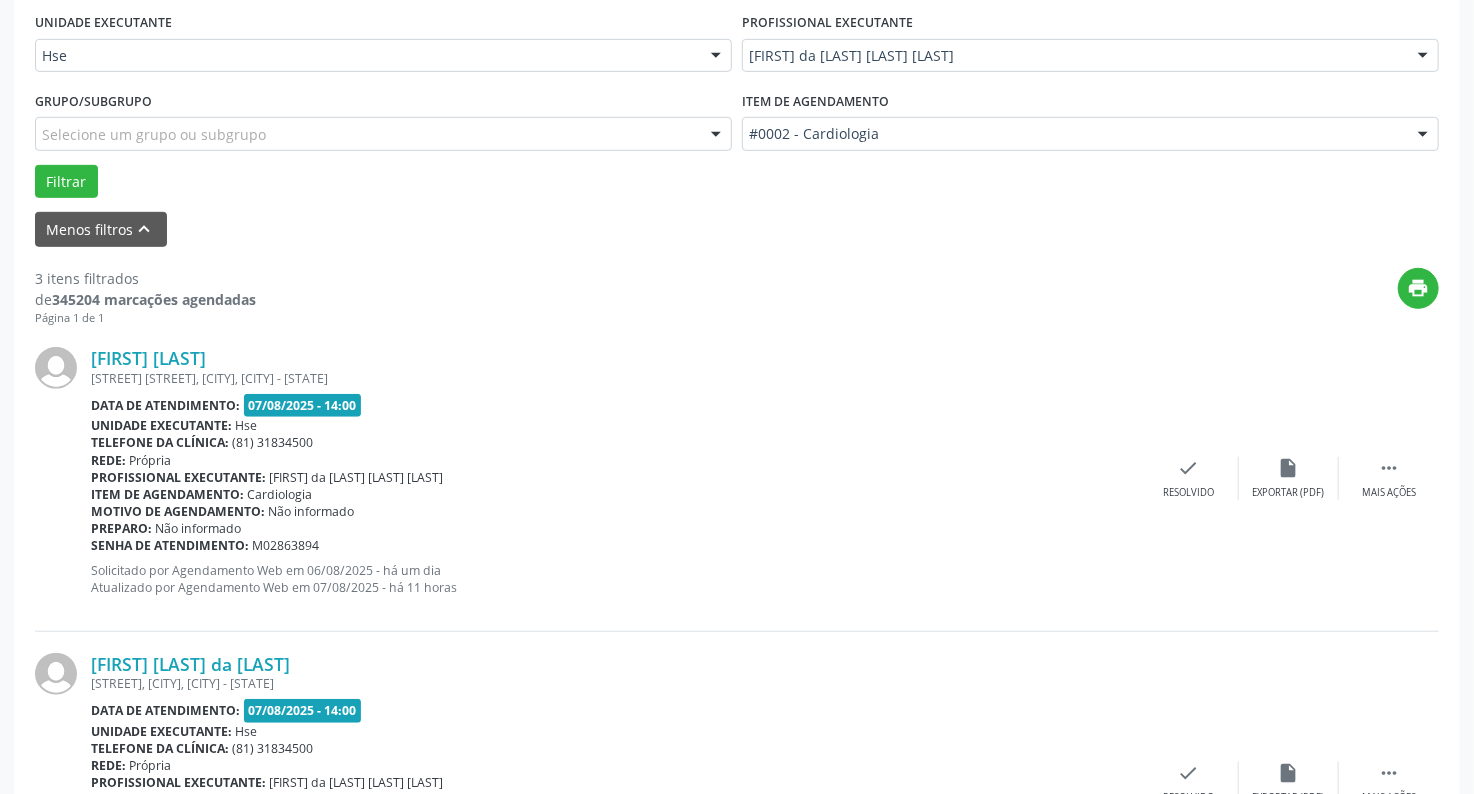 click on "Maria Girlandia dos Santos
RUA CAMOCIM, SEGUNDA TRAVESSA, LORDAO BAIXO, RECIFE - PE
Data de atendimento:
07/08/2025 - 14:00
Unidade executante:
Hse
Telefone da clínica:
(81) 31834500
Rede:
Própria
Profissional executante:
Maria da Graca Pinto Ribeiro
Item de agendamento:
Cardiologia
Motivo de agendamento:
Não informado
Preparo:
Não informado
Senha de atendimento:
M02863894
Solicitado por Agendamento Web em 06/08/2025 - há um dia
Atualizado por Agendamento Web em 07/08/2025 - há 11 horas

Mais ações
insert_drive_file
Exportar (PDF)
check
Resolvido" at bounding box center [737, 478] 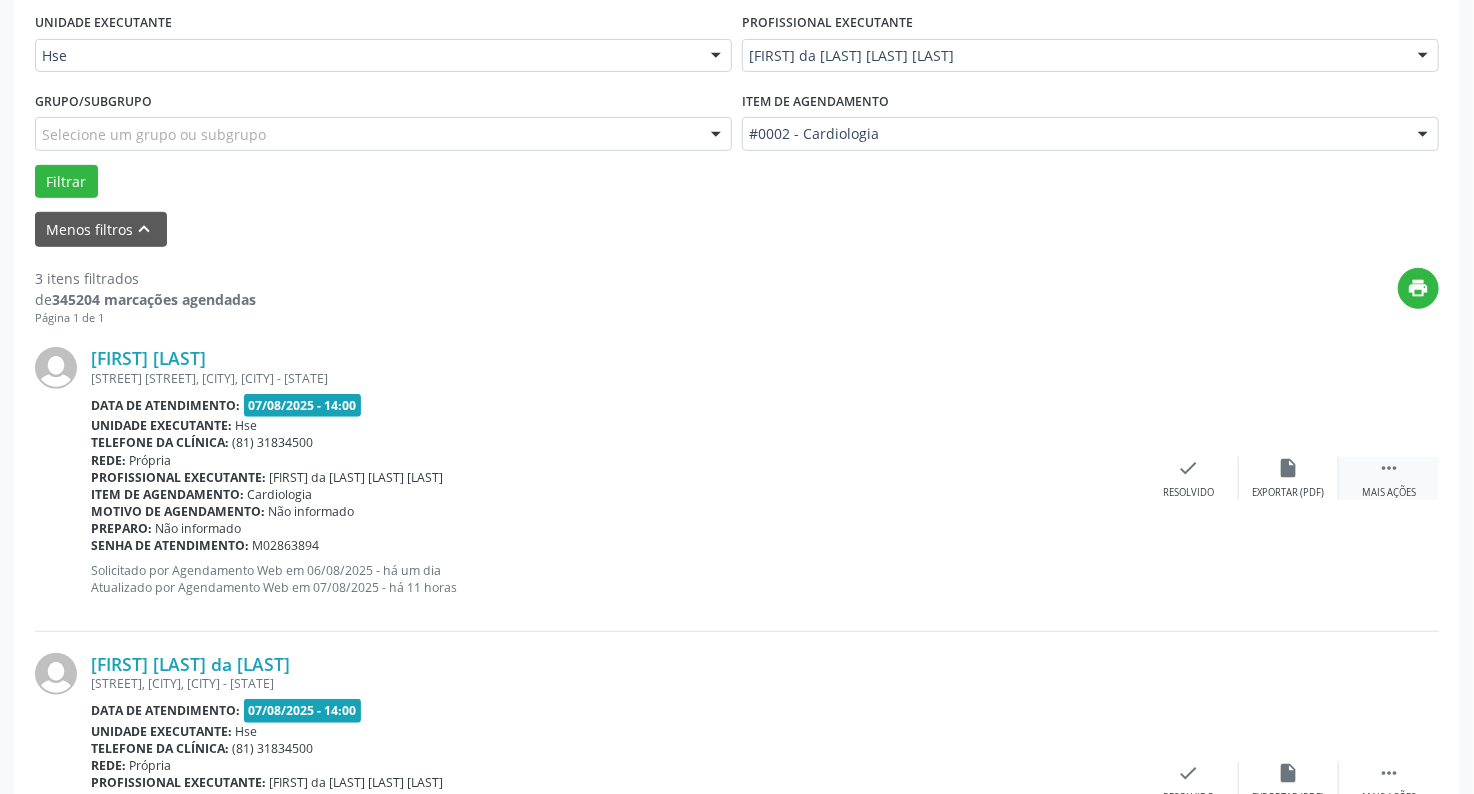 click on "Mais ações" at bounding box center (1389, 493) 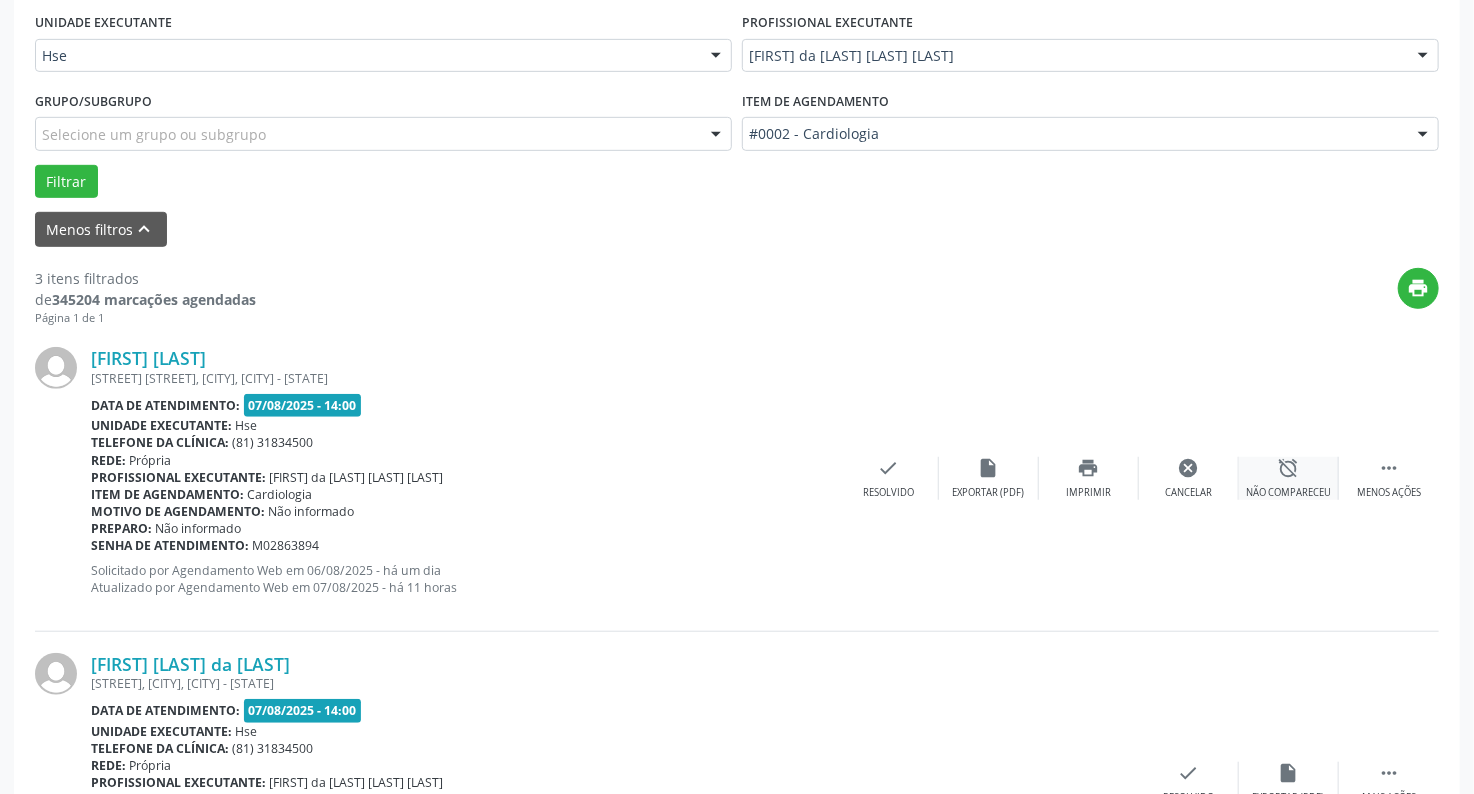 click on "Não compareceu" at bounding box center [1288, 493] 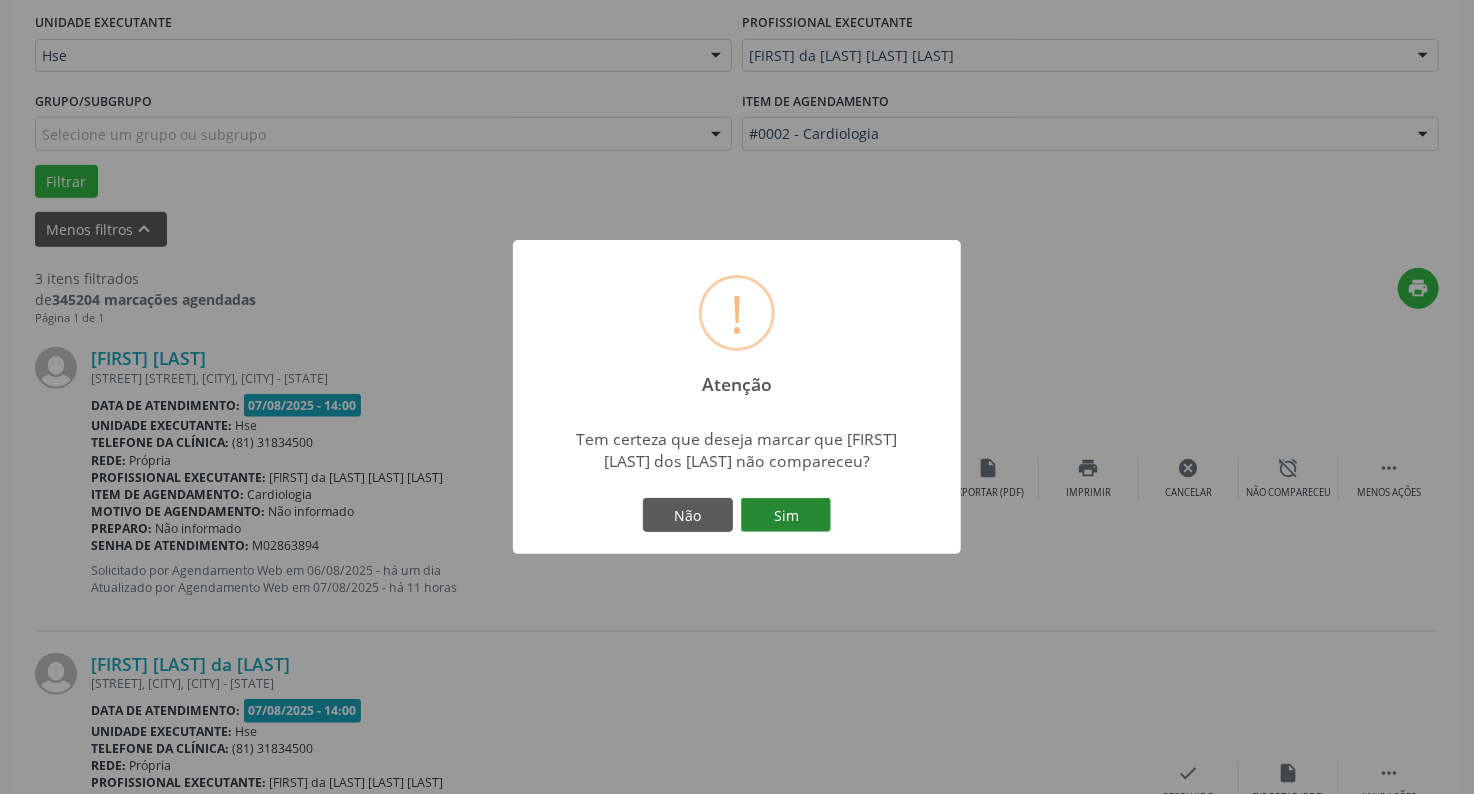 click on "Sim" at bounding box center (786, 515) 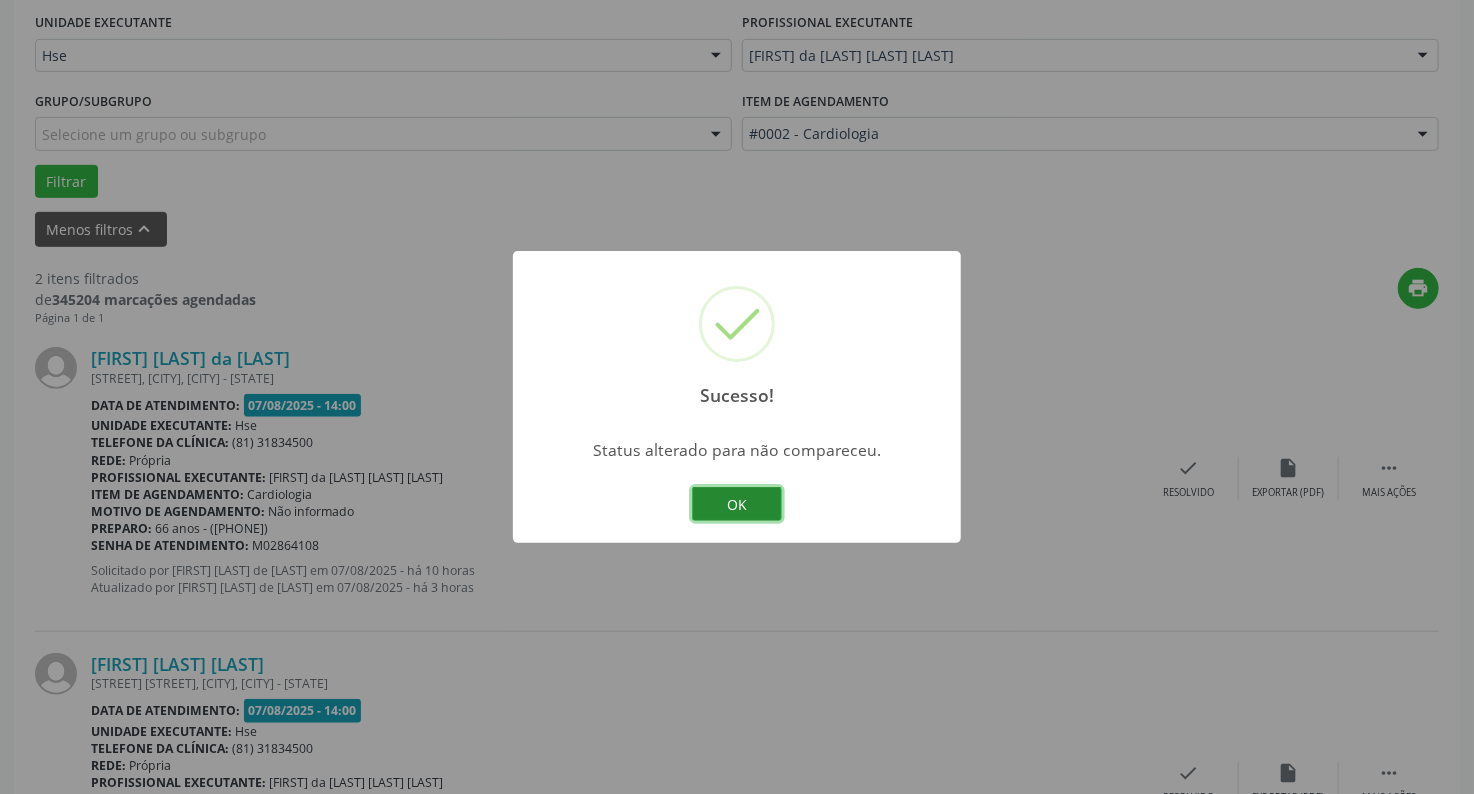 click on "OK" at bounding box center [737, 504] 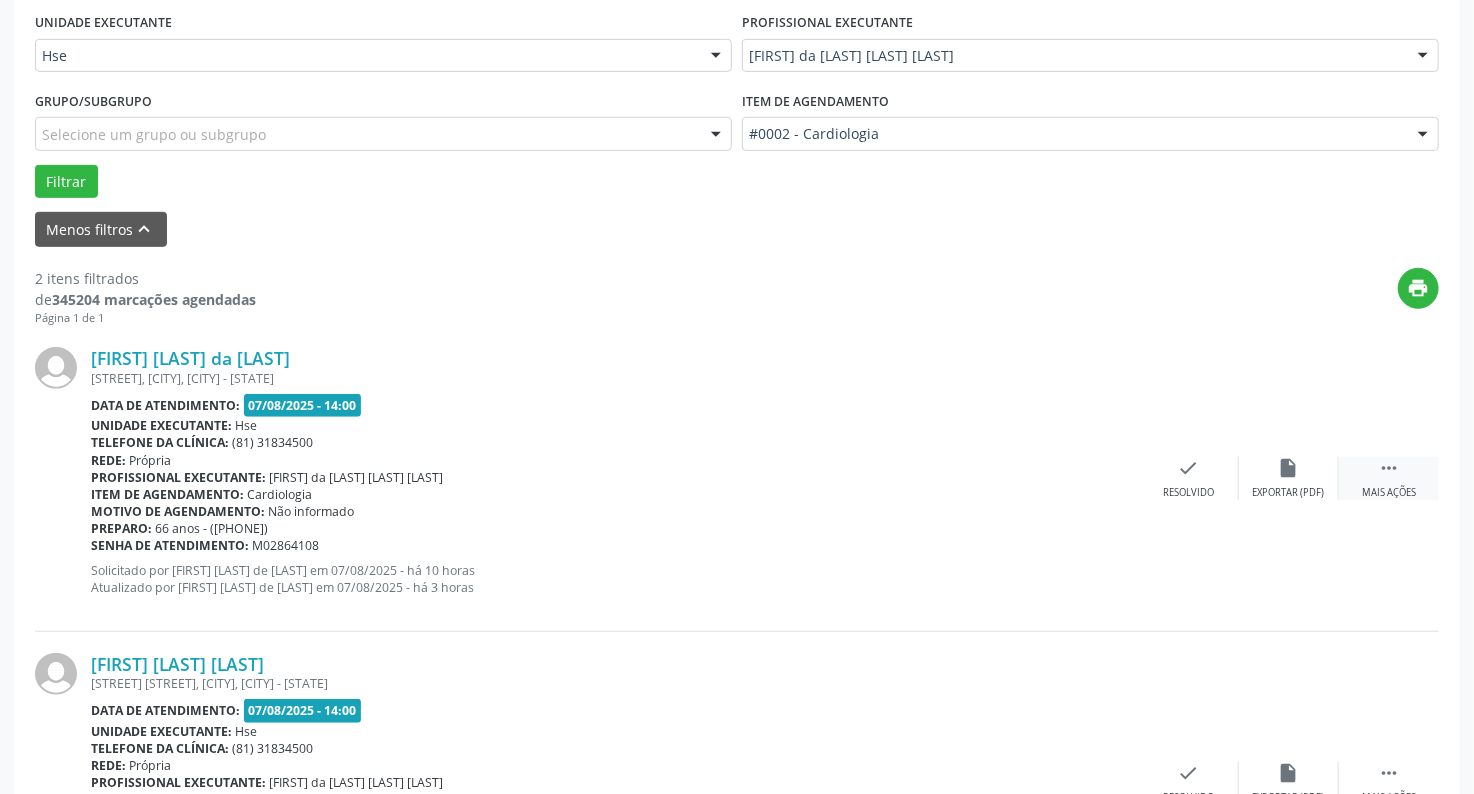 click on "" at bounding box center (1389, 468) 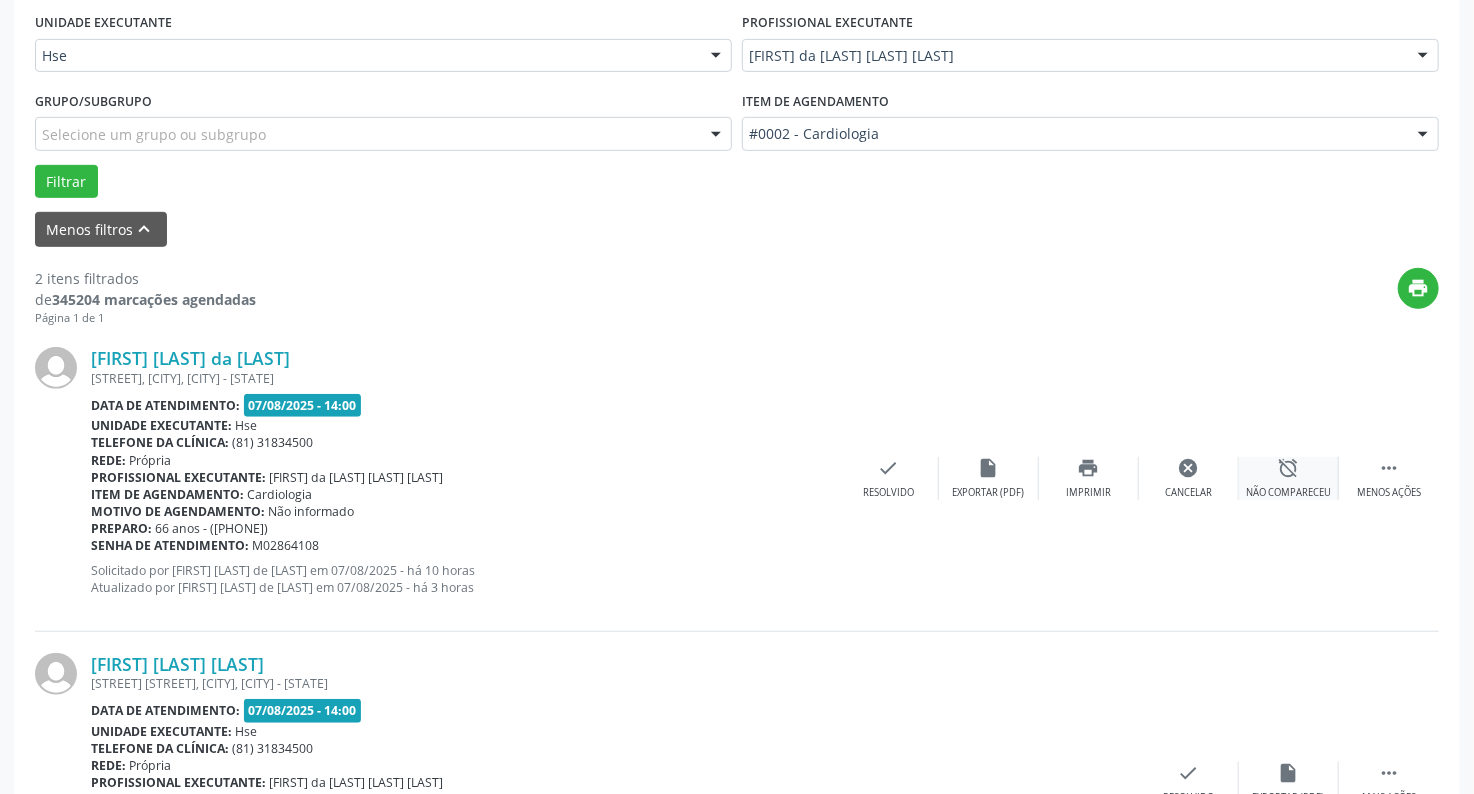 click on "alarm_off
Não compareceu" at bounding box center (1289, 478) 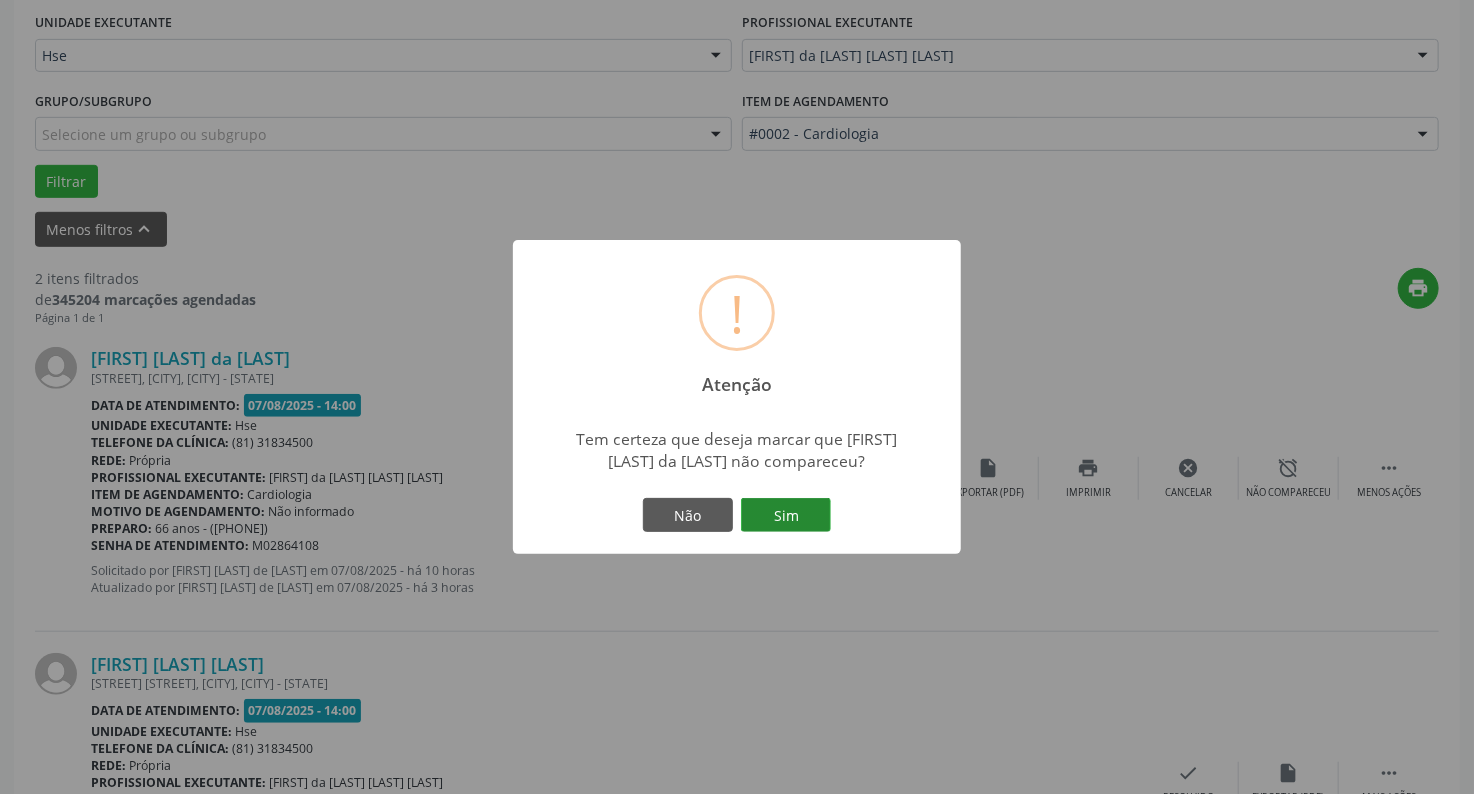 drag, startPoint x: 811, startPoint y: 520, endPoint x: 794, endPoint y: 455, distance: 67.18631 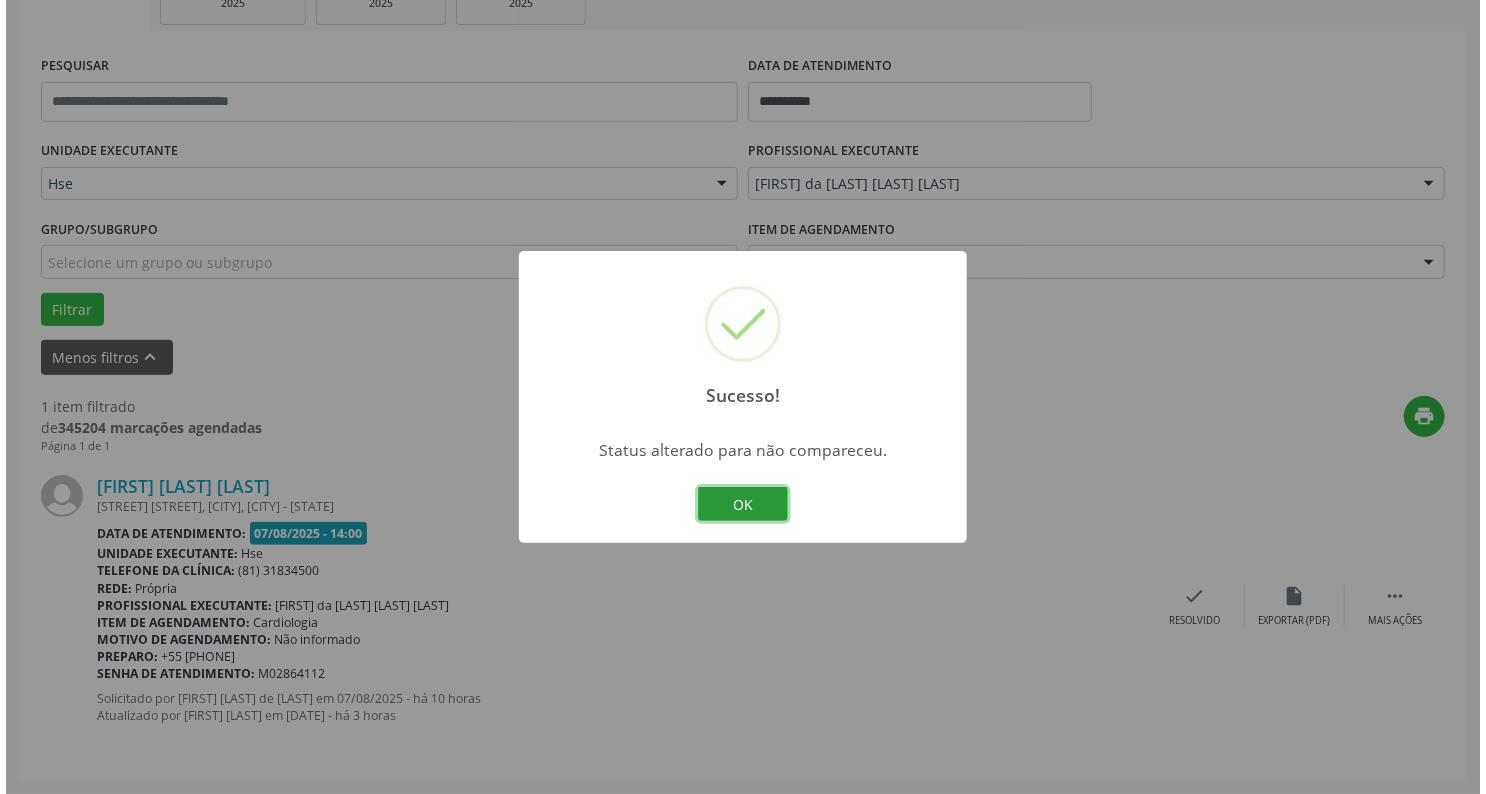 scroll, scrollTop: 334, scrollLeft: 0, axis: vertical 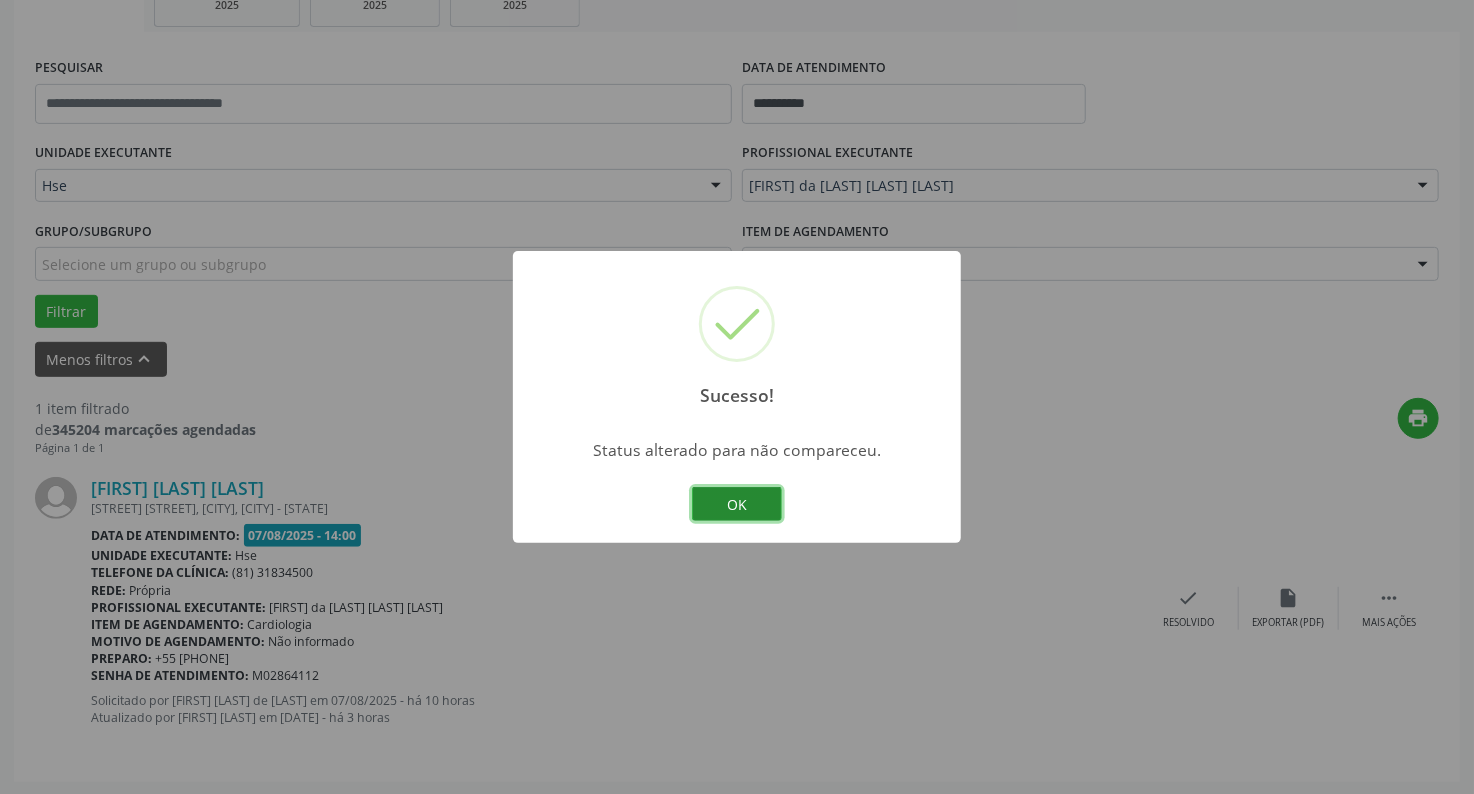 click on "OK" at bounding box center (737, 504) 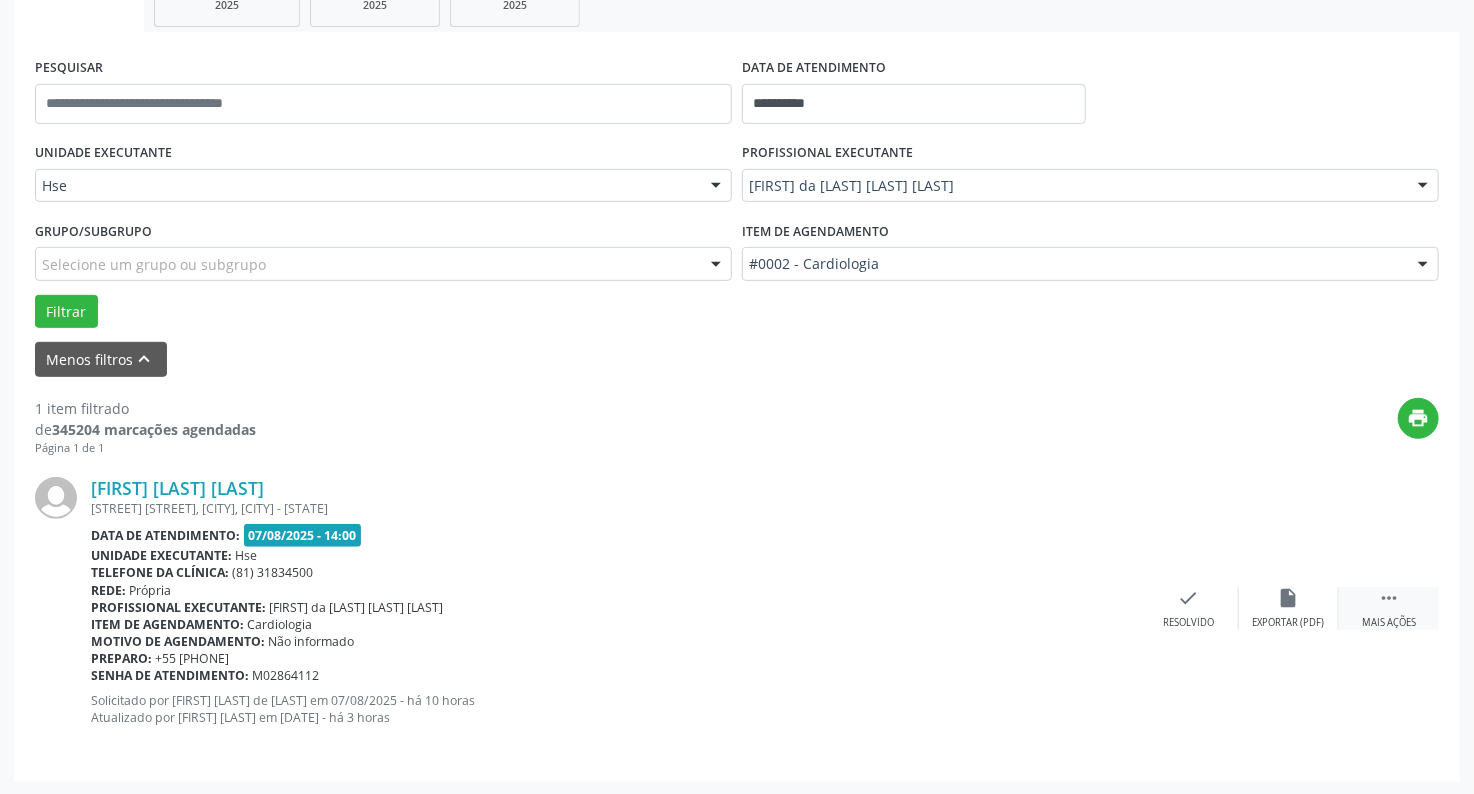 click on "Mais ações" at bounding box center [1389, 623] 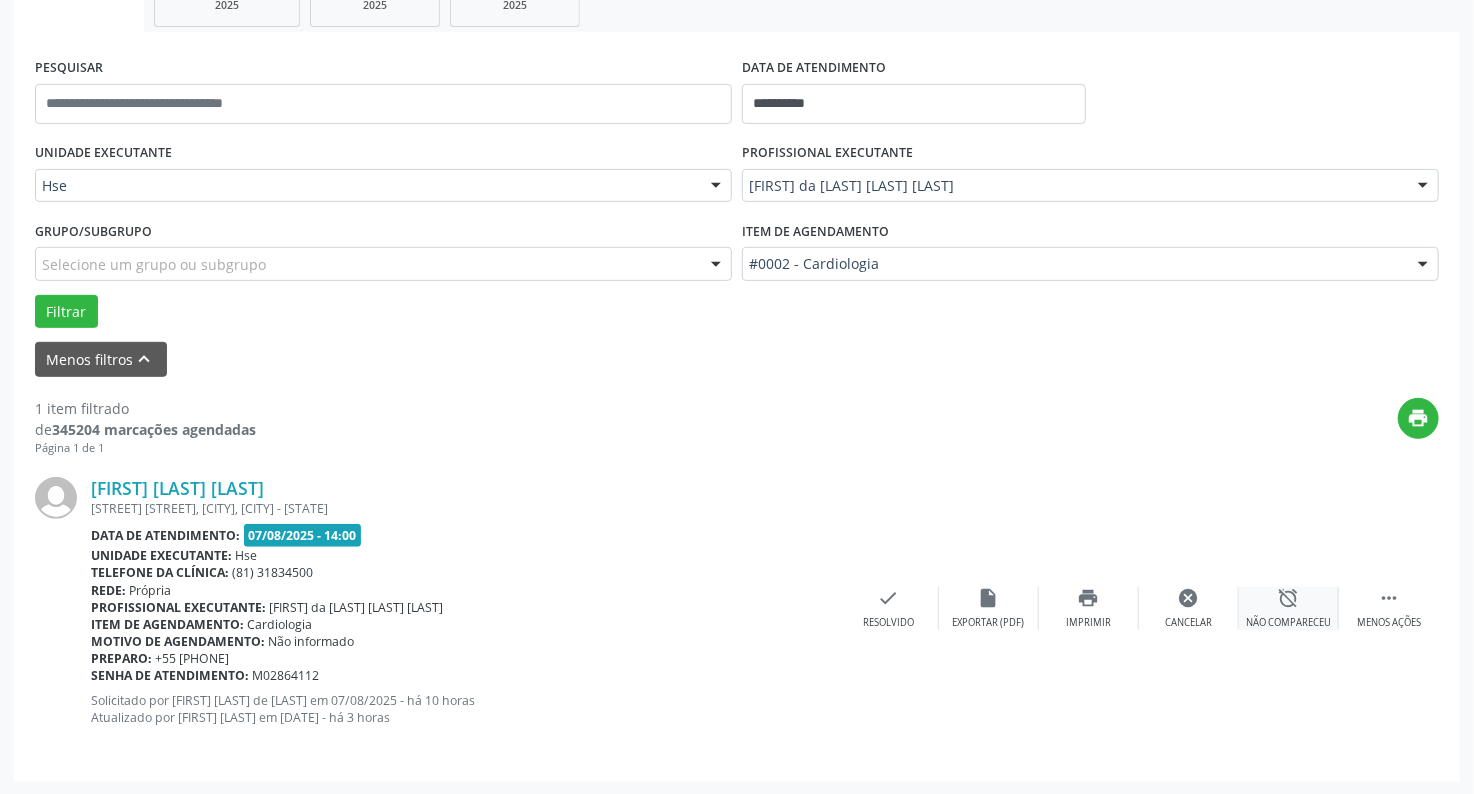 click on "alarm_off
Não compareceu" at bounding box center (1289, 608) 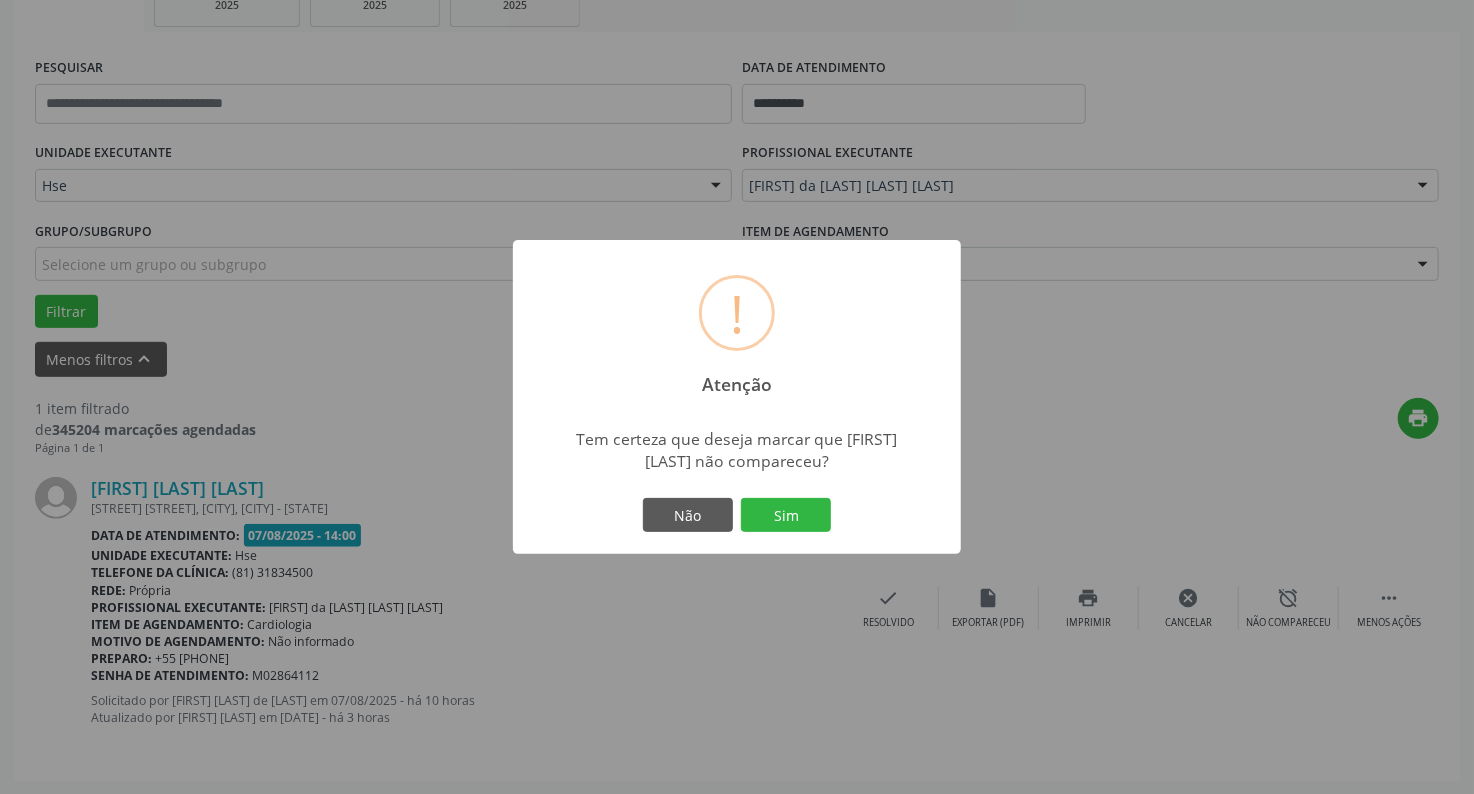 click on "! Atenção × Tem certeza que deseja marcar que Ednaldo Marques da Silva não compareceu? Não Sim" at bounding box center [737, 397] 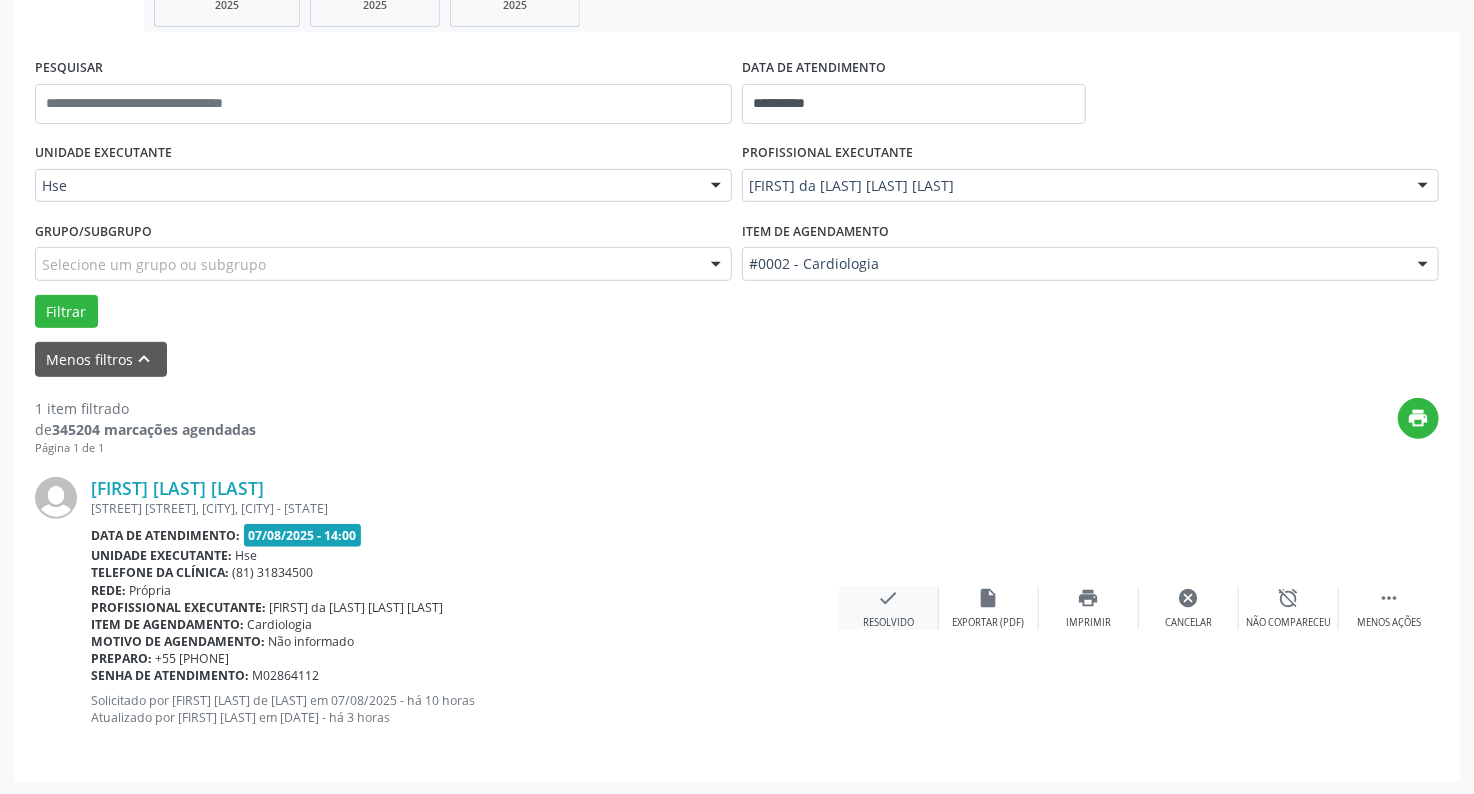 click on "Resolvido" at bounding box center (888, 623) 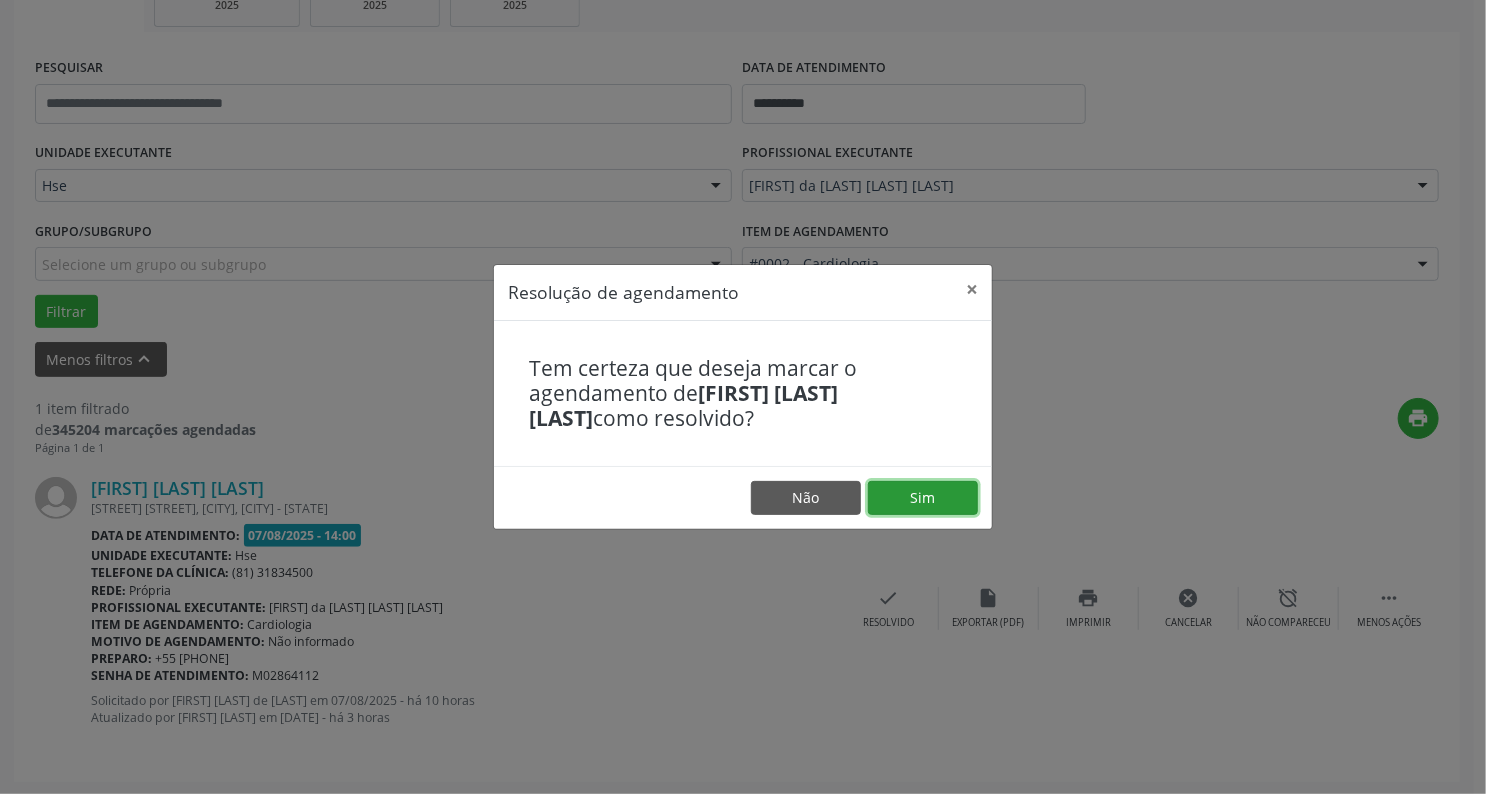 click on "Sim" at bounding box center (923, 498) 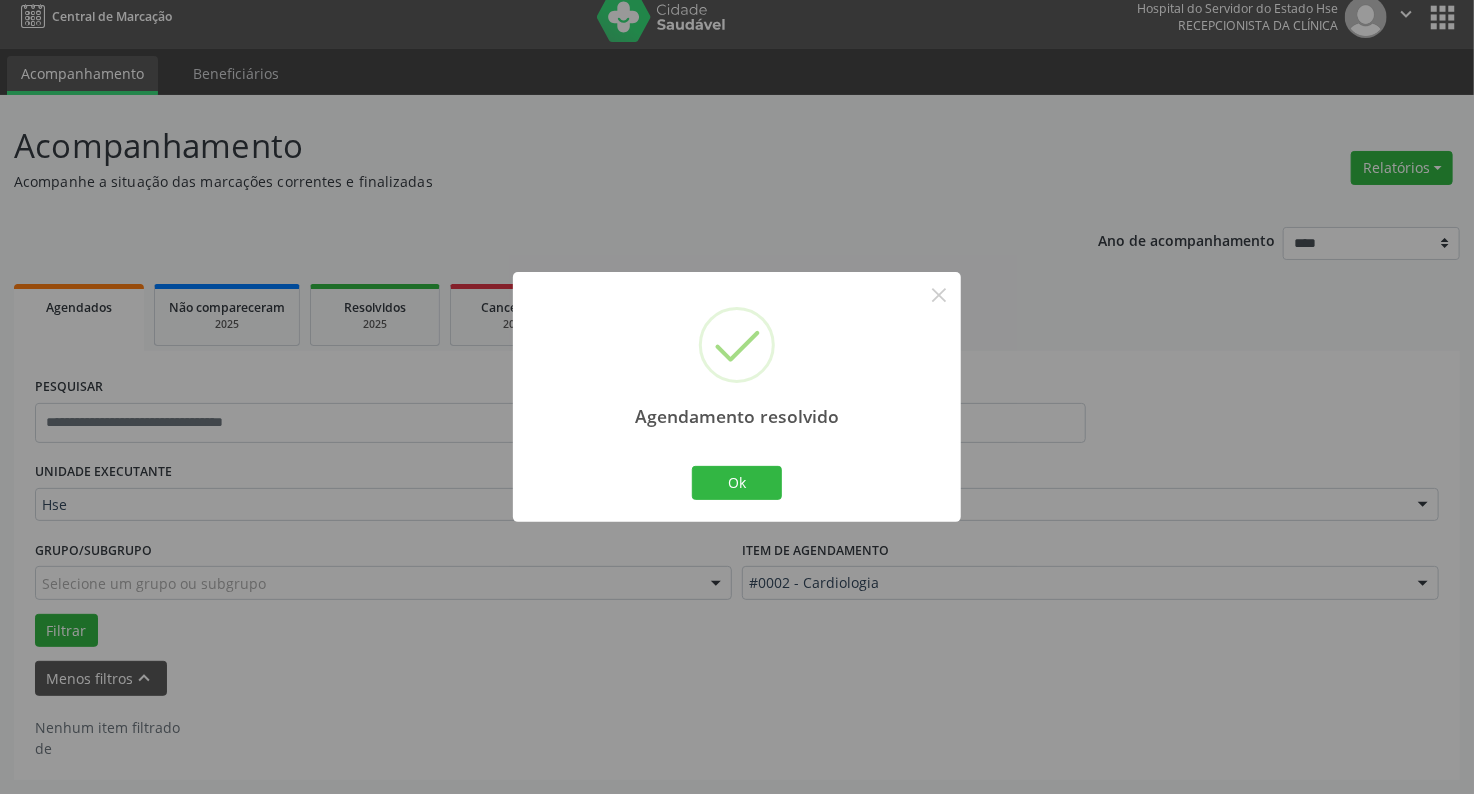 scroll, scrollTop: 13, scrollLeft: 0, axis: vertical 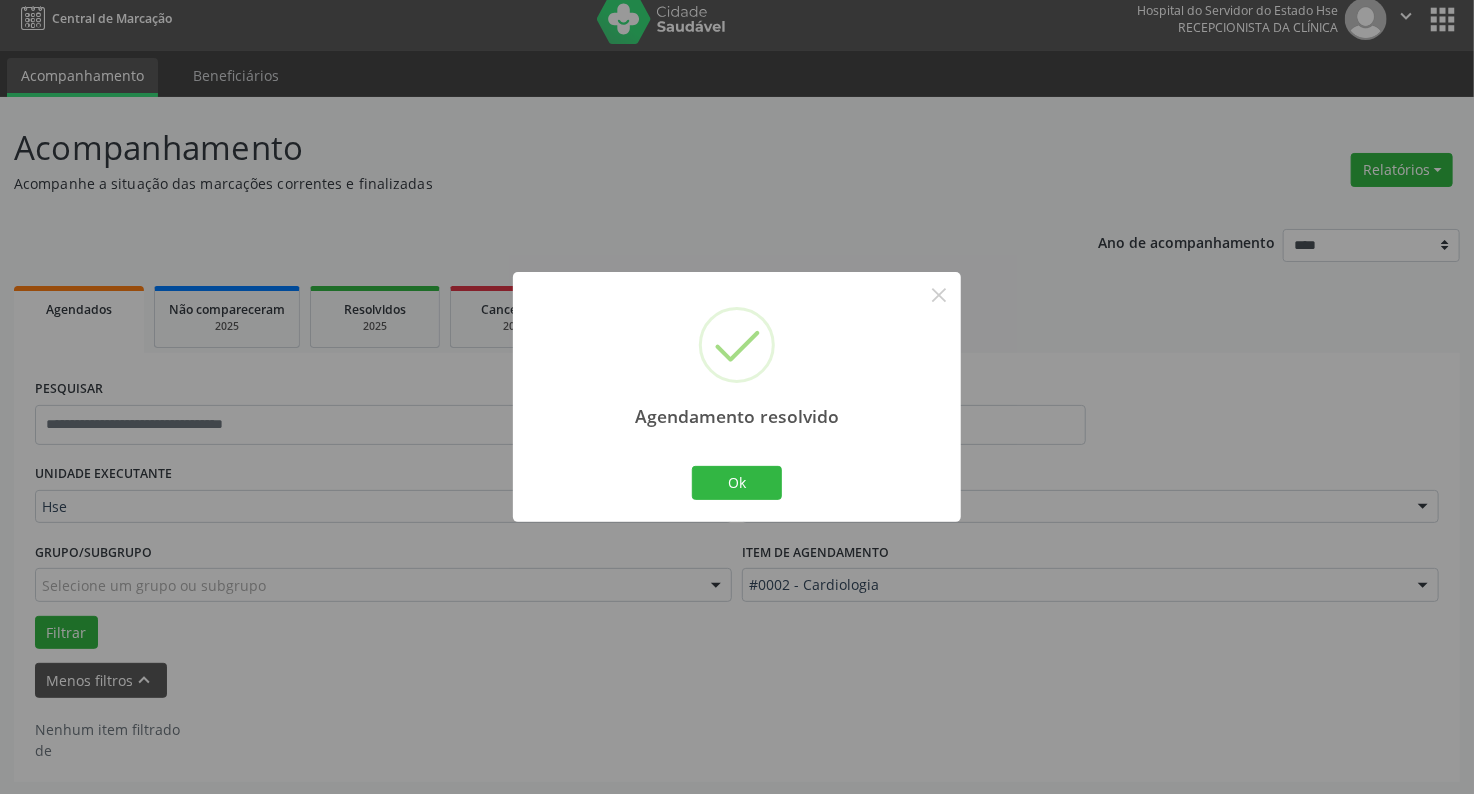 click on "Ok Cancel" at bounding box center [737, 483] 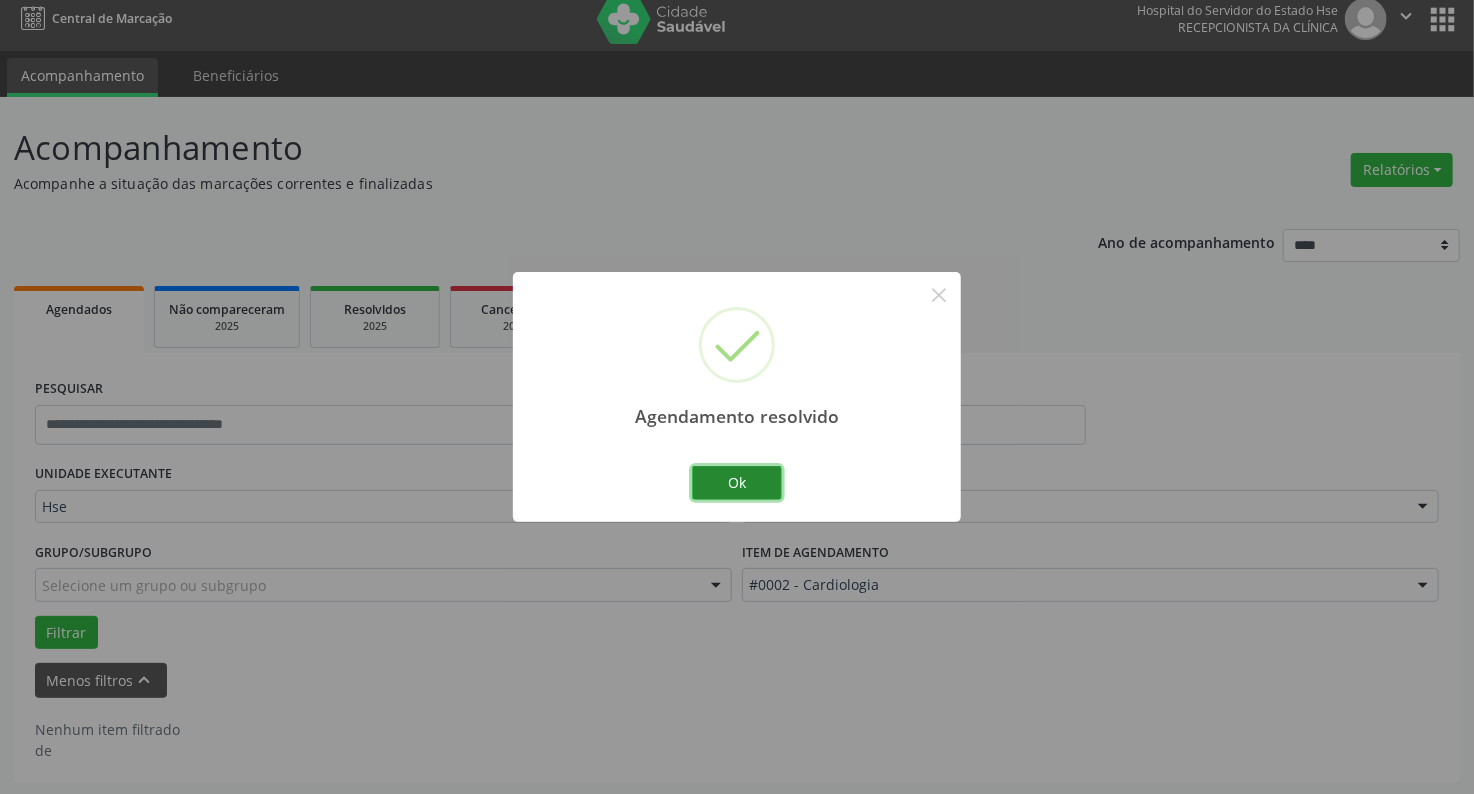click on "Ok" at bounding box center (737, 483) 